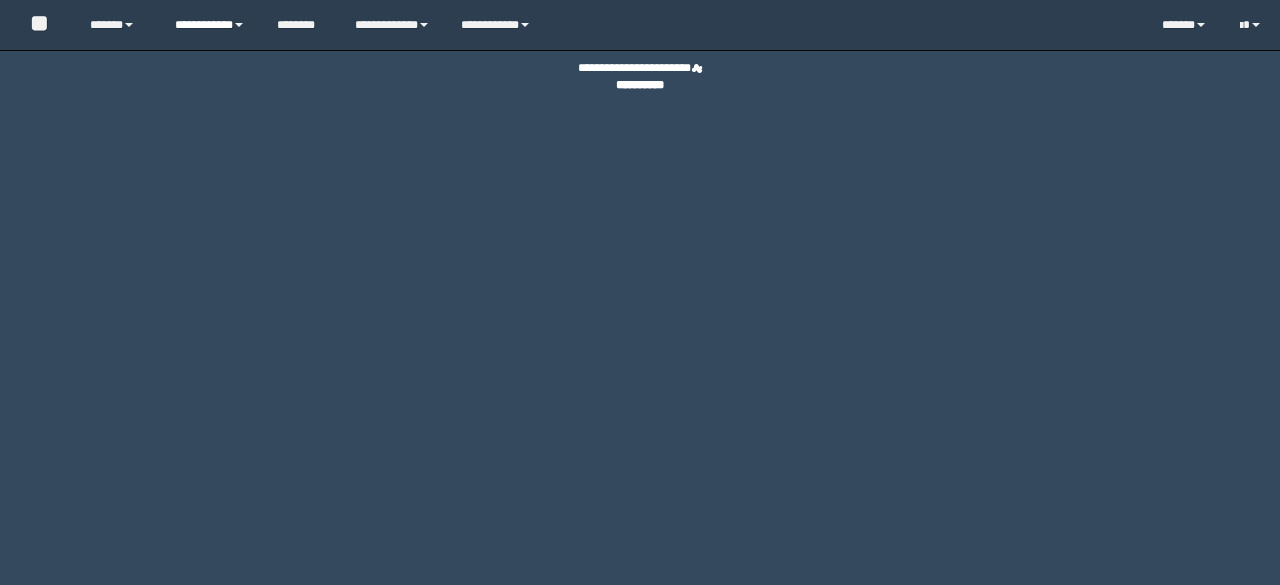 scroll, scrollTop: 0, scrollLeft: 0, axis: both 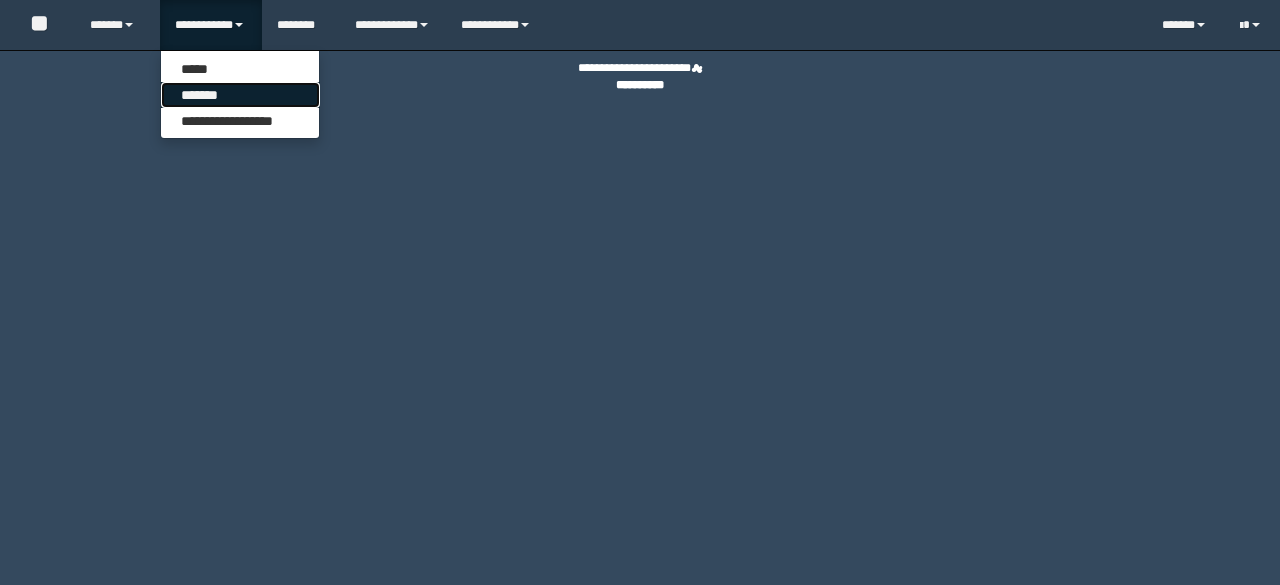 click on "*******" at bounding box center (240, 95) 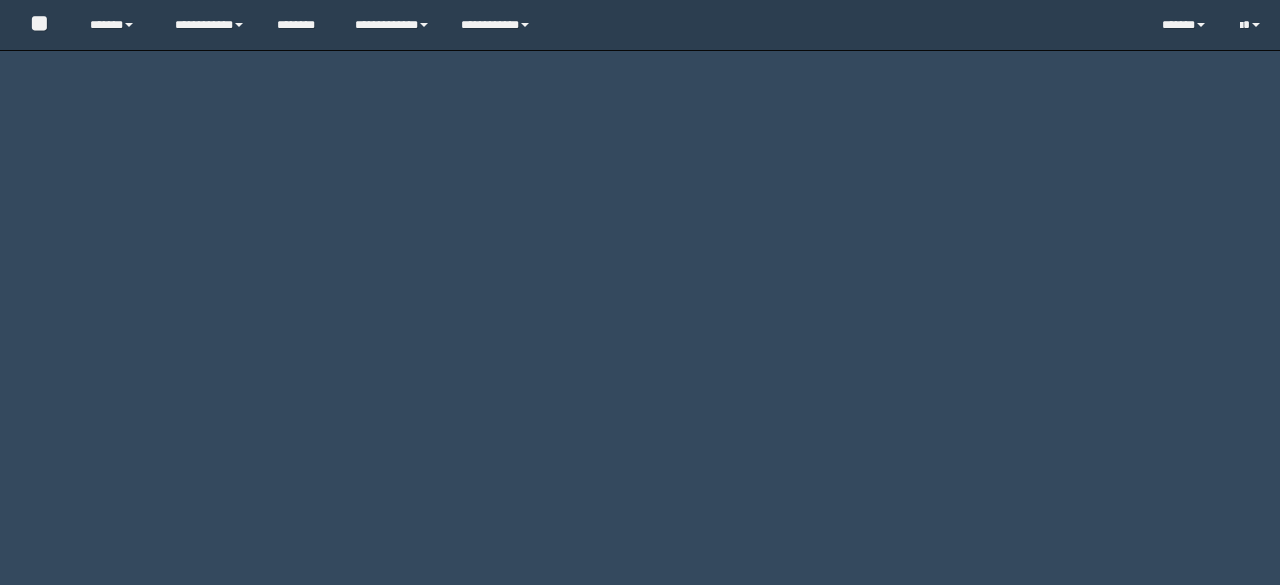 scroll, scrollTop: 0, scrollLeft: 0, axis: both 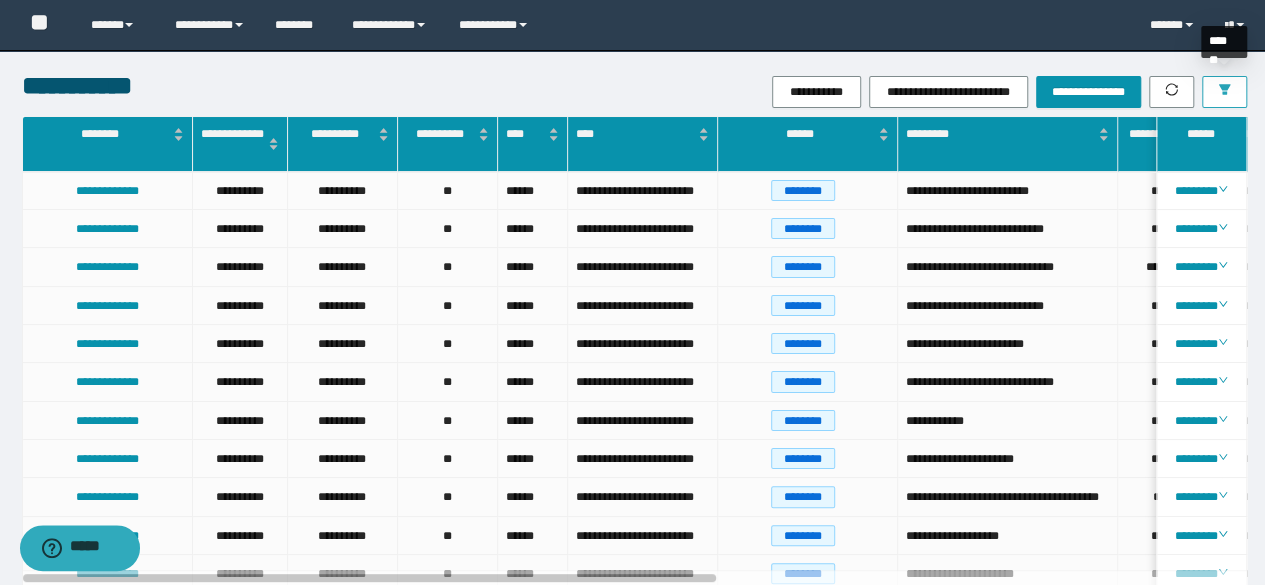 click at bounding box center (1224, 91) 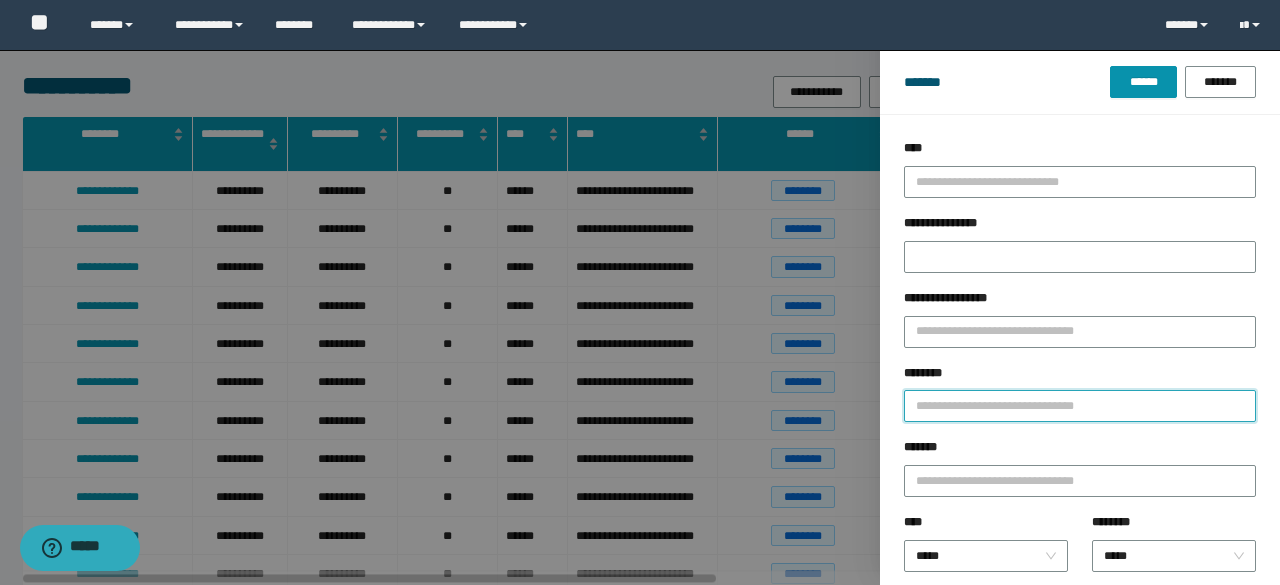 click on "********" at bounding box center (1080, 406) 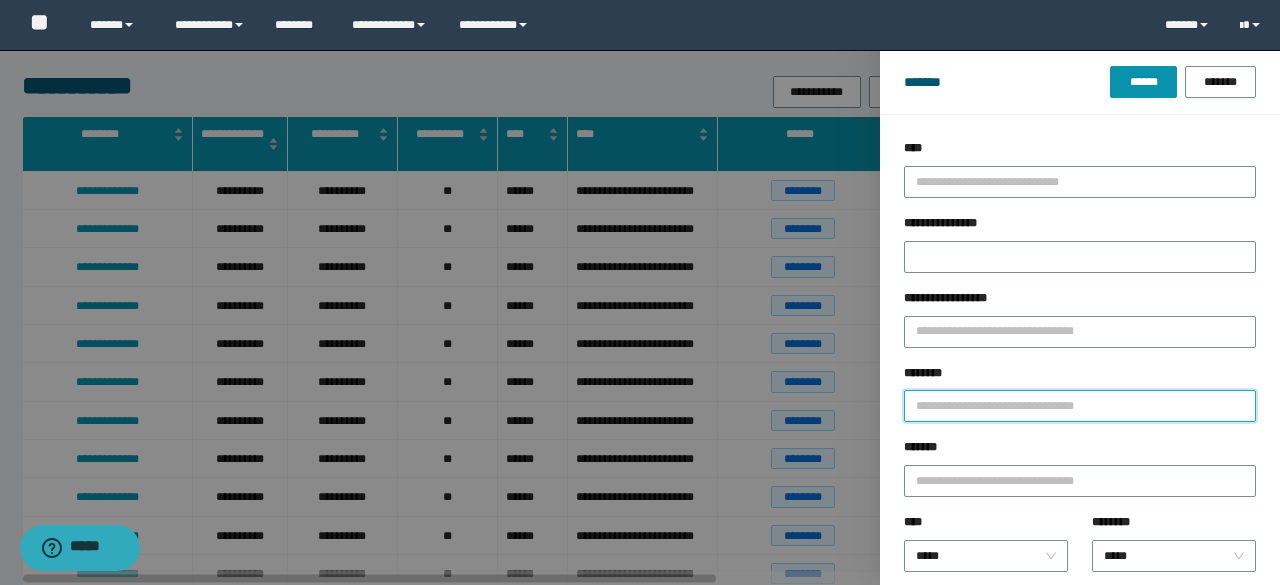 paste on "*******" 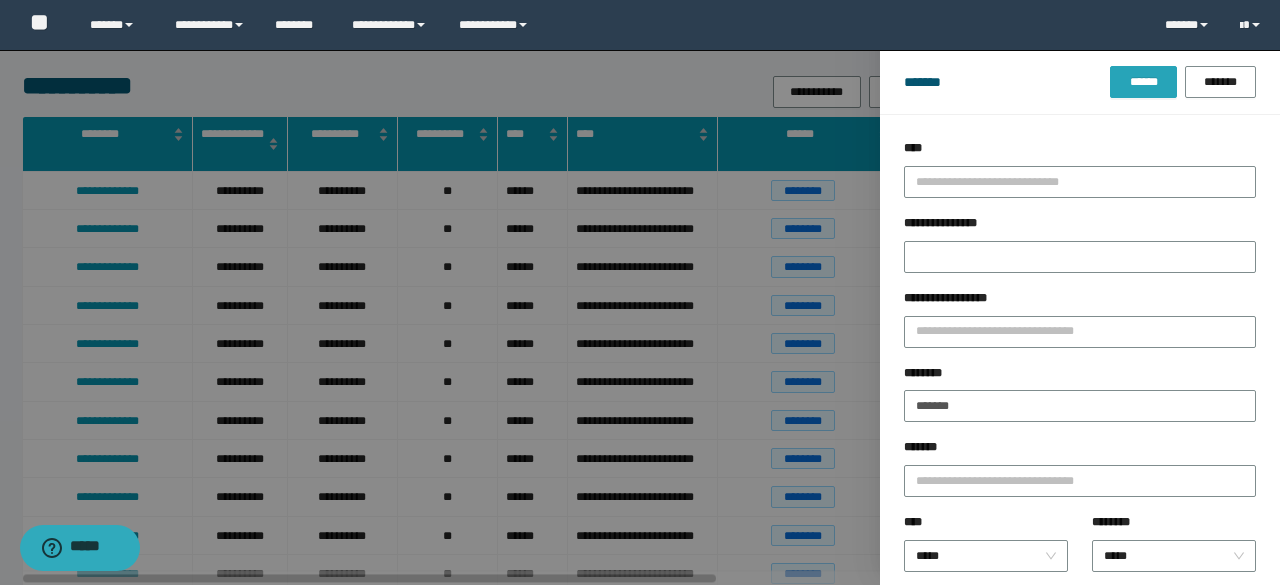 click on "******" at bounding box center [1143, 82] 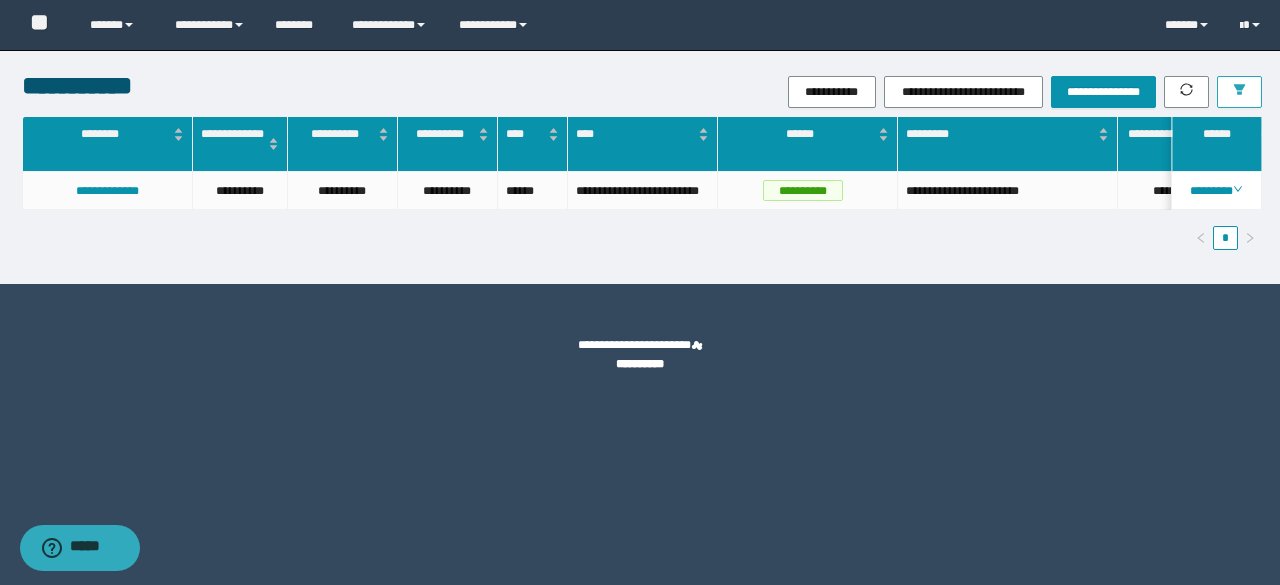 scroll, scrollTop: 0, scrollLeft: 150, axis: horizontal 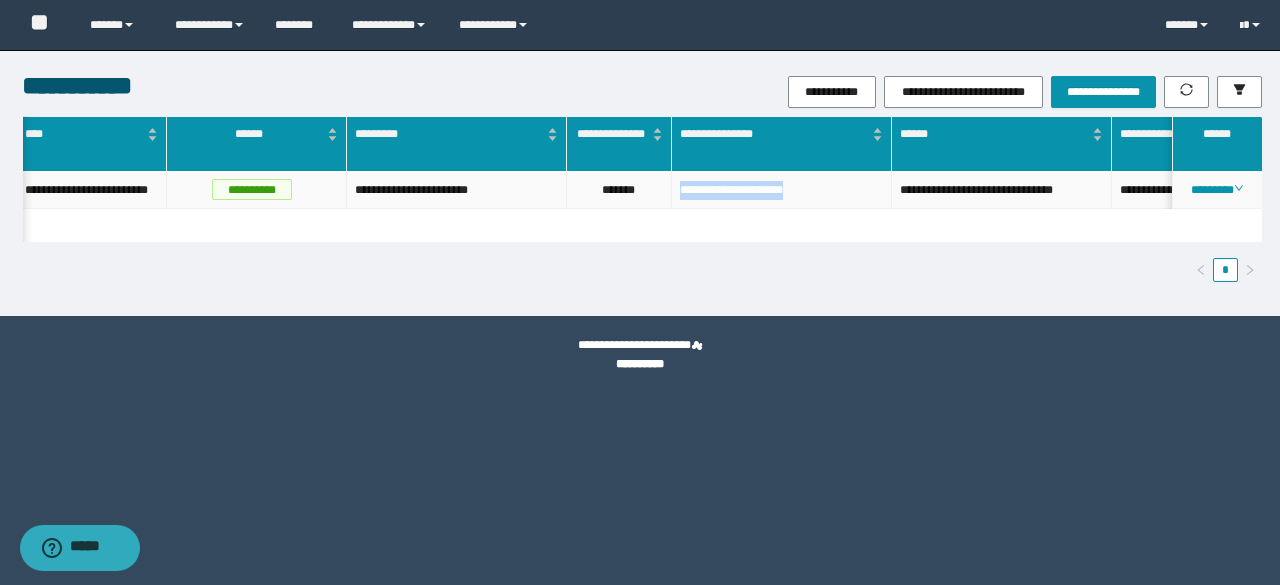 drag, startPoint x: 676, startPoint y: 188, endPoint x: 840, endPoint y: 215, distance: 166.2077 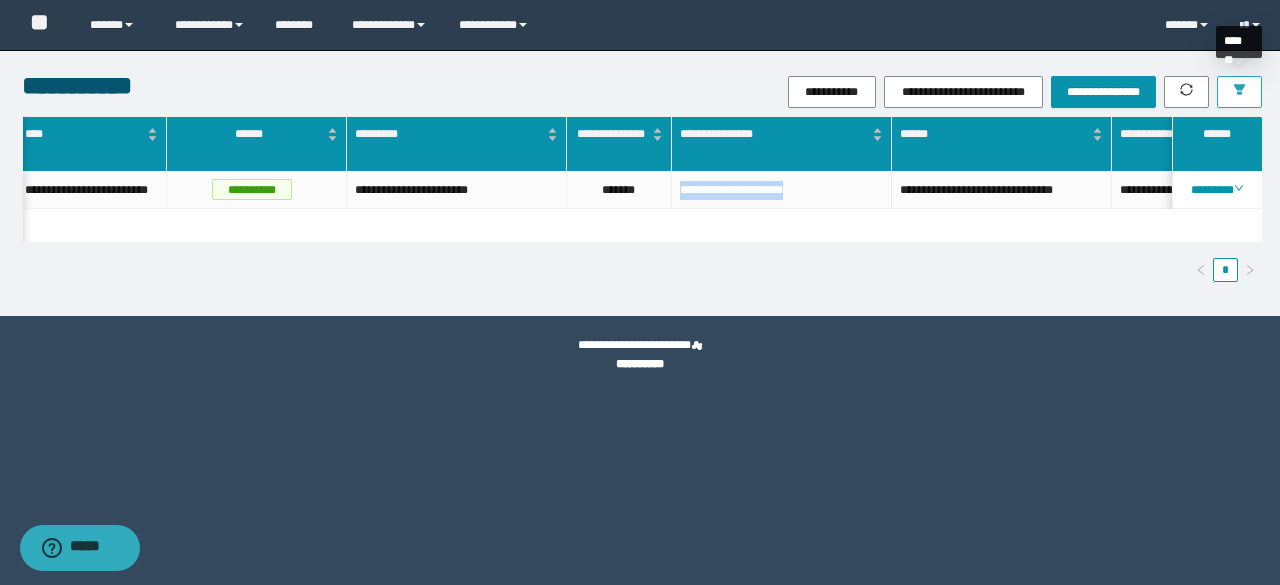 click 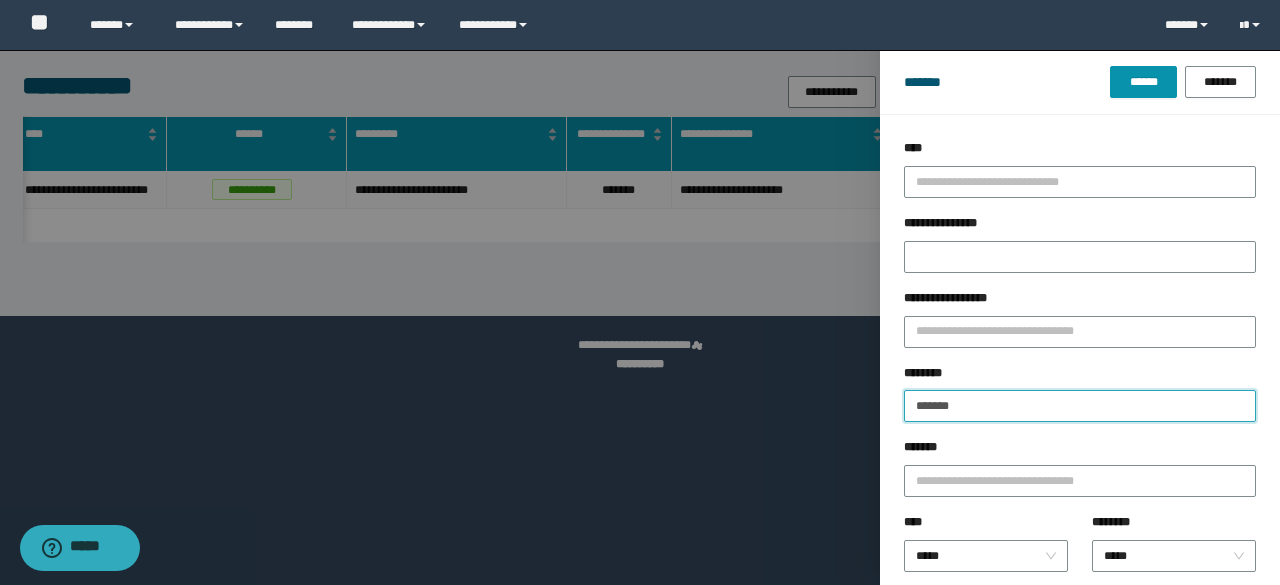 click on "*******" at bounding box center (1080, 406) 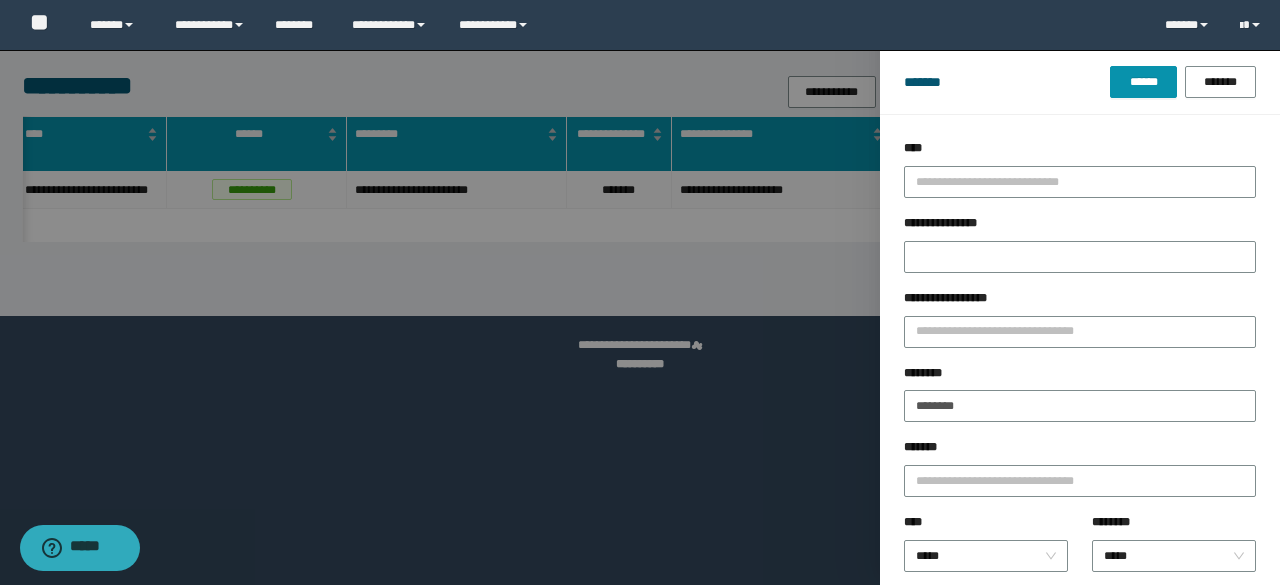 click on "******* ****** *******" at bounding box center [1080, 82] 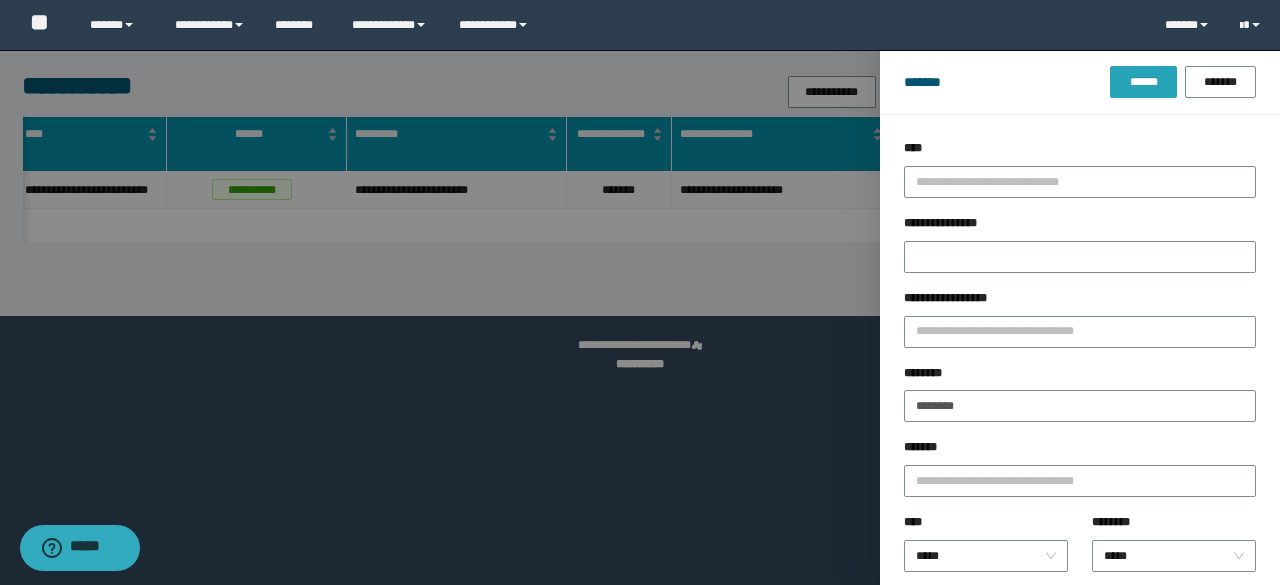 click on "******" at bounding box center [1143, 82] 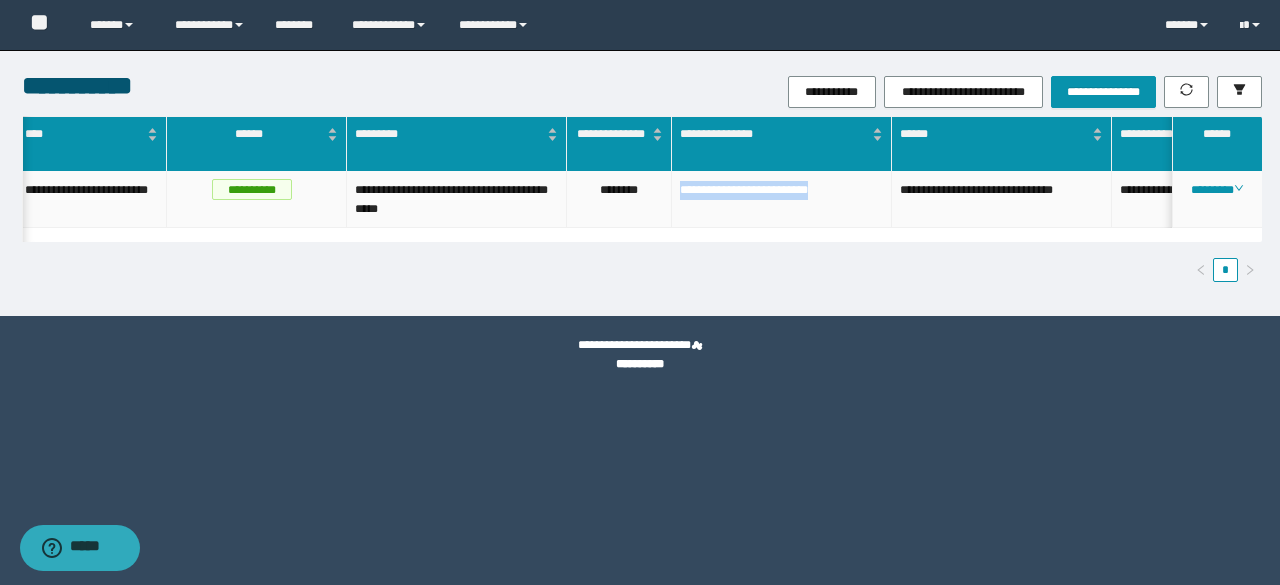 drag, startPoint x: 678, startPoint y: 195, endPoint x: 867, endPoint y: 212, distance: 189.76302 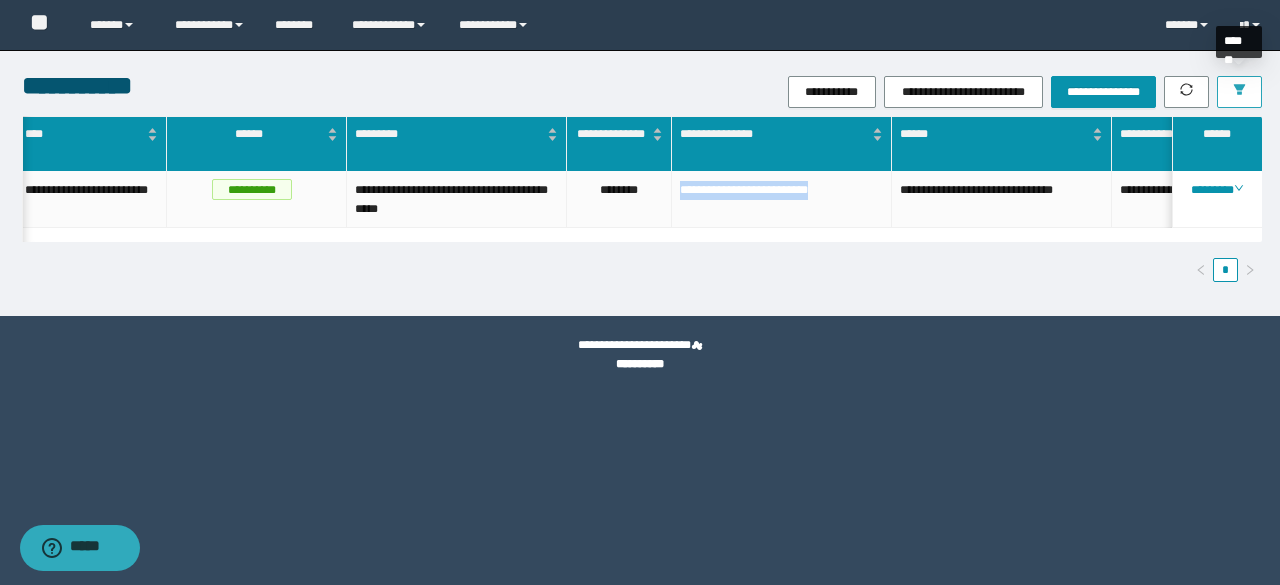 click at bounding box center [1239, 92] 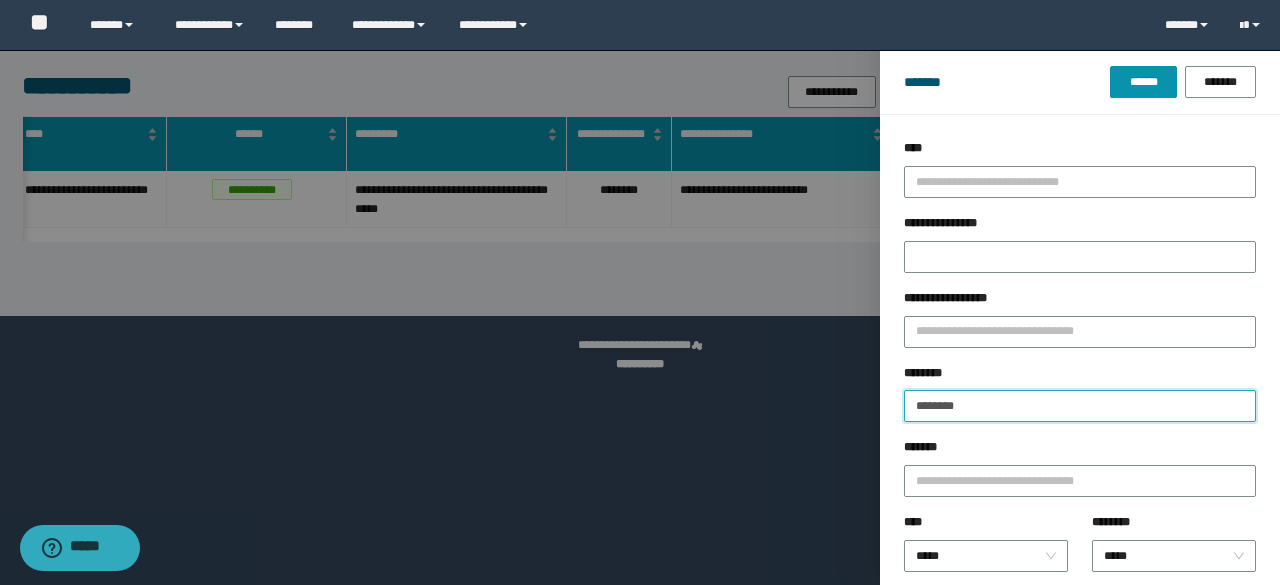 click on "********" at bounding box center [1080, 406] 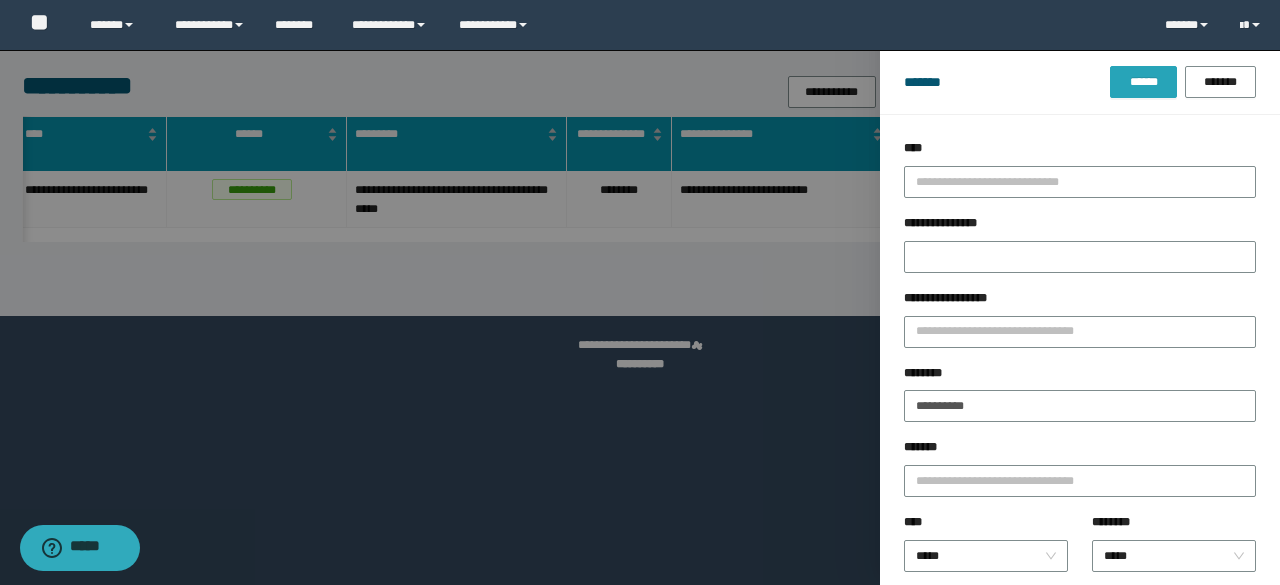 click on "******" at bounding box center [1143, 82] 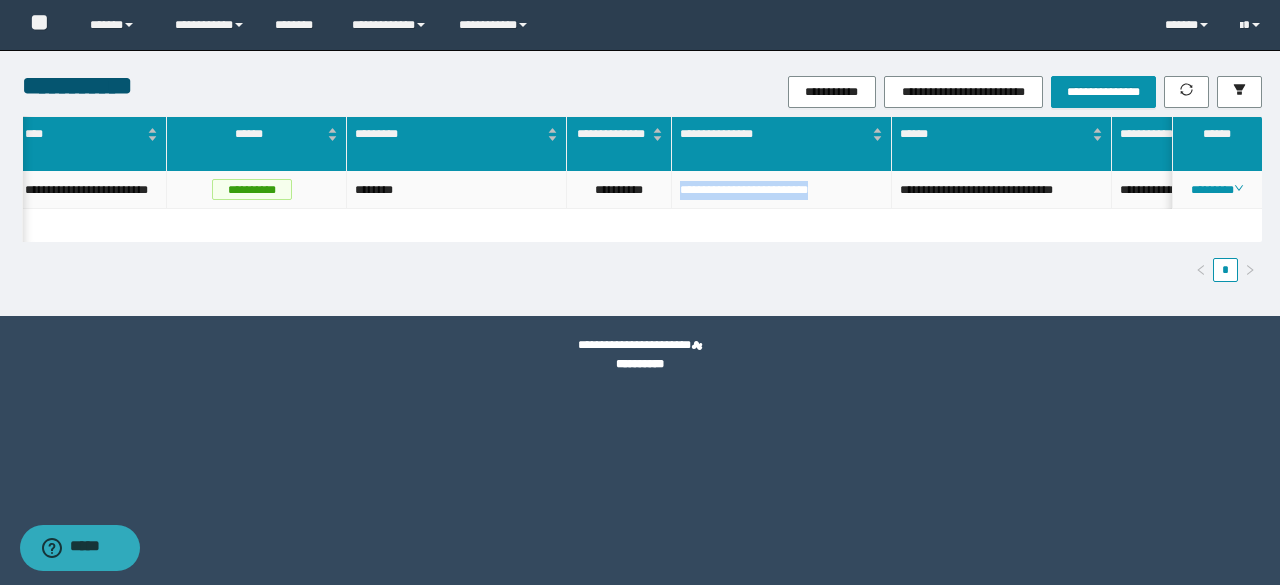drag, startPoint x: 674, startPoint y: 188, endPoint x: 884, endPoint y: 193, distance: 210.05951 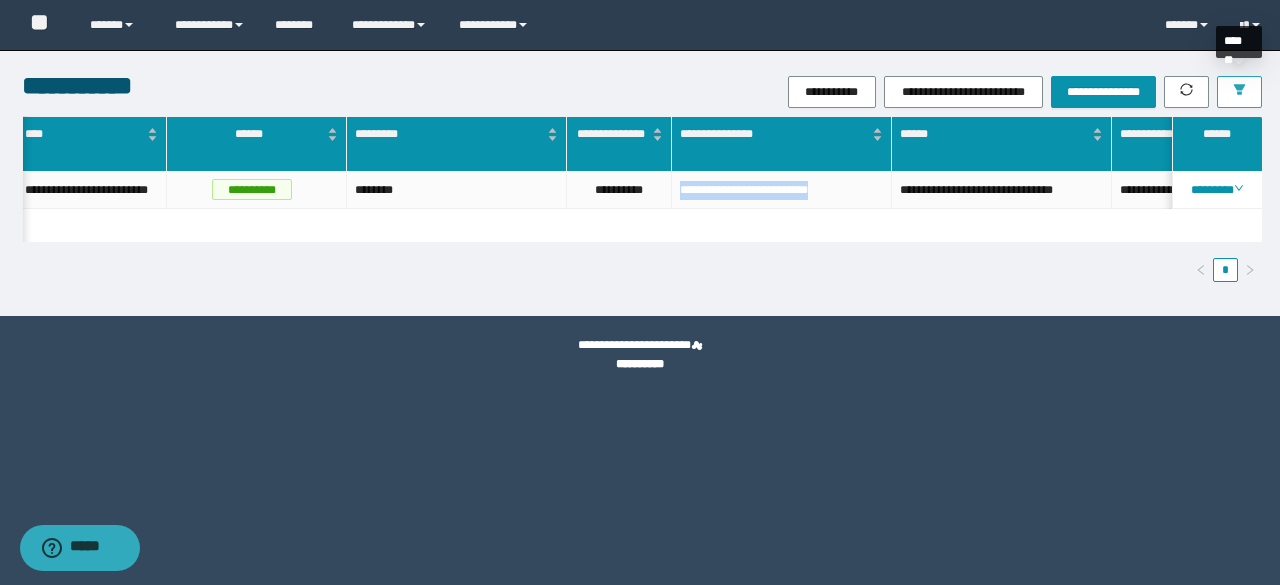 click 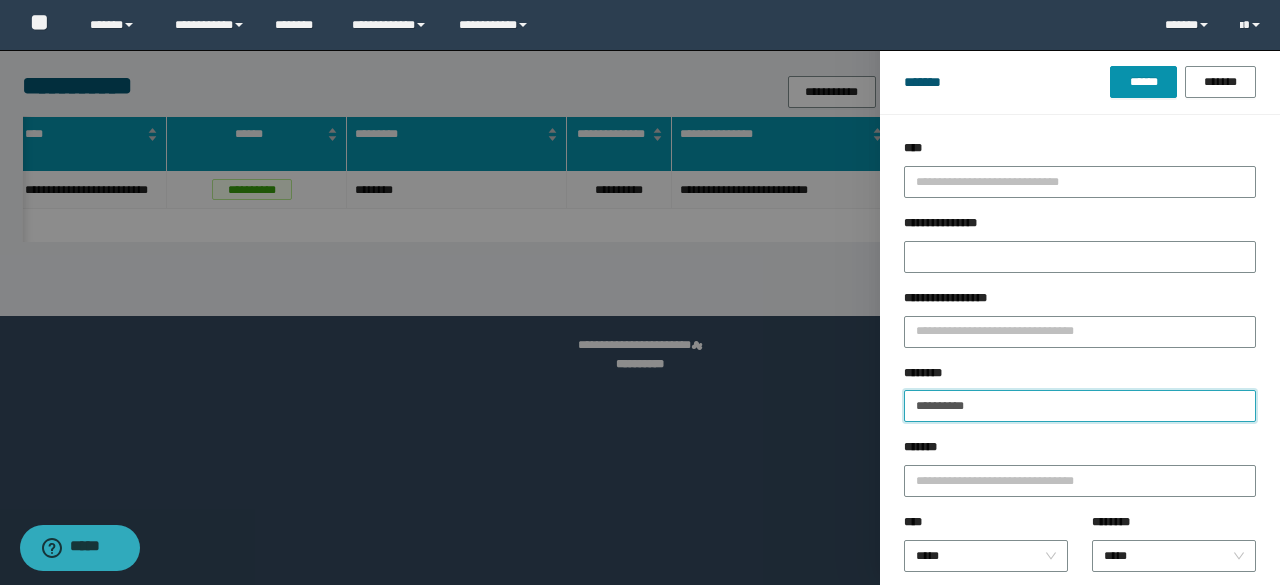 click on "**********" at bounding box center (1080, 406) 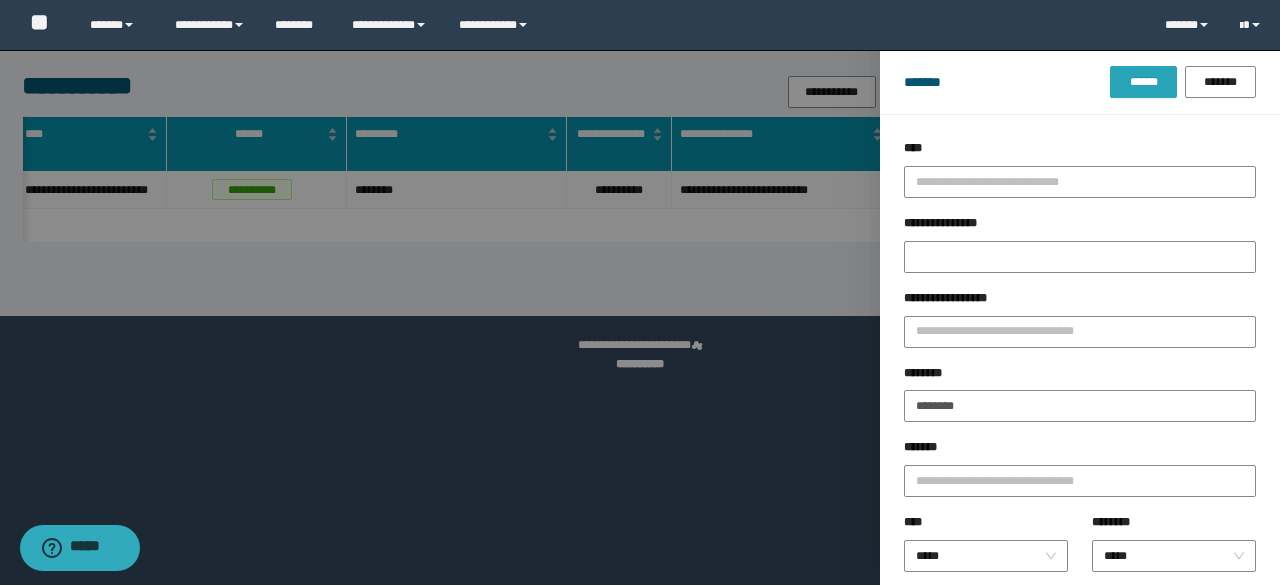 click on "******" at bounding box center (1143, 82) 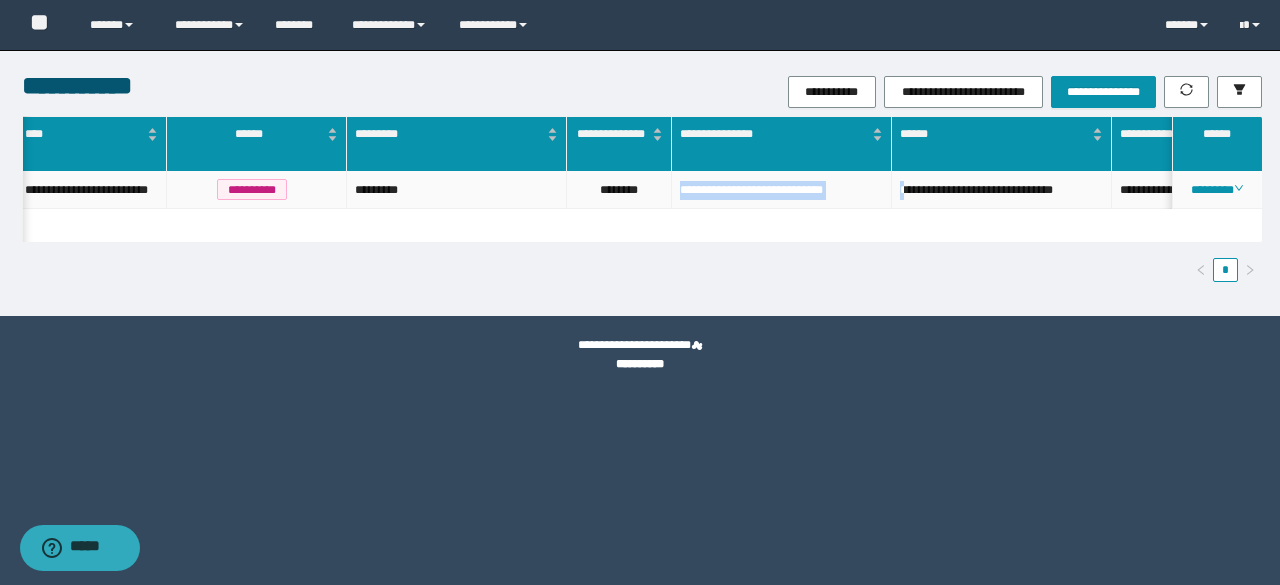drag, startPoint x: 674, startPoint y: 191, endPoint x: 902, endPoint y: 215, distance: 229.25967 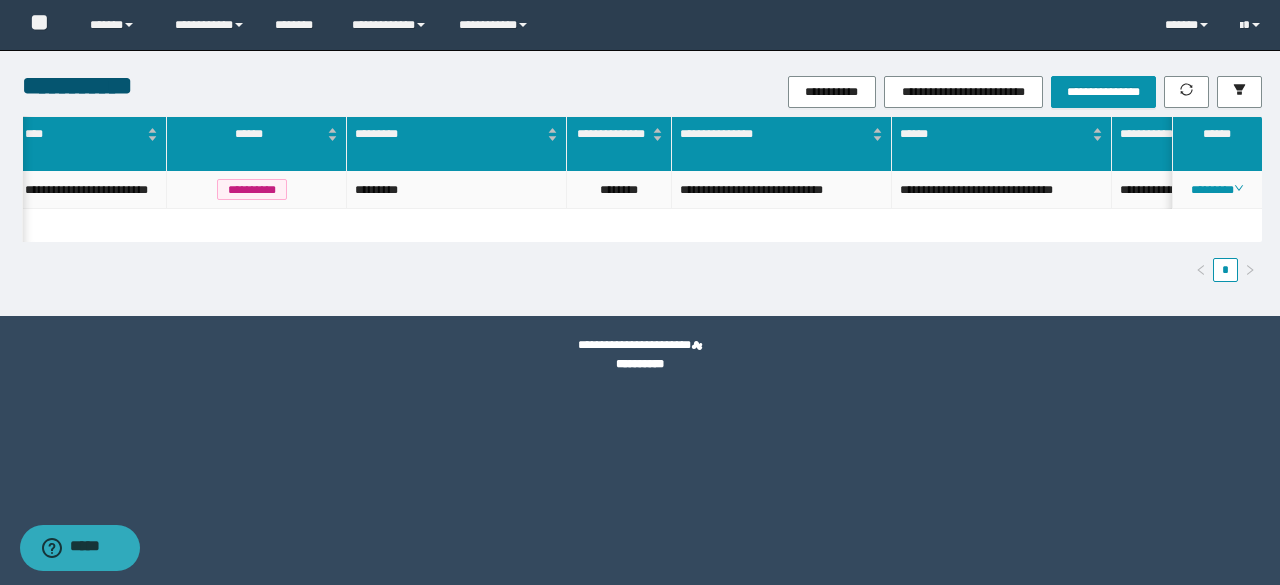 click on "********" at bounding box center (619, 190) 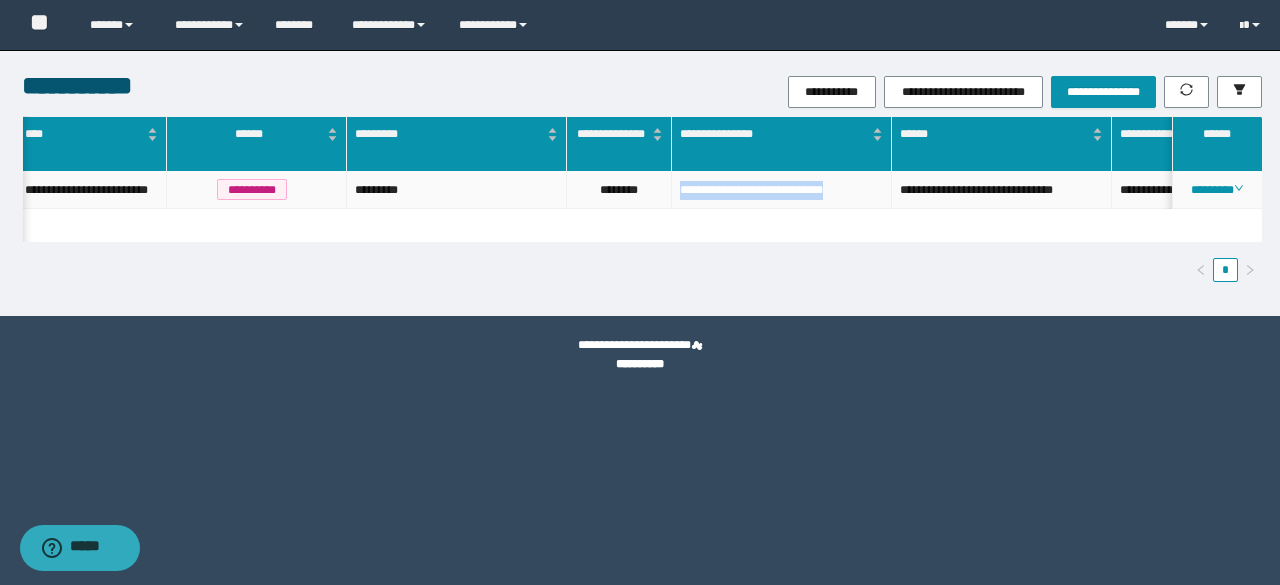 drag, startPoint x: 679, startPoint y: 187, endPoint x: 880, endPoint y: 187, distance: 201 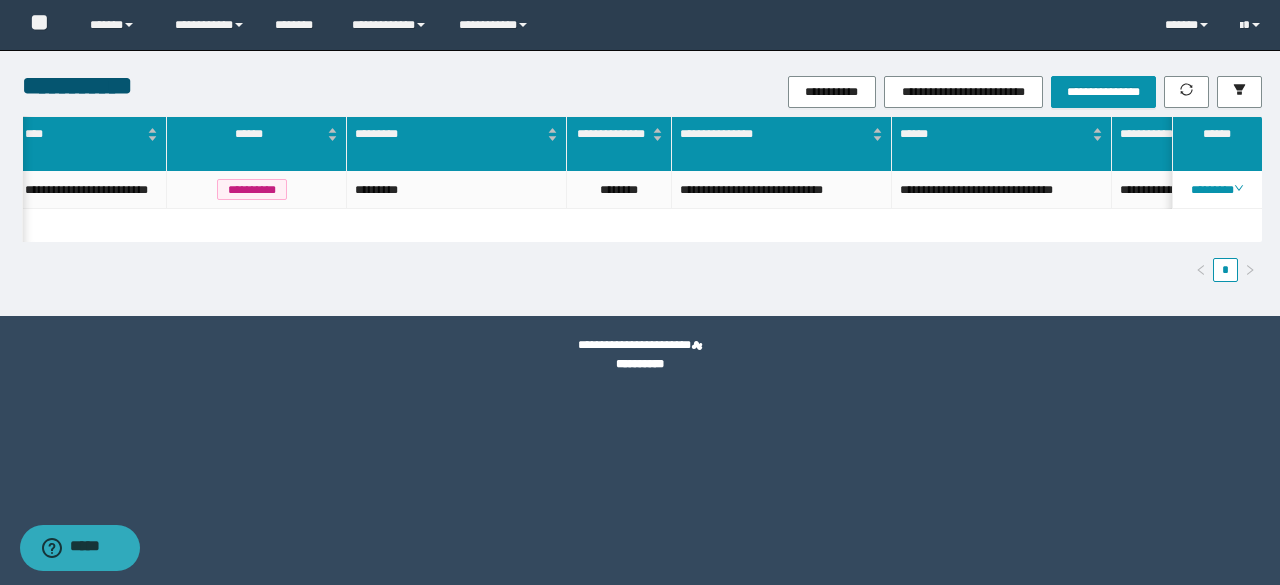 click on "**********" at bounding box center (848, 92) 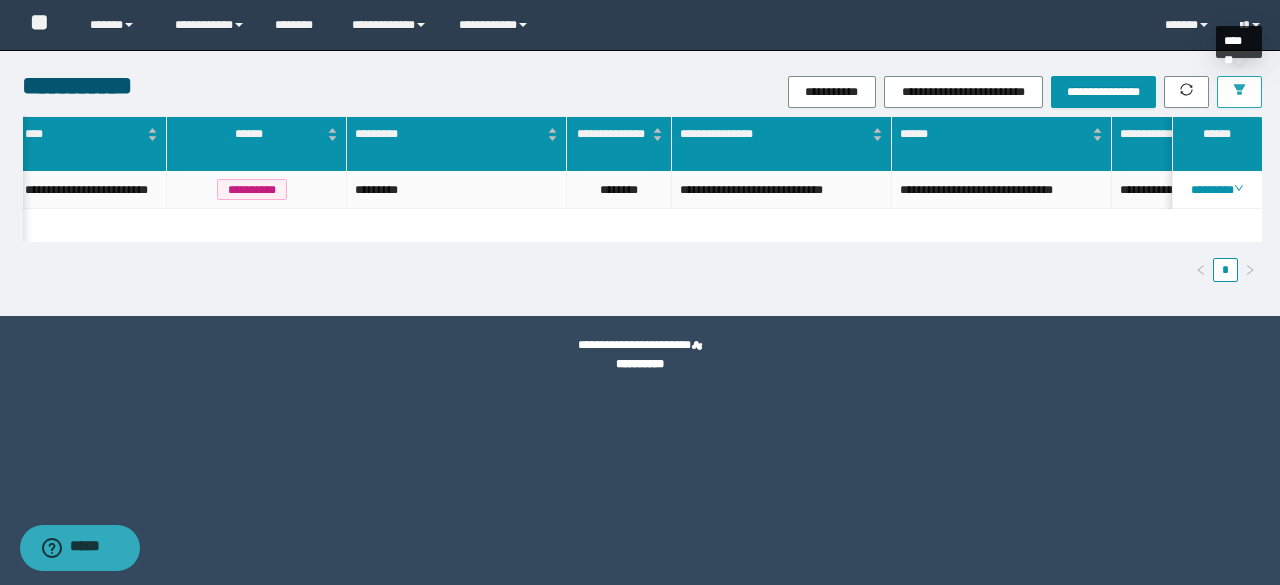 click 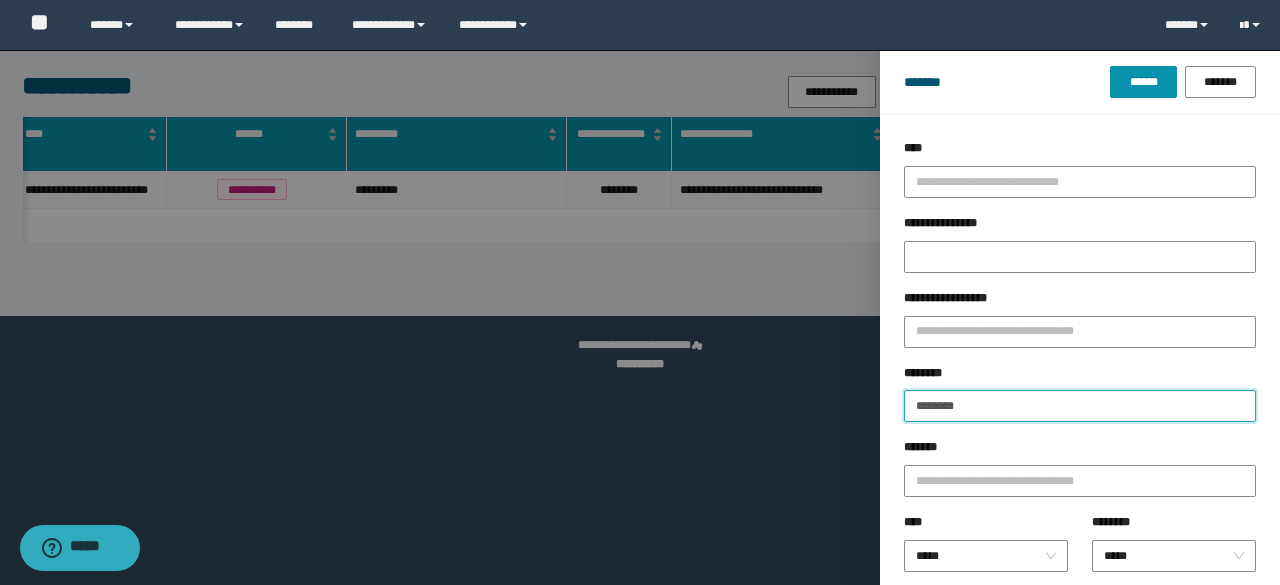click on "********" at bounding box center [1080, 406] 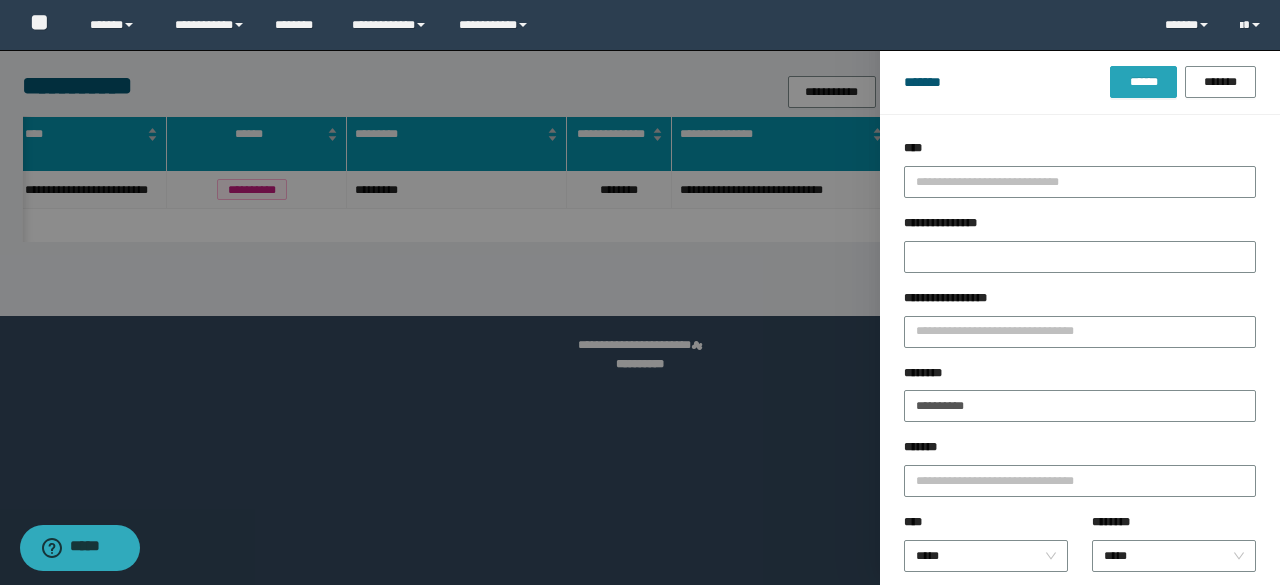 click on "******" at bounding box center (1143, 82) 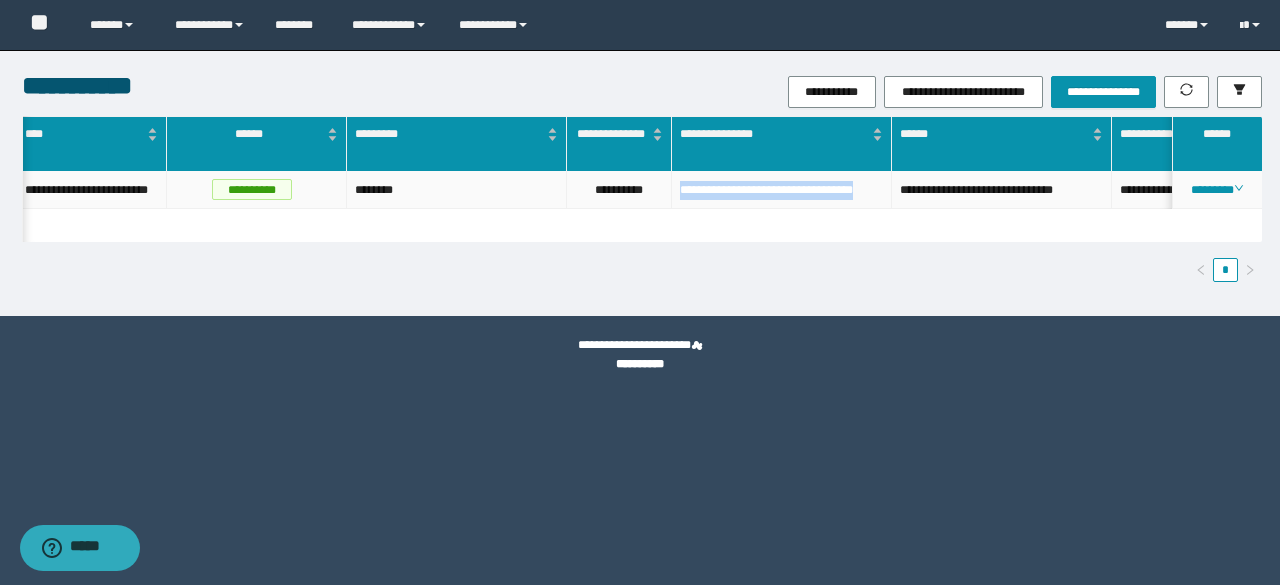 drag, startPoint x: 679, startPoint y: 187, endPoint x: 759, endPoint y: 202, distance: 81.394104 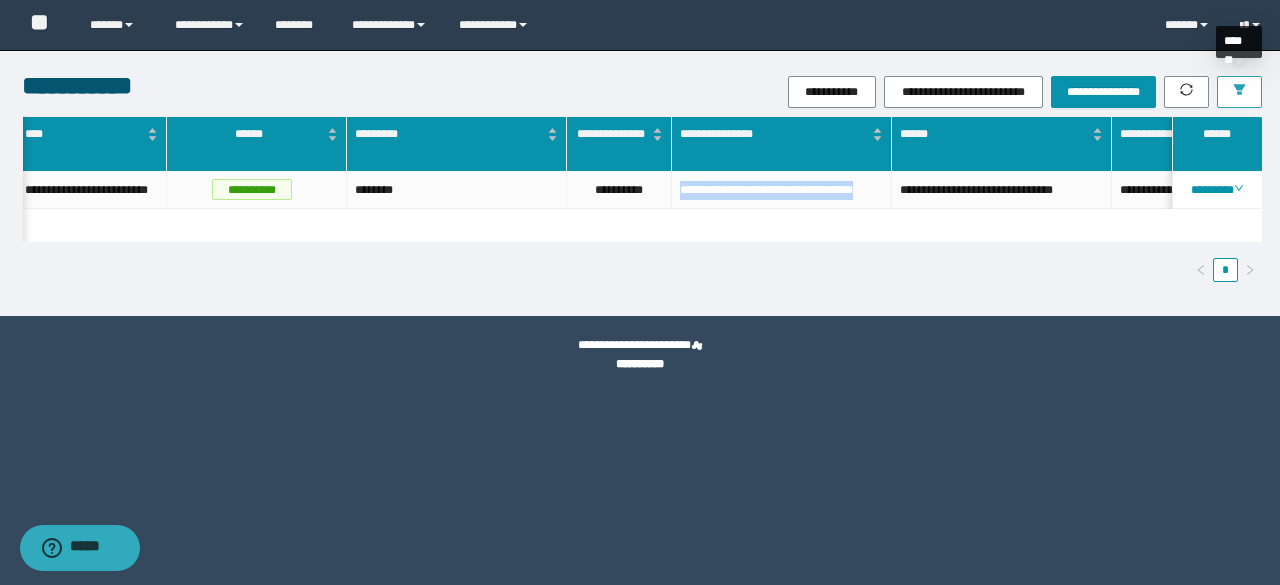 click at bounding box center [1239, 92] 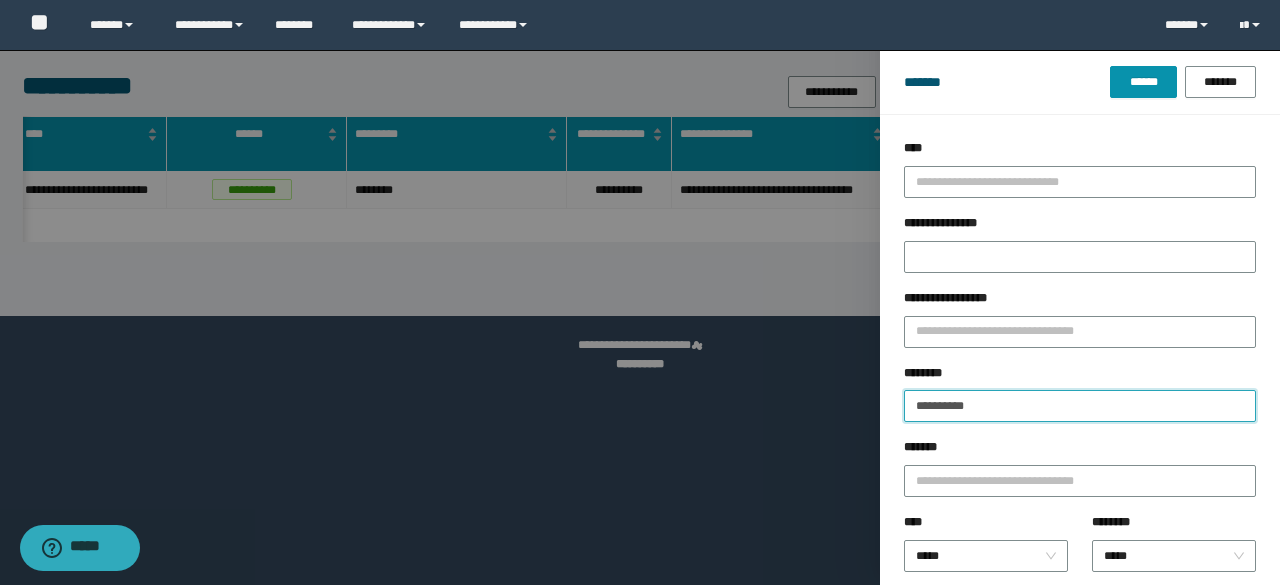 click on "**********" at bounding box center (1080, 406) 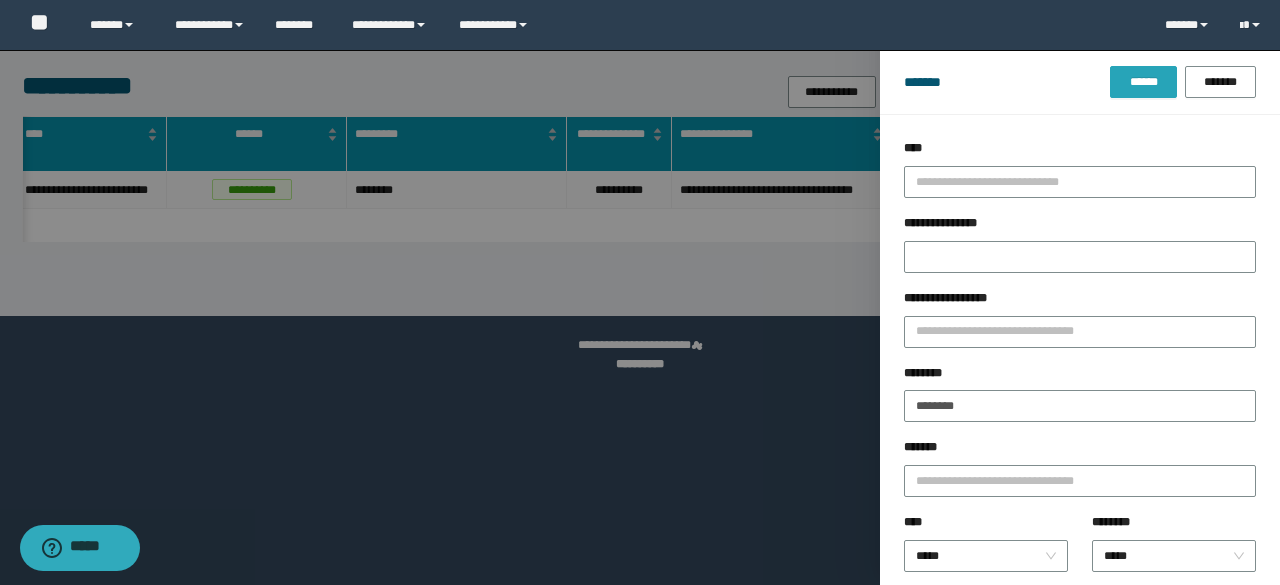 click on "******" at bounding box center [1143, 82] 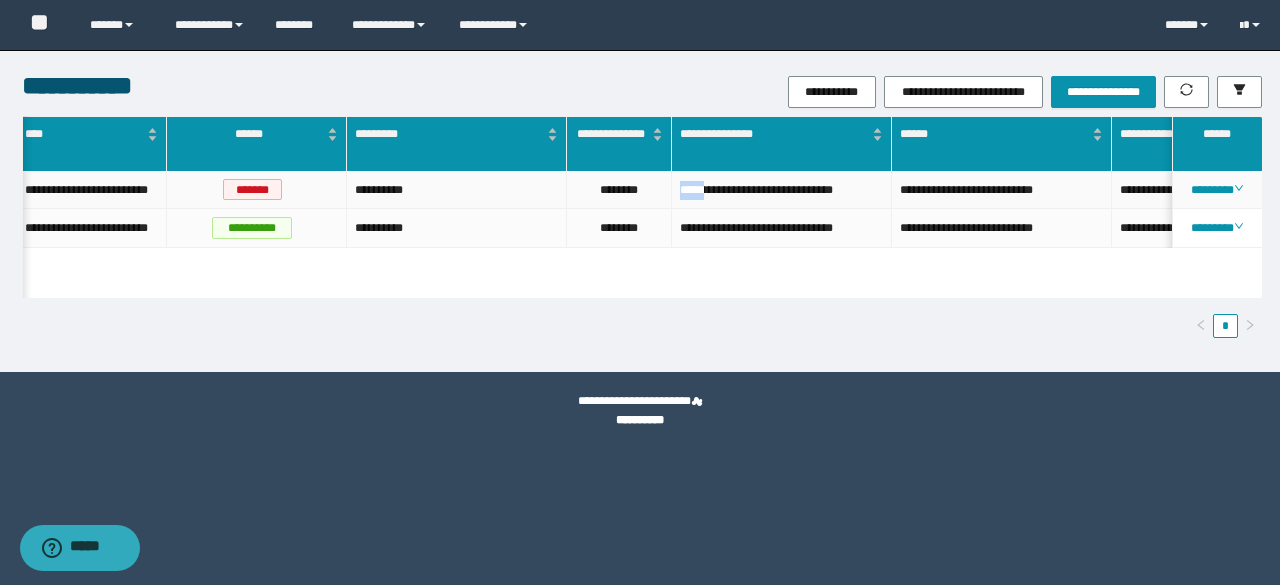 drag, startPoint x: 677, startPoint y: 195, endPoint x: 710, endPoint y: 198, distance: 33.13608 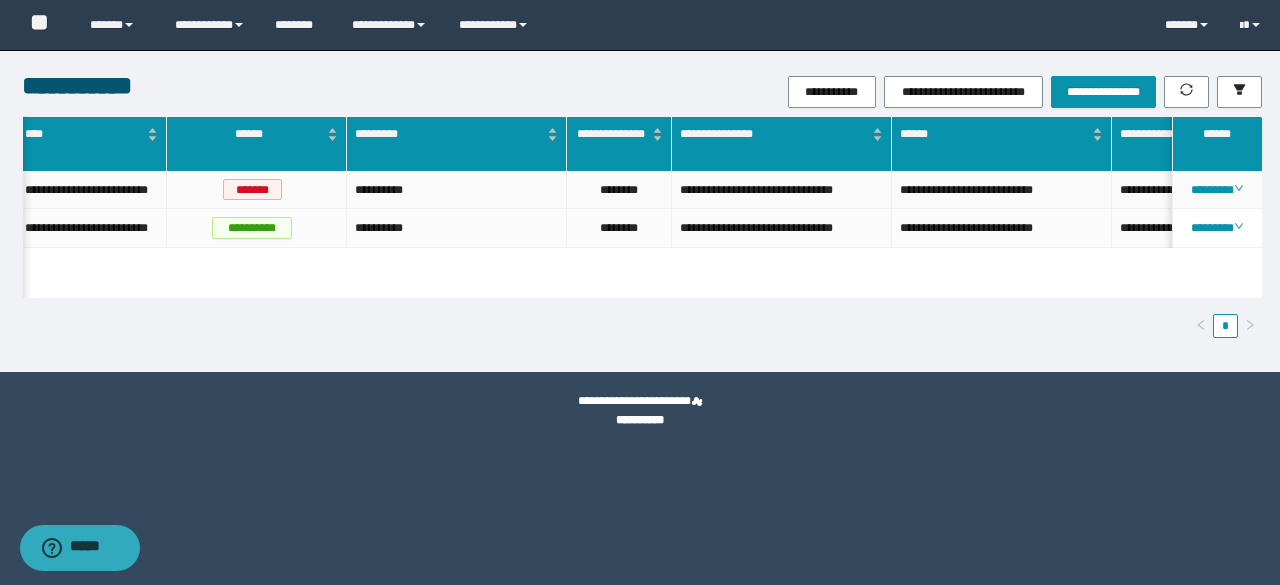 click on "**********" at bounding box center [782, 190] 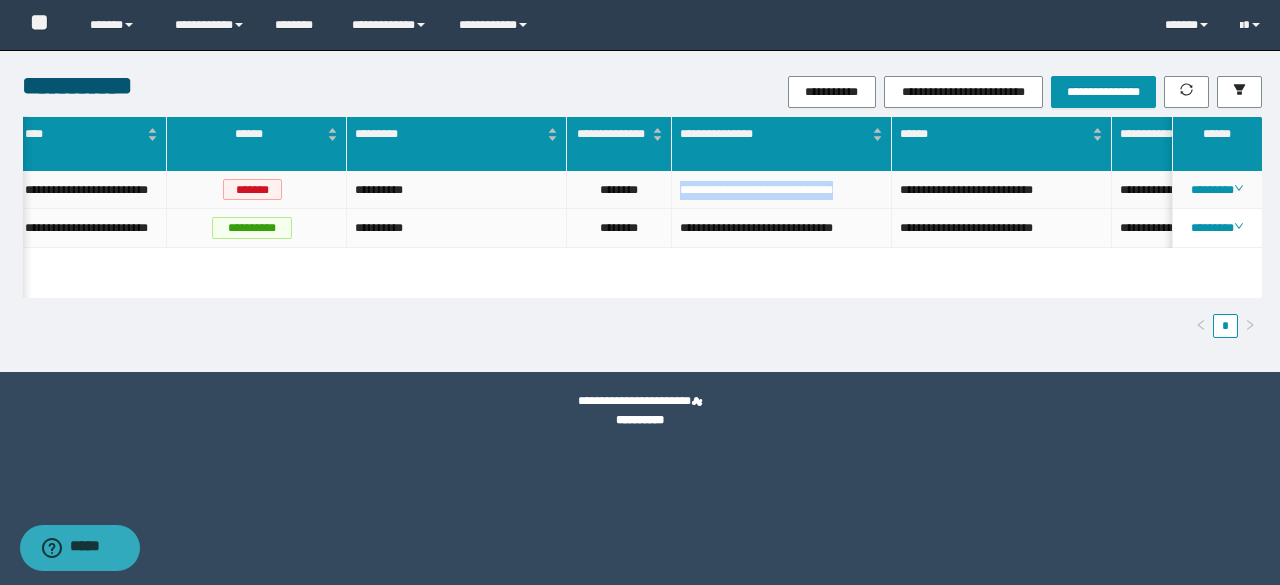 drag, startPoint x: 686, startPoint y: 191, endPoint x: 737, endPoint y: 211, distance: 54.781384 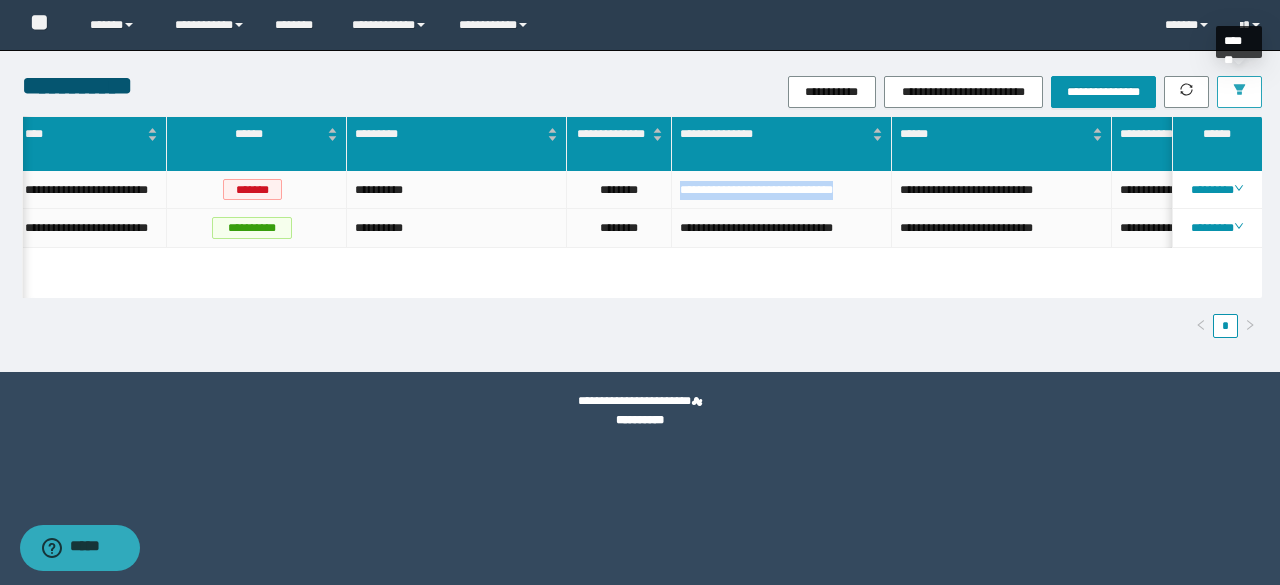 click at bounding box center (1239, 92) 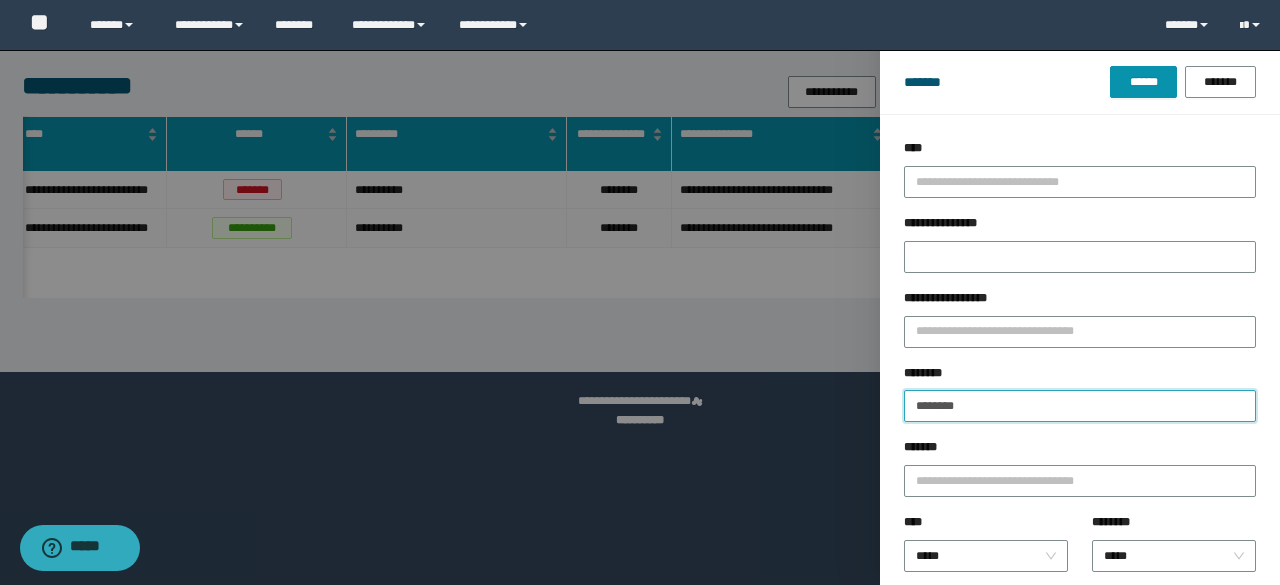 click on "********" at bounding box center [1080, 406] 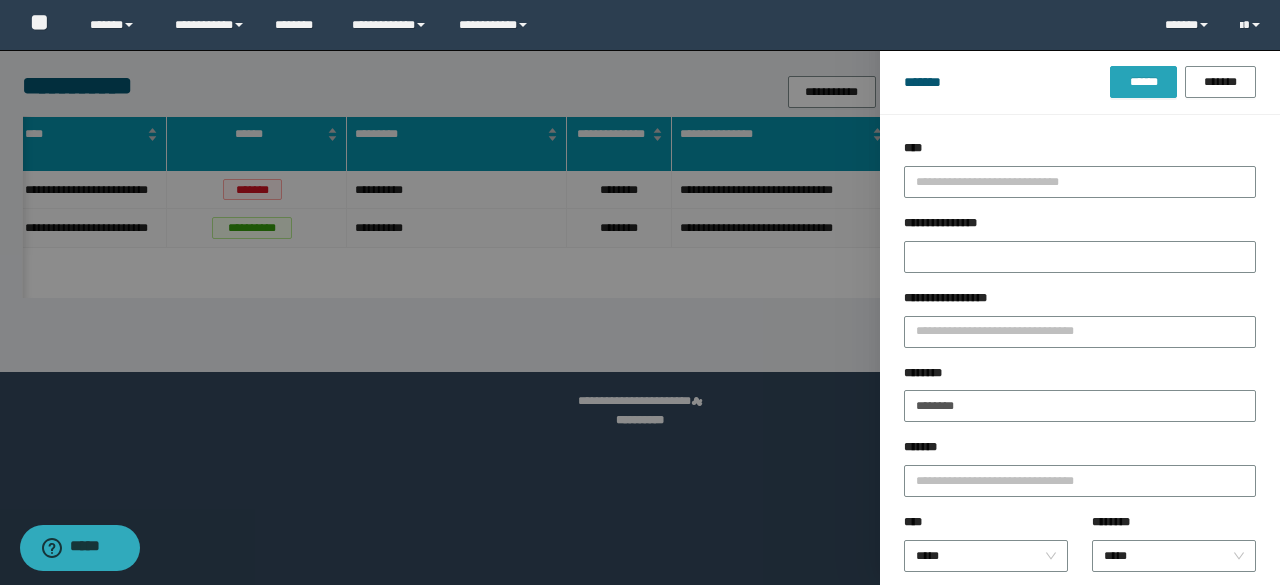 click on "******" at bounding box center [1143, 82] 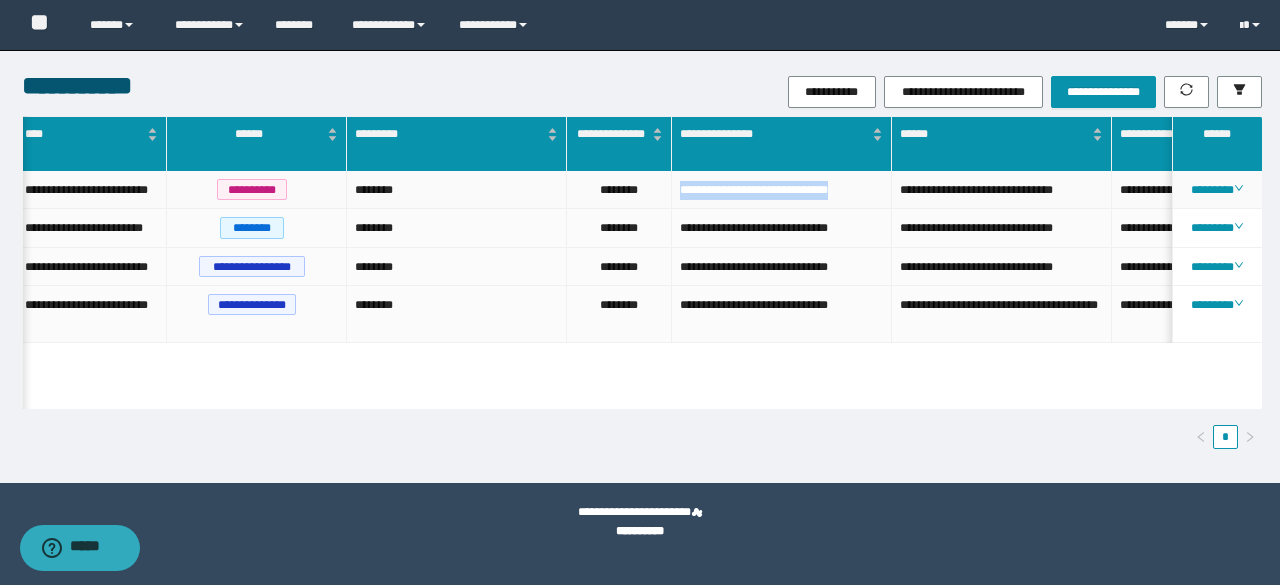 drag, startPoint x: 675, startPoint y: 193, endPoint x: 737, endPoint y: 210, distance: 64.288414 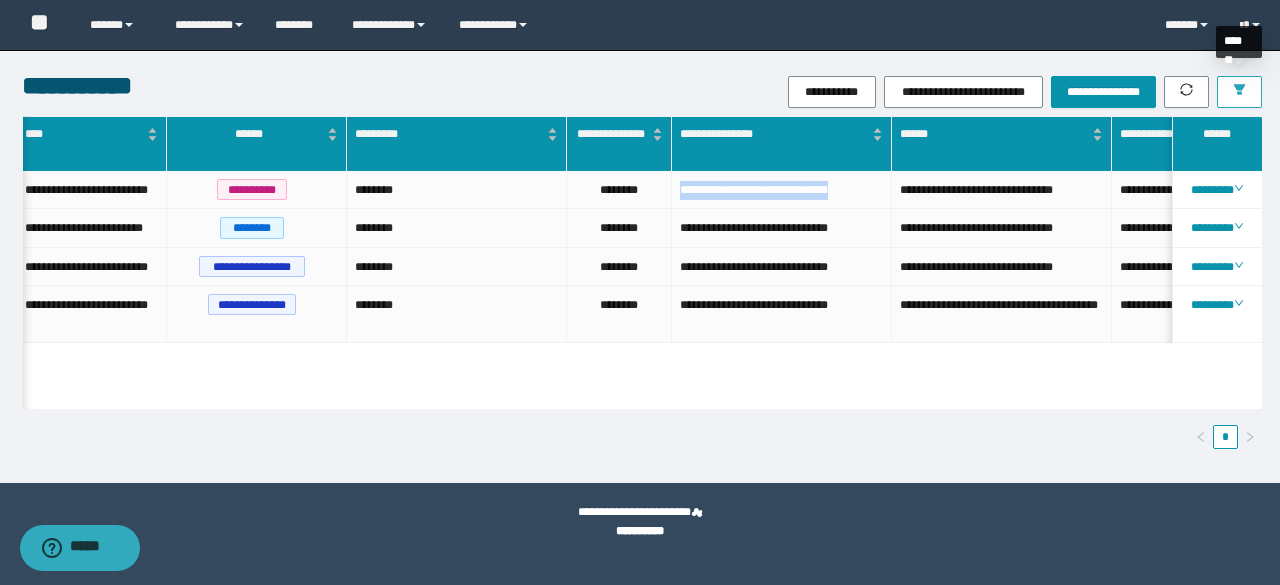 click at bounding box center [1239, 92] 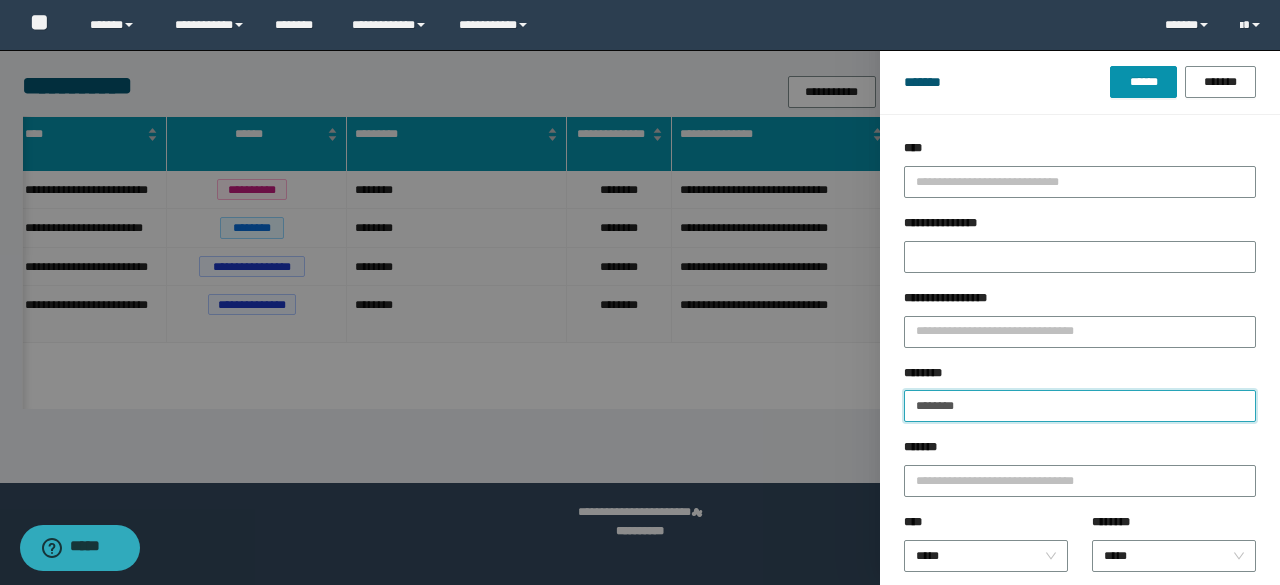 click on "********" at bounding box center [1080, 406] 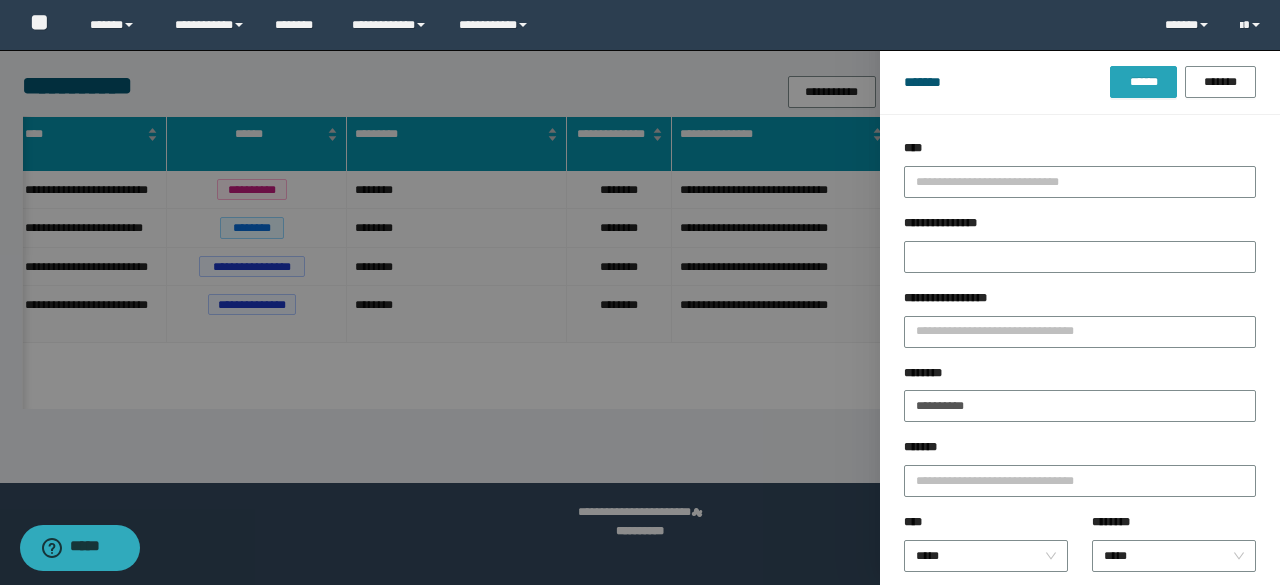 click on "******" at bounding box center (1143, 82) 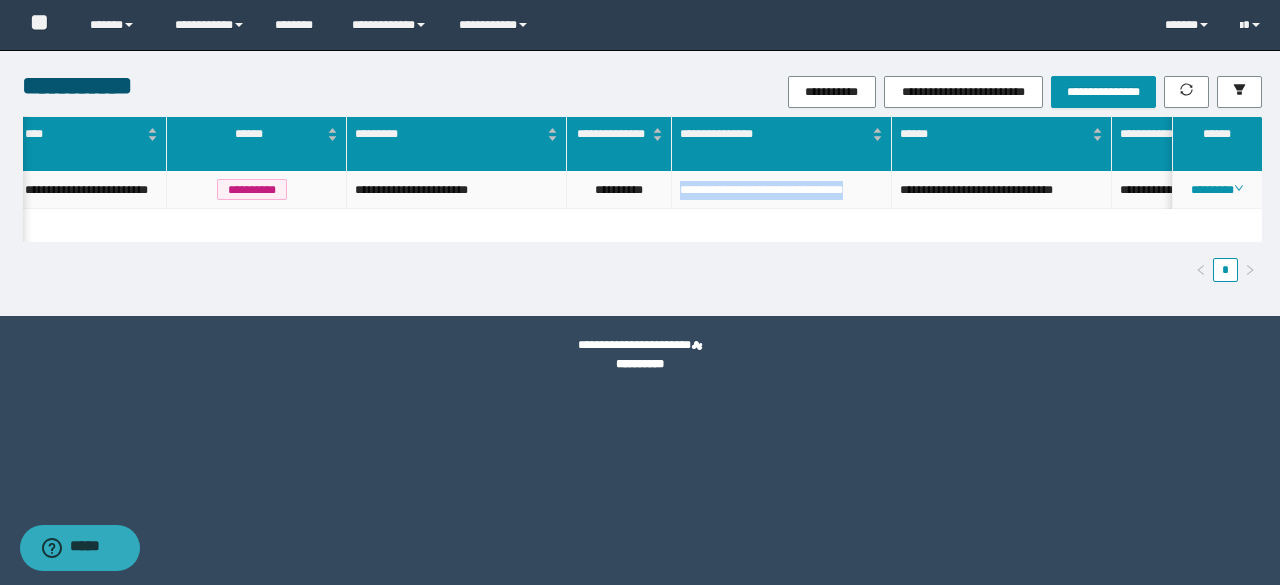 drag, startPoint x: 678, startPoint y: 197, endPoint x: 738, endPoint y: 213, distance: 62.0967 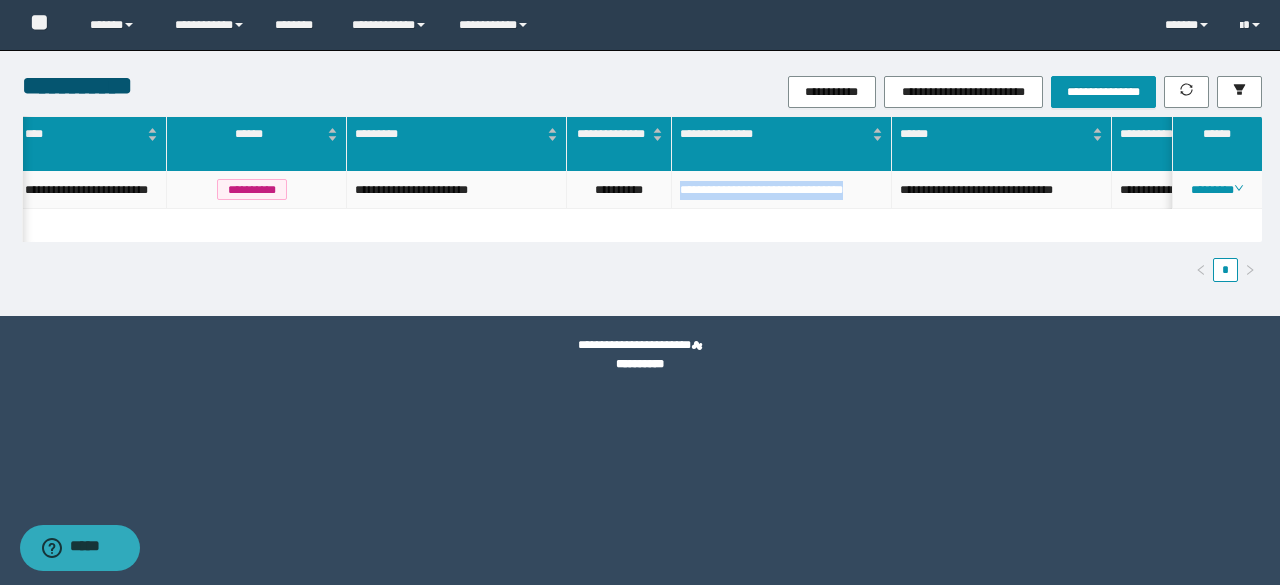 copy on "**********" 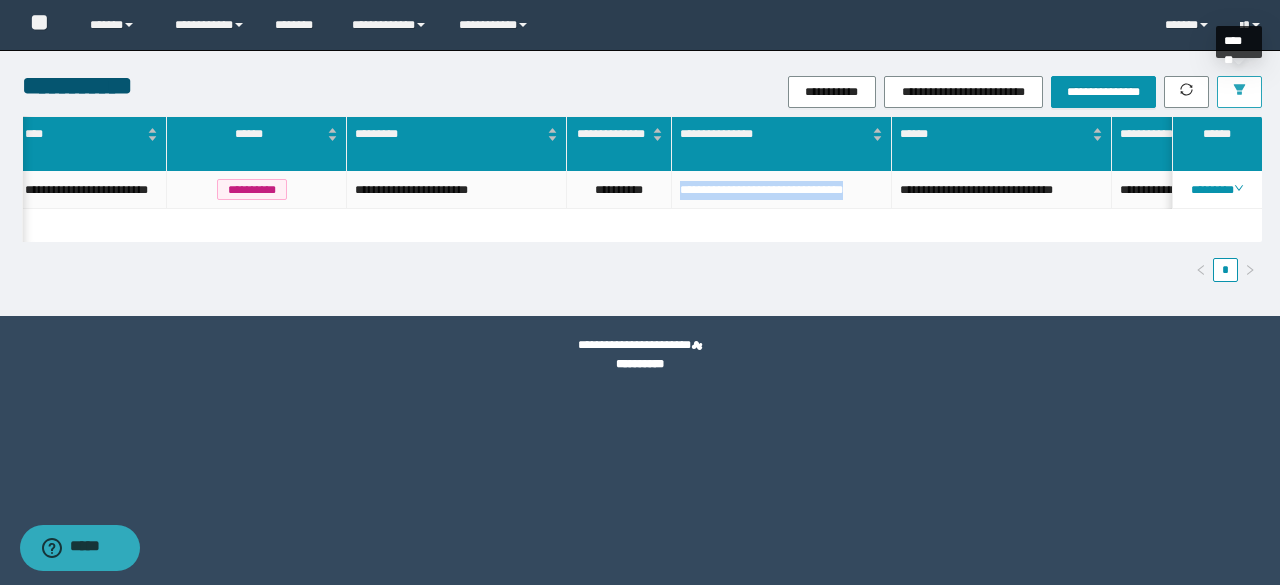 click at bounding box center [1239, 92] 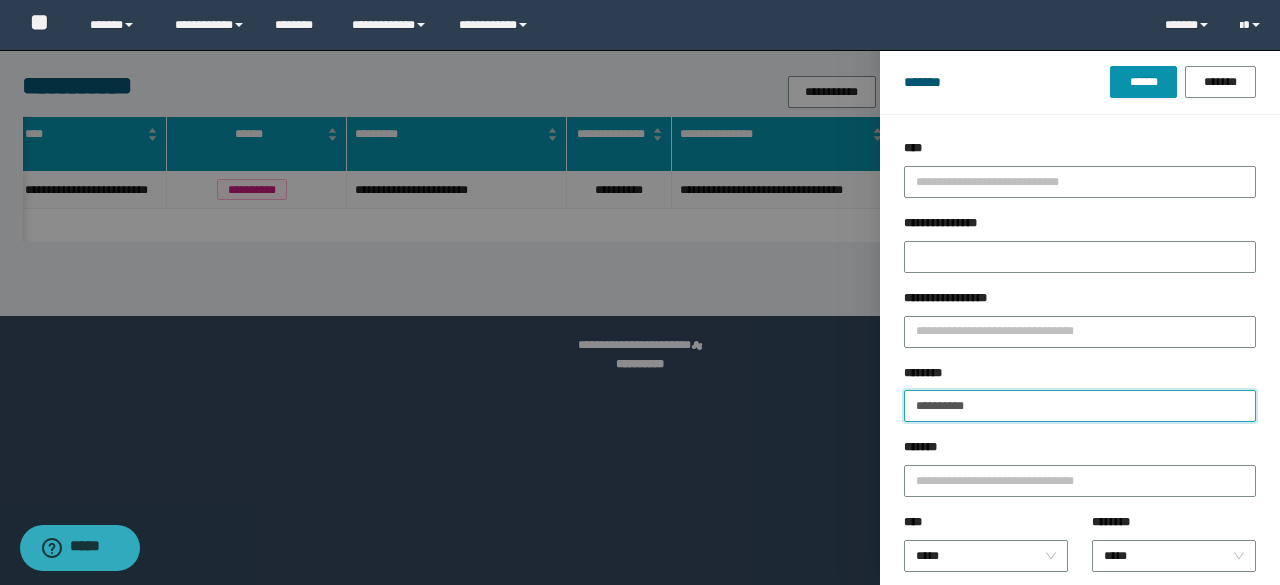 click on "**********" at bounding box center [1080, 406] 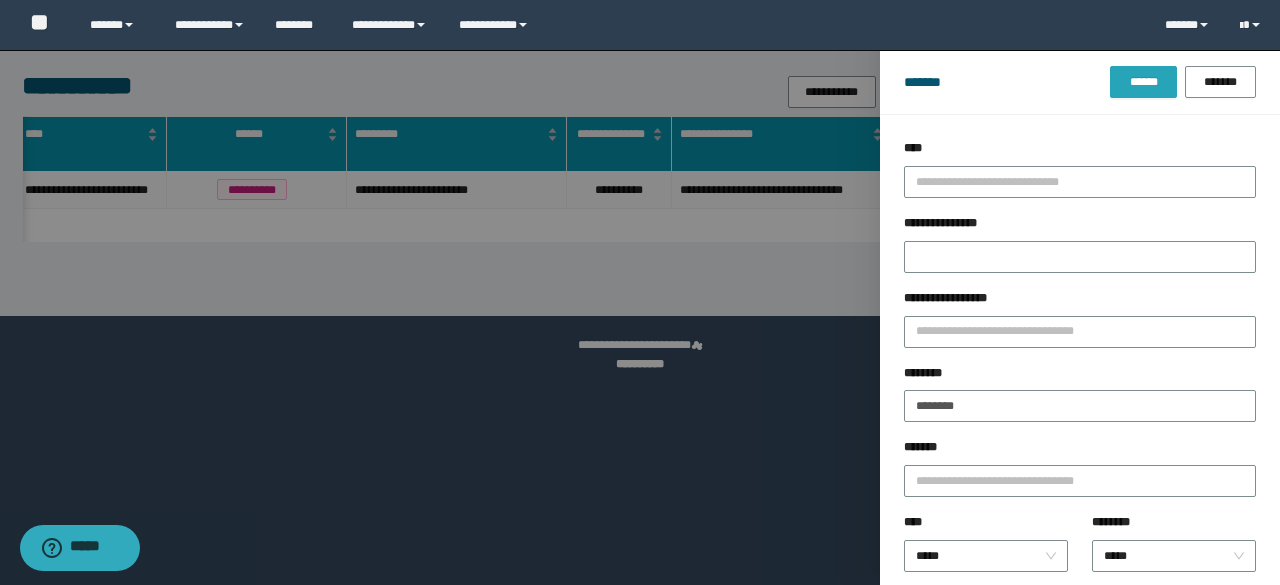 click on "******" at bounding box center [1143, 82] 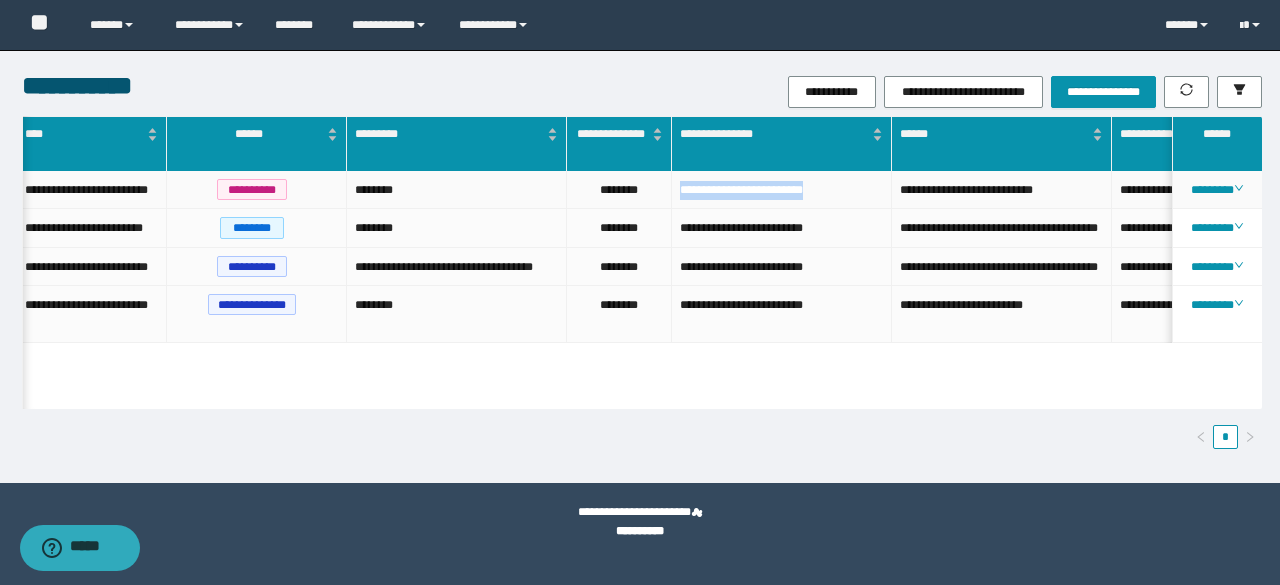 drag, startPoint x: 680, startPoint y: 188, endPoint x: 862, endPoint y: 198, distance: 182.27452 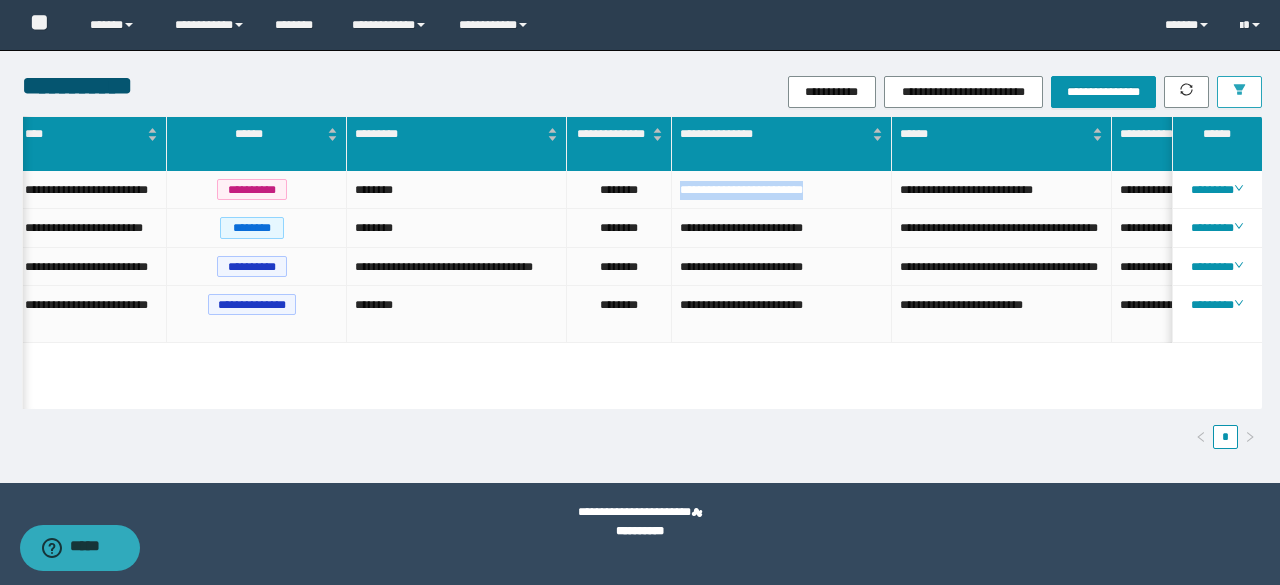 click 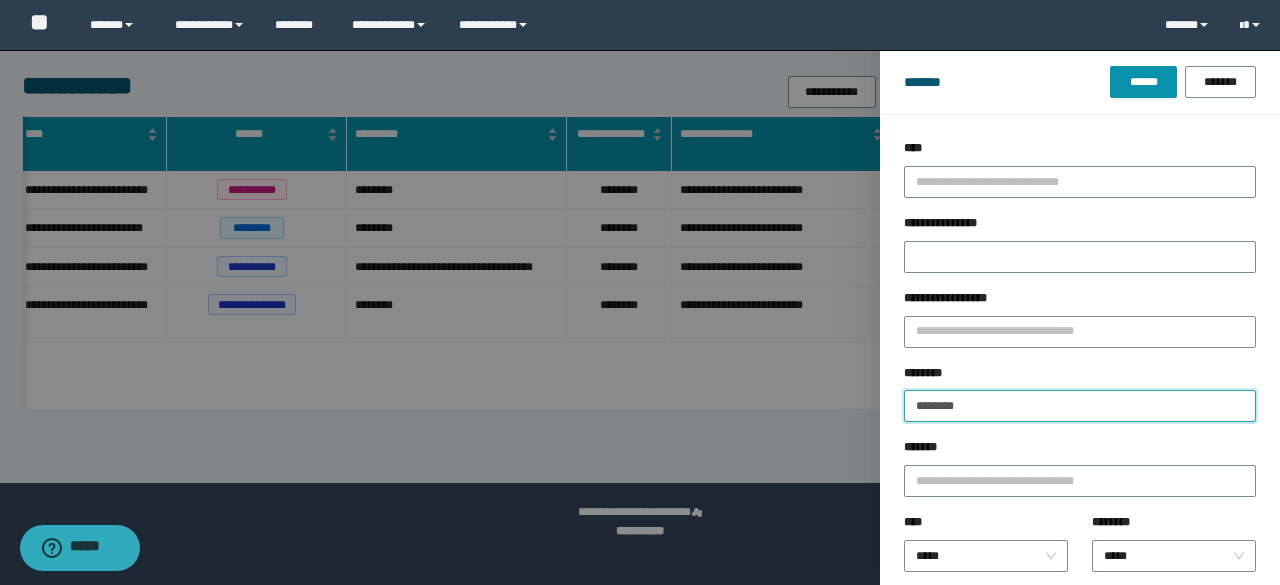 click on "********" at bounding box center (1080, 406) 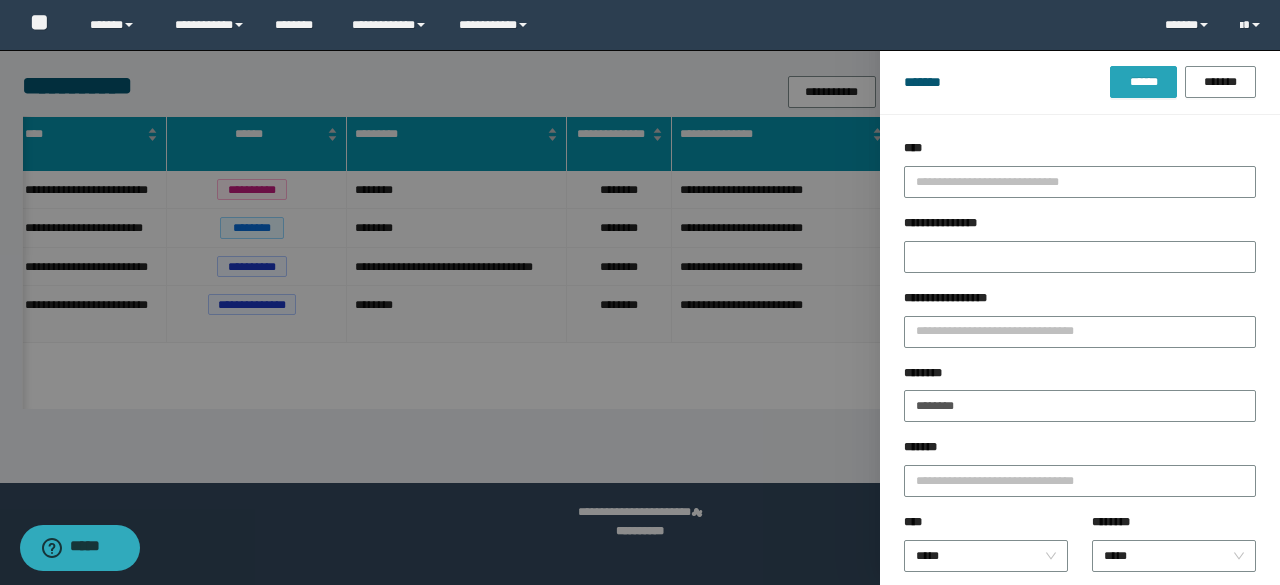 drag, startPoint x: 1151, startPoint y: 69, endPoint x: 1144, endPoint y: 82, distance: 14.764823 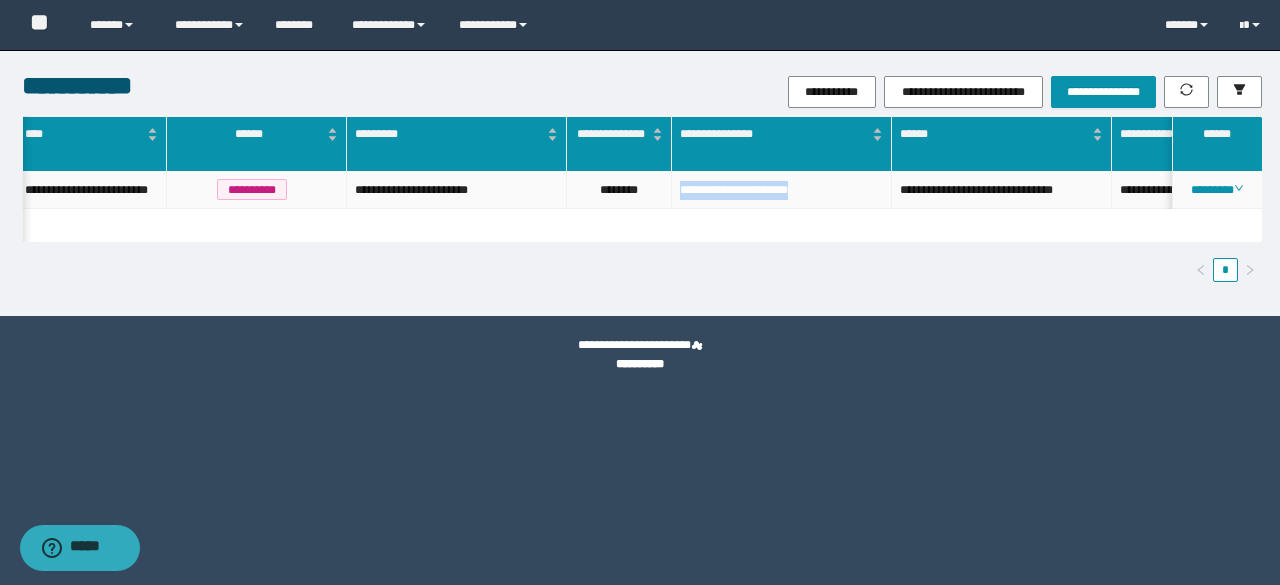 drag, startPoint x: 676, startPoint y: 198, endPoint x: 848, endPoint y: 197, distance: 172.00291 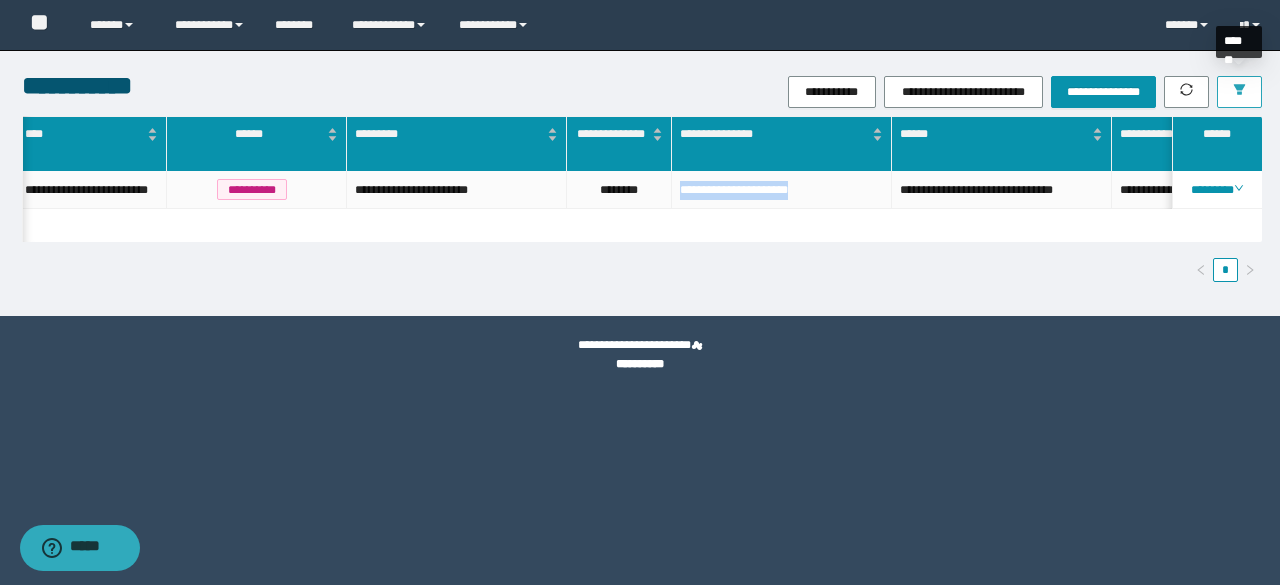 click at bounding box center [1239, 92] 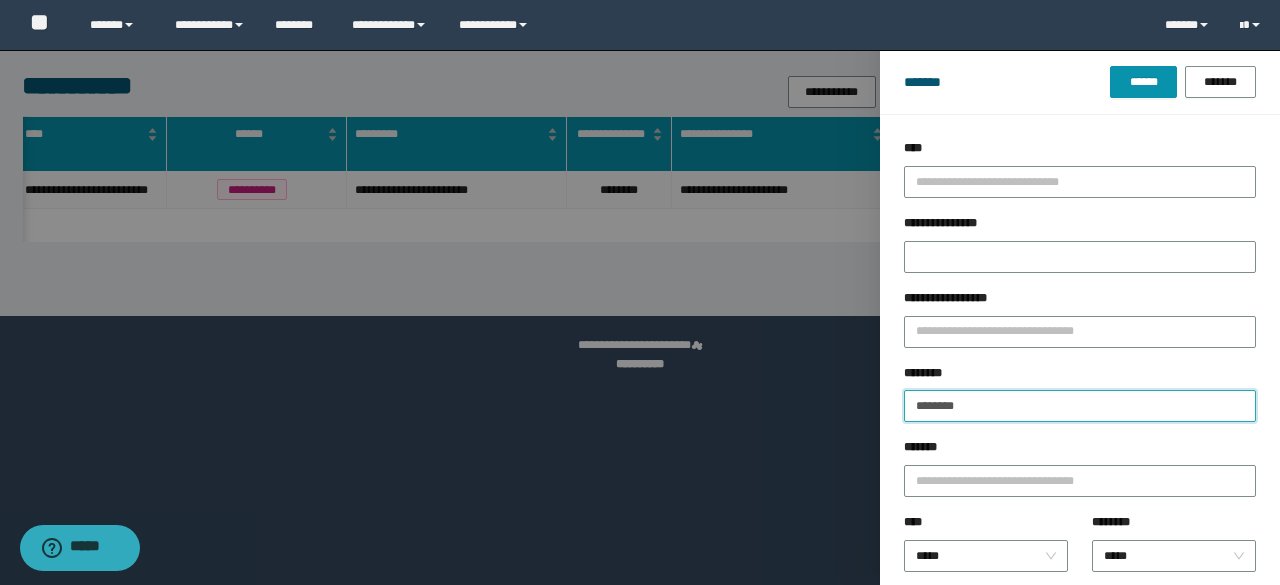 click on "********" at bounding box center [1080, 406] 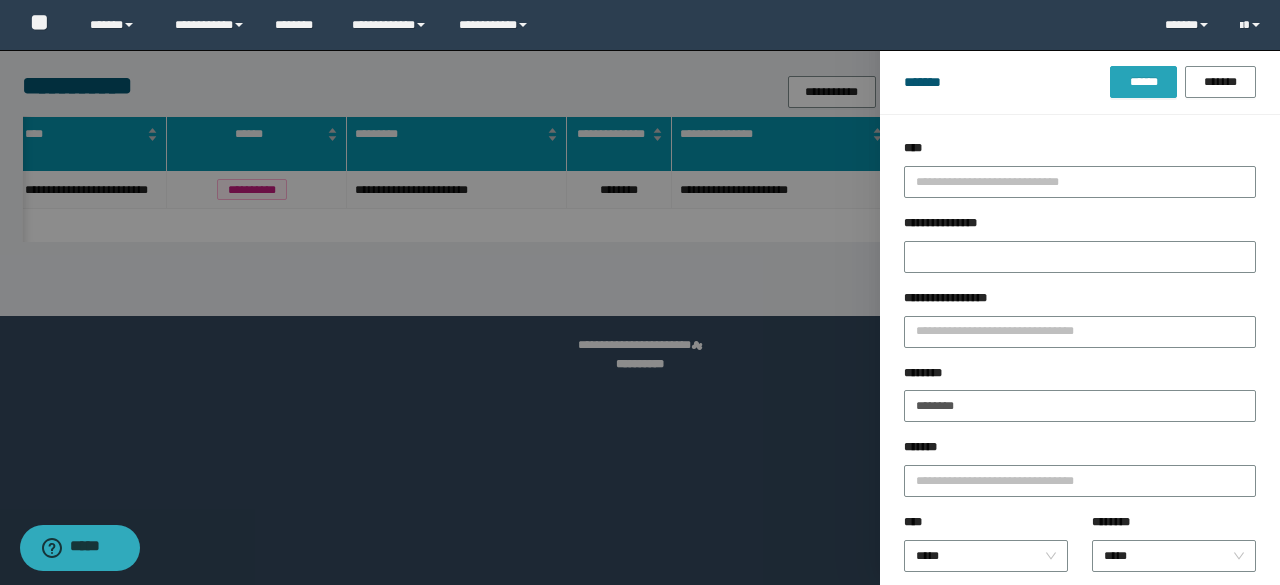 click on "******" at bounding box center [1143, 82] 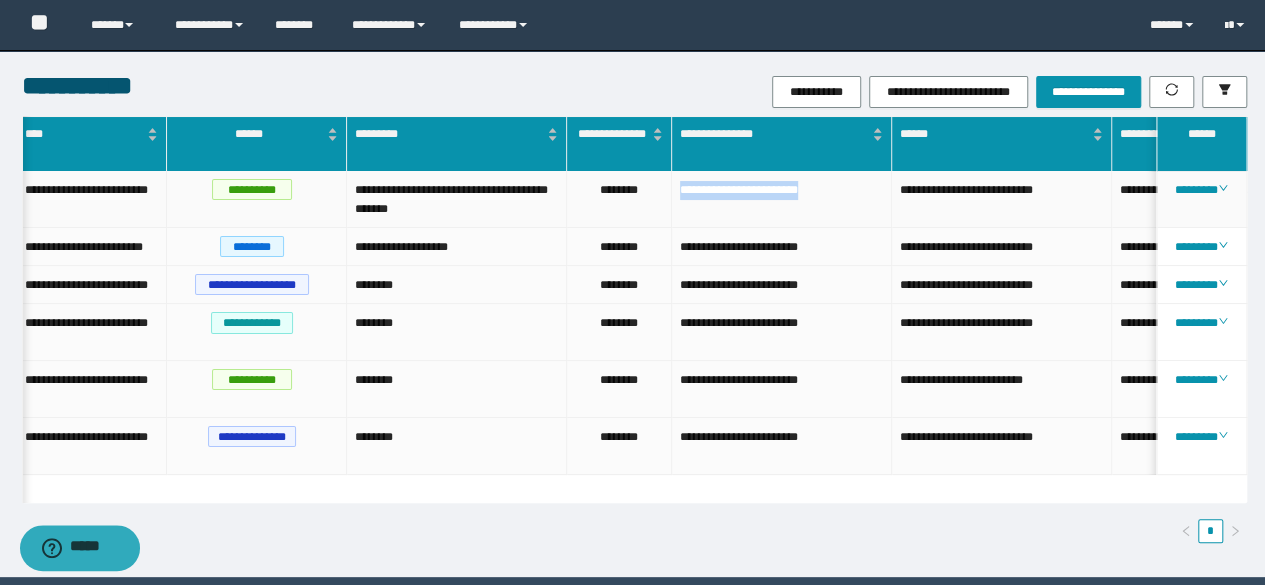 drag, startPoint x: 675, startPoint y: 189, endPoint x: 850, endPoint y: 198, distance: 175.23128 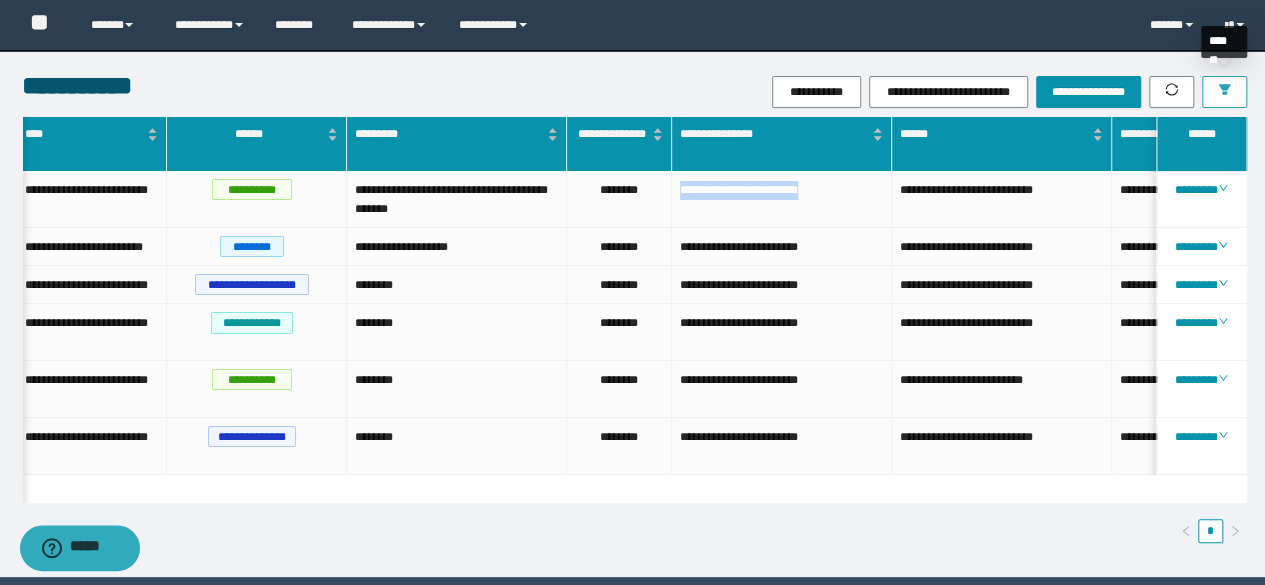 click at bounding box center (1224, 92) 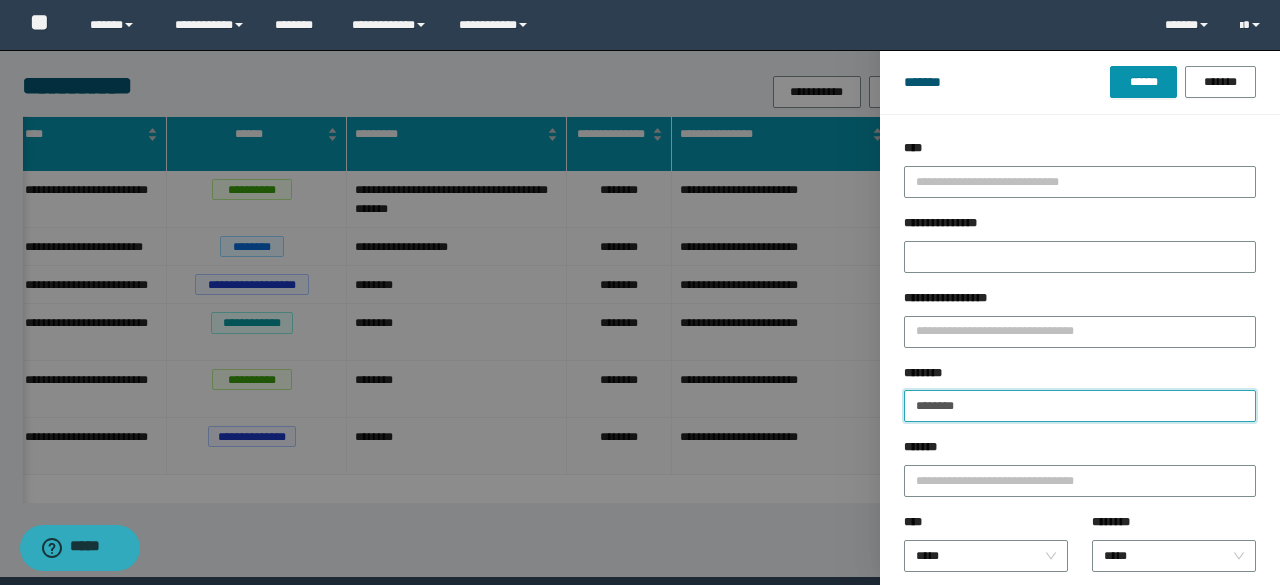 click on "********" at bounding box center [1080, 406] 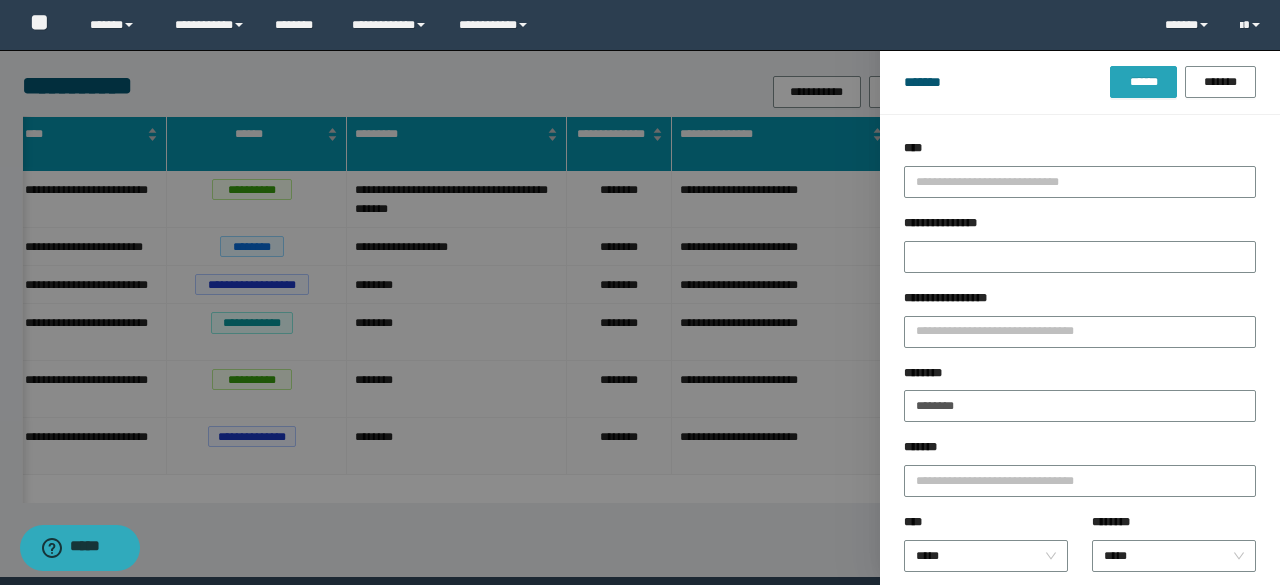 click on "******" at bounding box center (1143, 82) 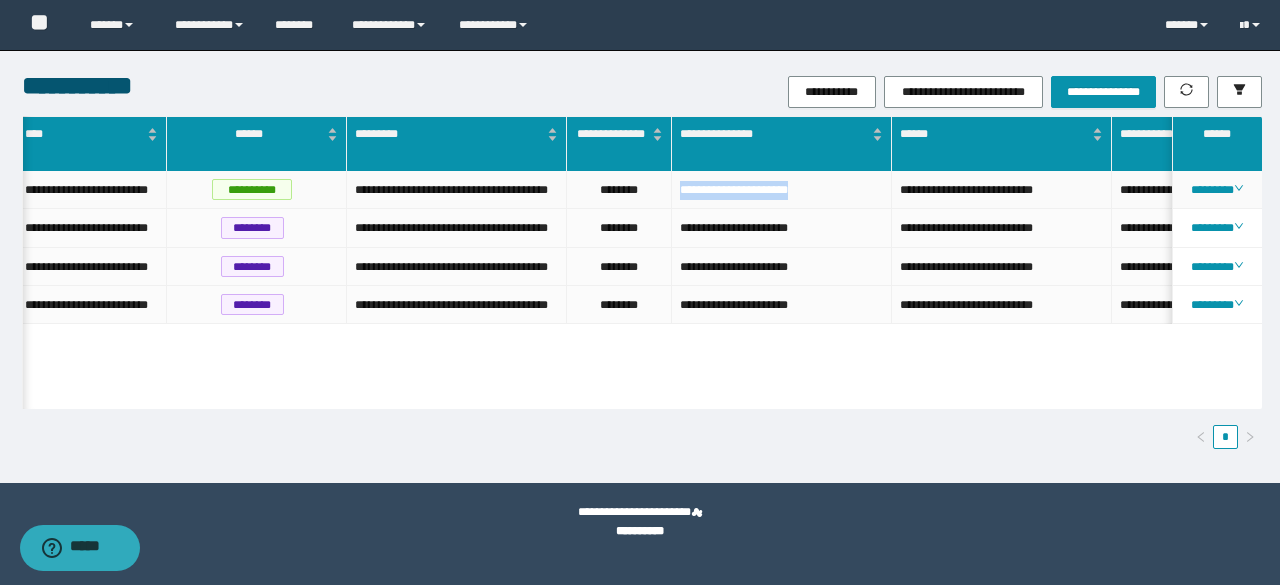 drag, startPoint x: 681, startPoint y: 194, endPoint x: 838, endPoint y: 195, distance: 157.00319 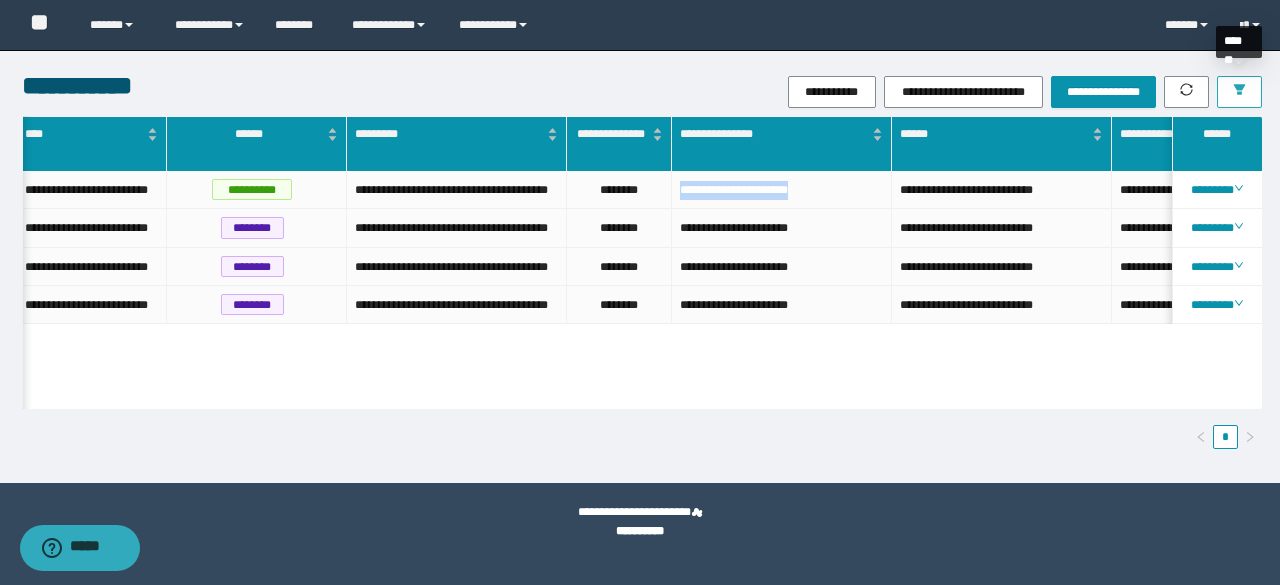 click at bounding box center (1239, 92) 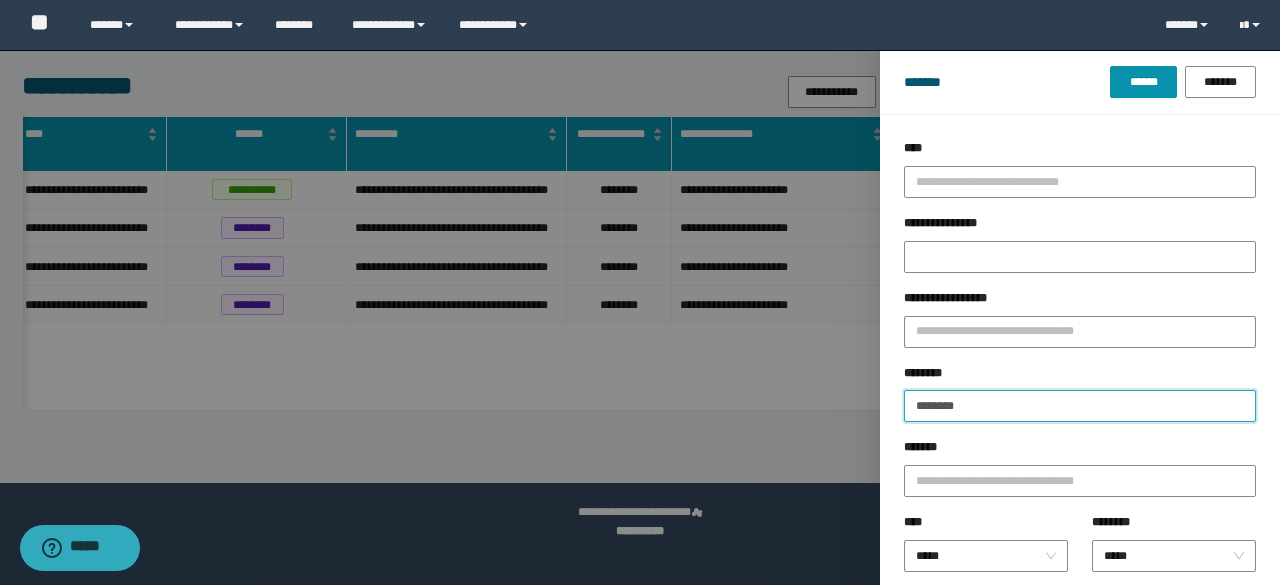 click on "********" at bounding box center [1080, 406] 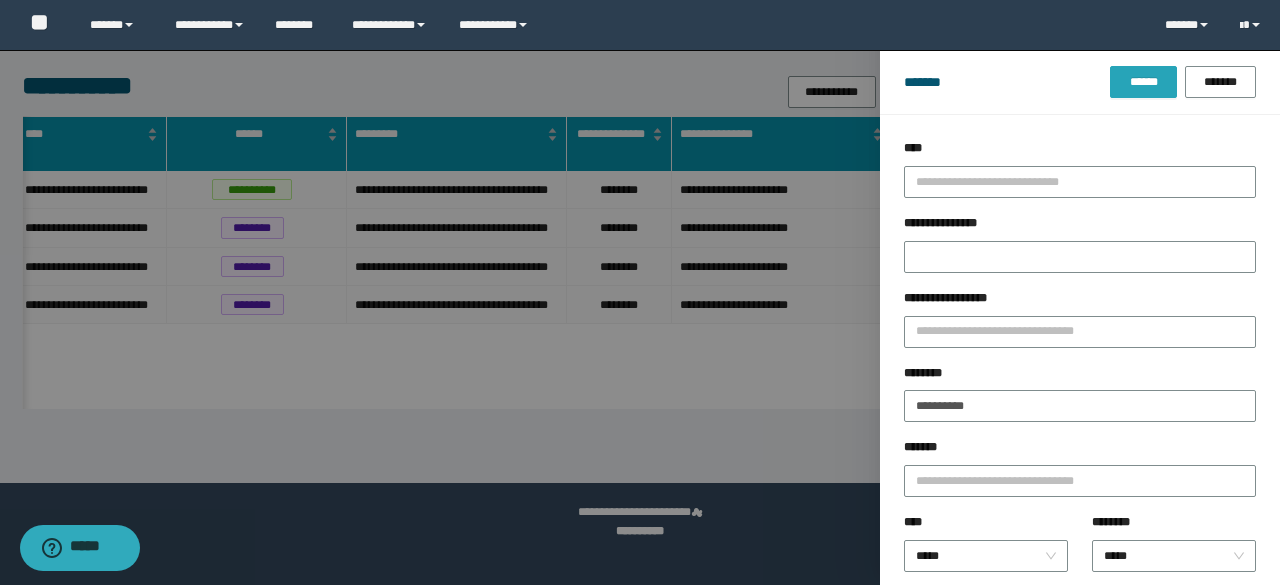 click on "******" at bounding box center [1143, 82] 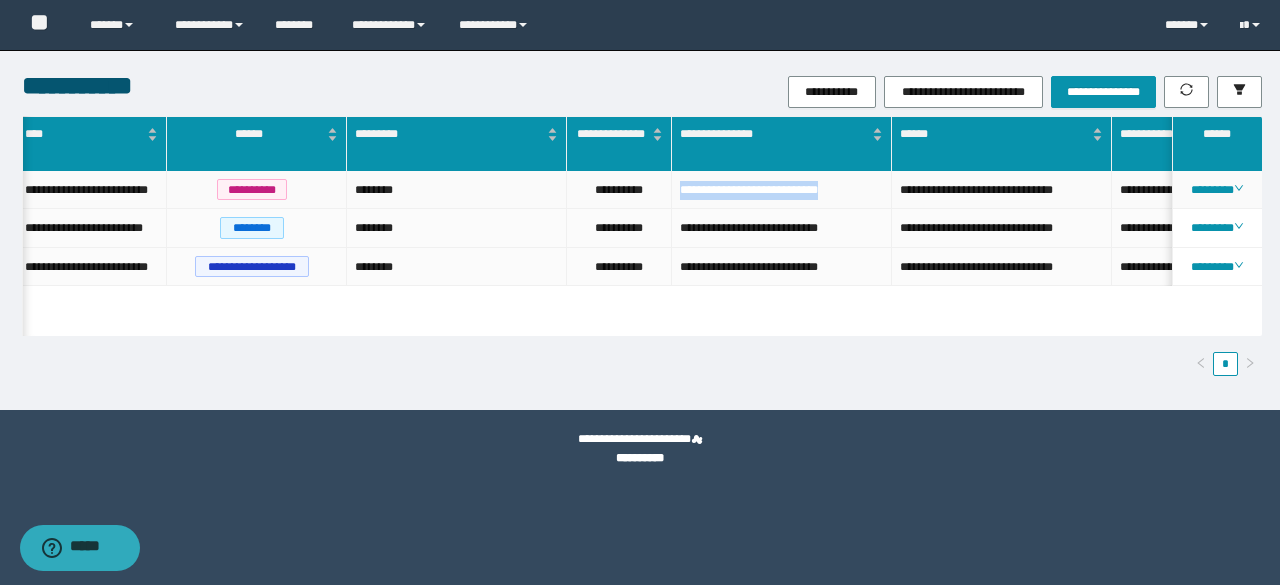 drag, startPoint x: 677, startPoint y: 192, endPoint x: 862, endPoint y: 185, distance: 185.13239 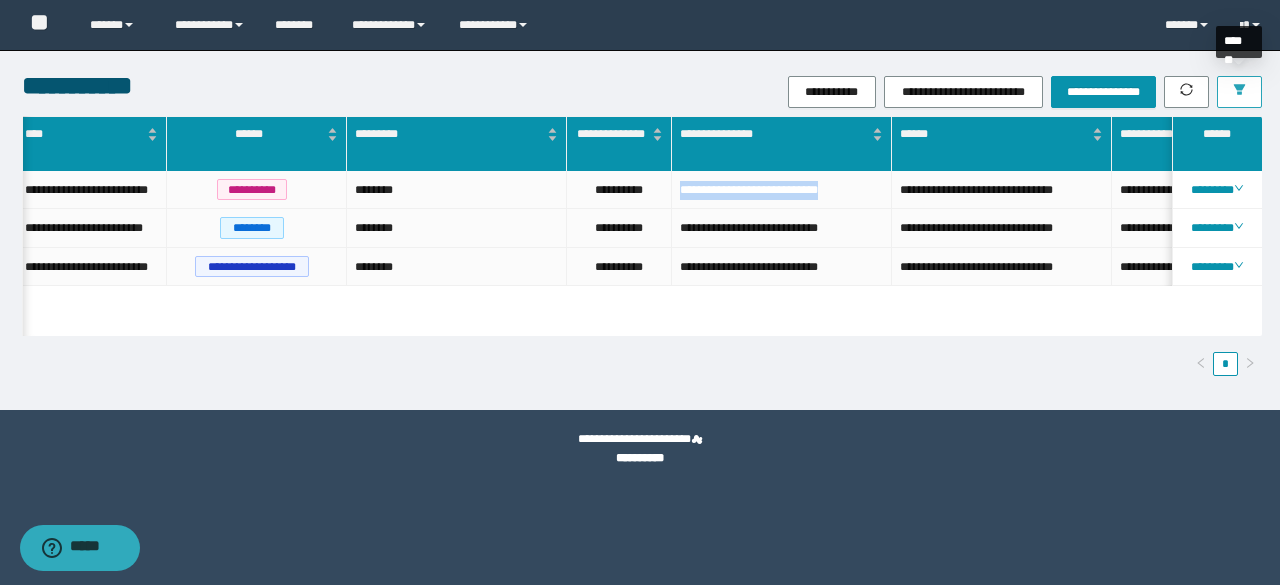 click 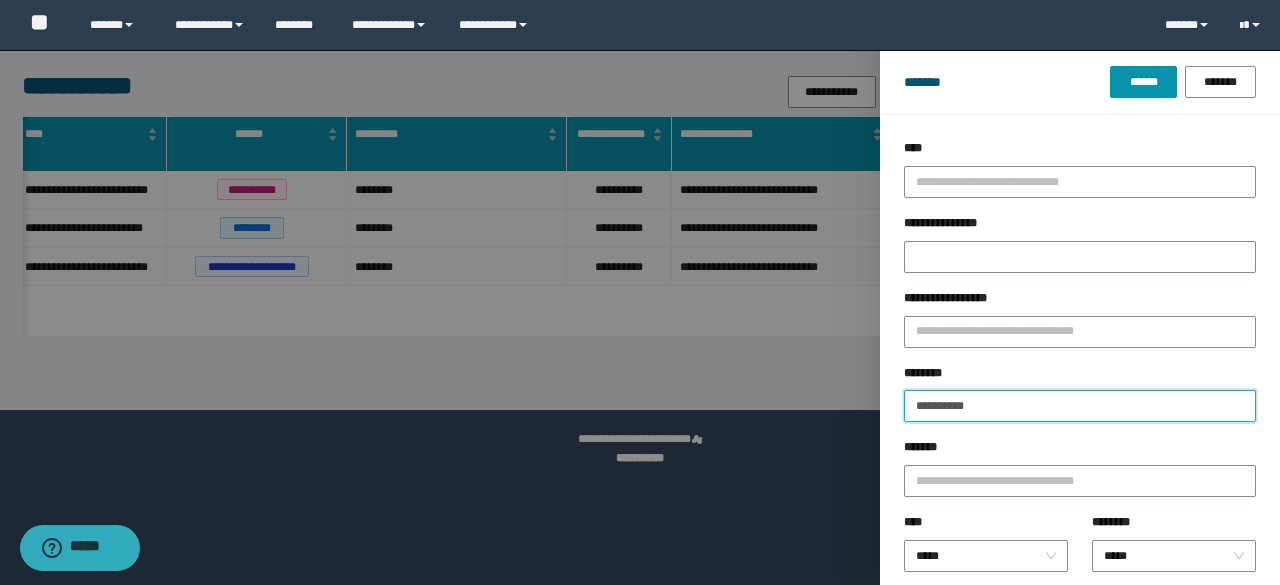 click on "**********" at bounding box center [1080, 406] 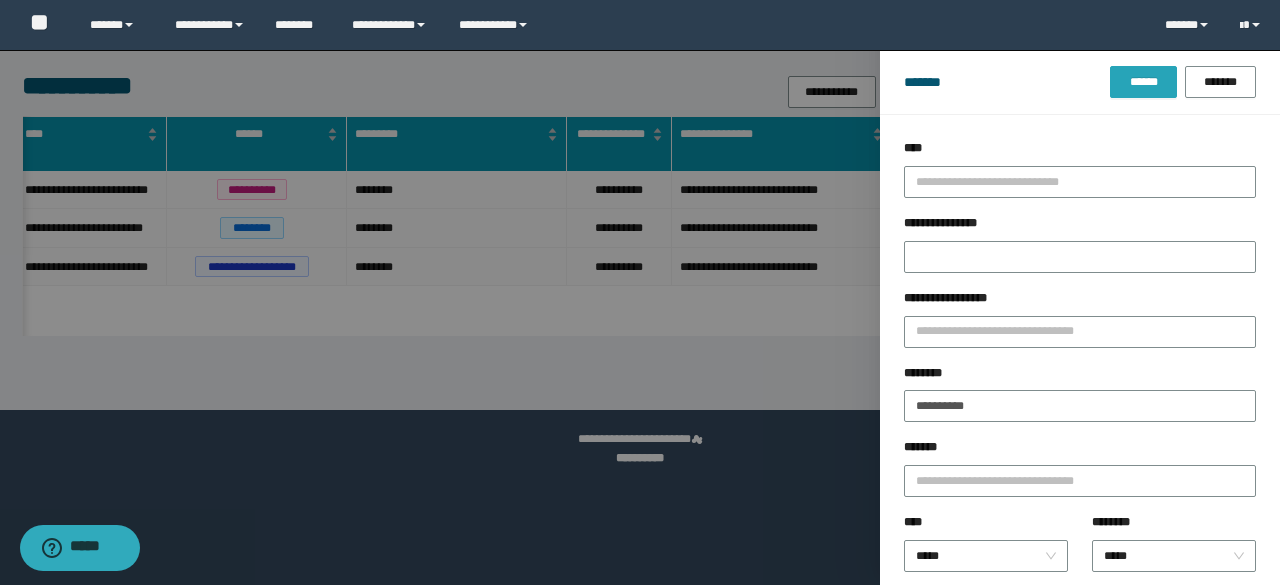 click on "******" at bounding box center (1143, 82) 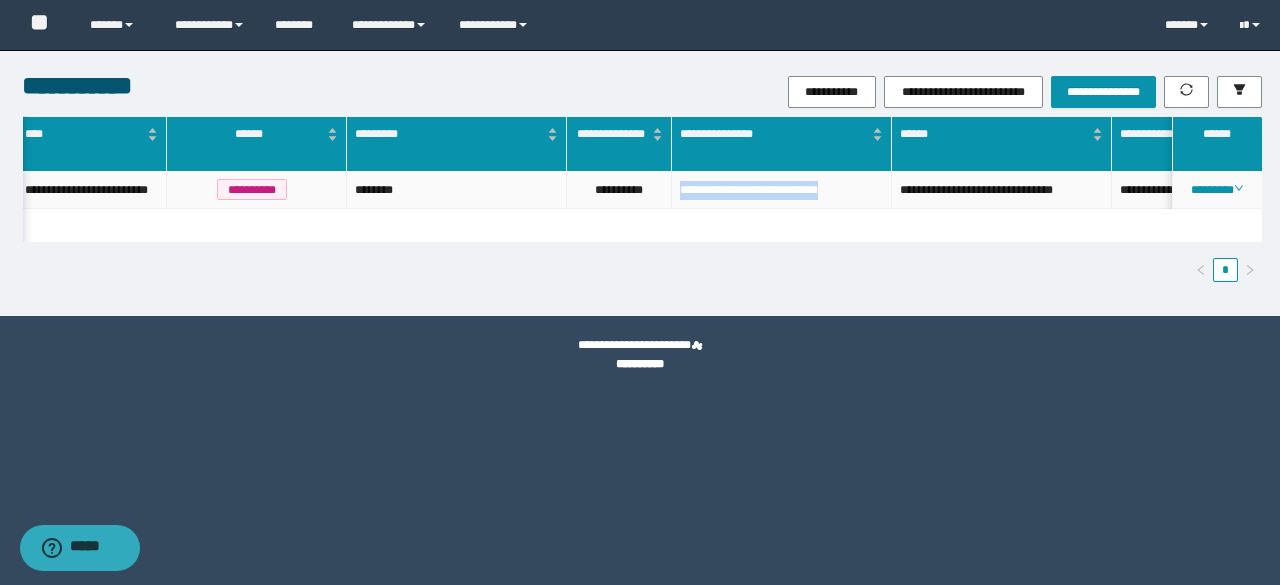 drag, startPoint x: 674, startPoint y: 190, endPoint x: 873, endPoint y: 202, distance: 199.36148 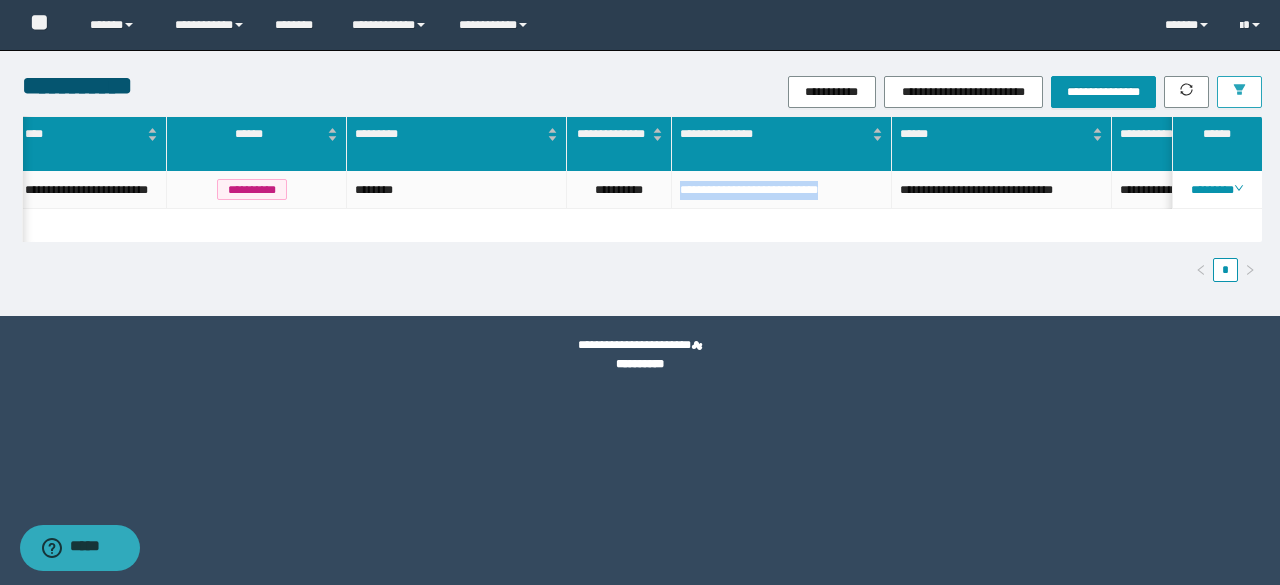 click at bounding box center (1239, 92) 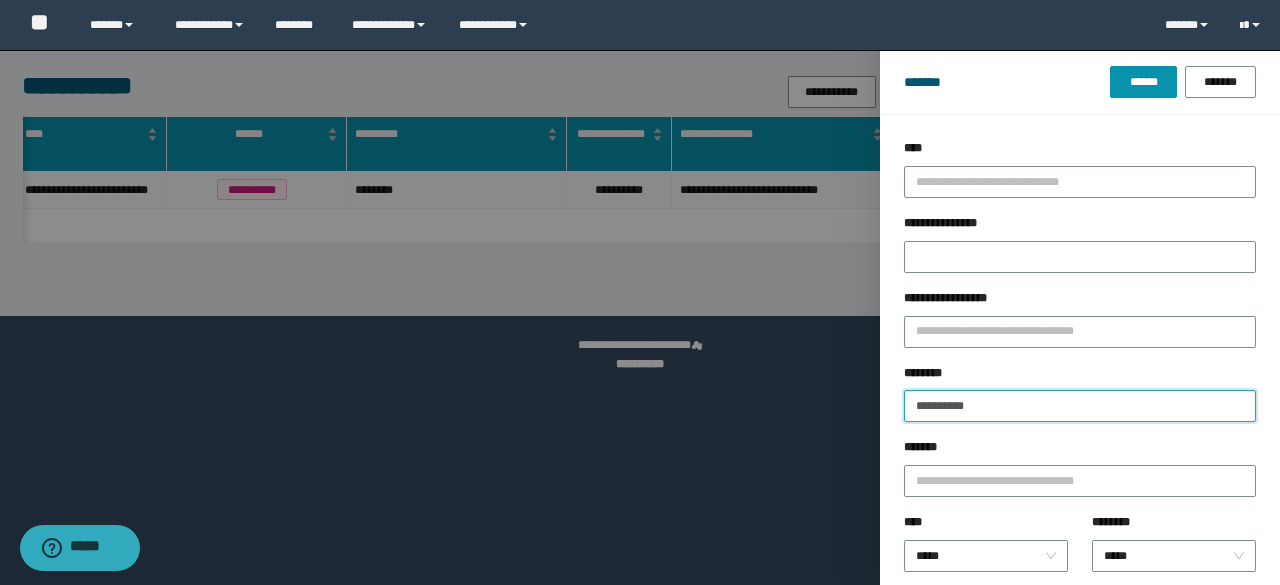 click on "**********" at bounding box center [1080, 406] 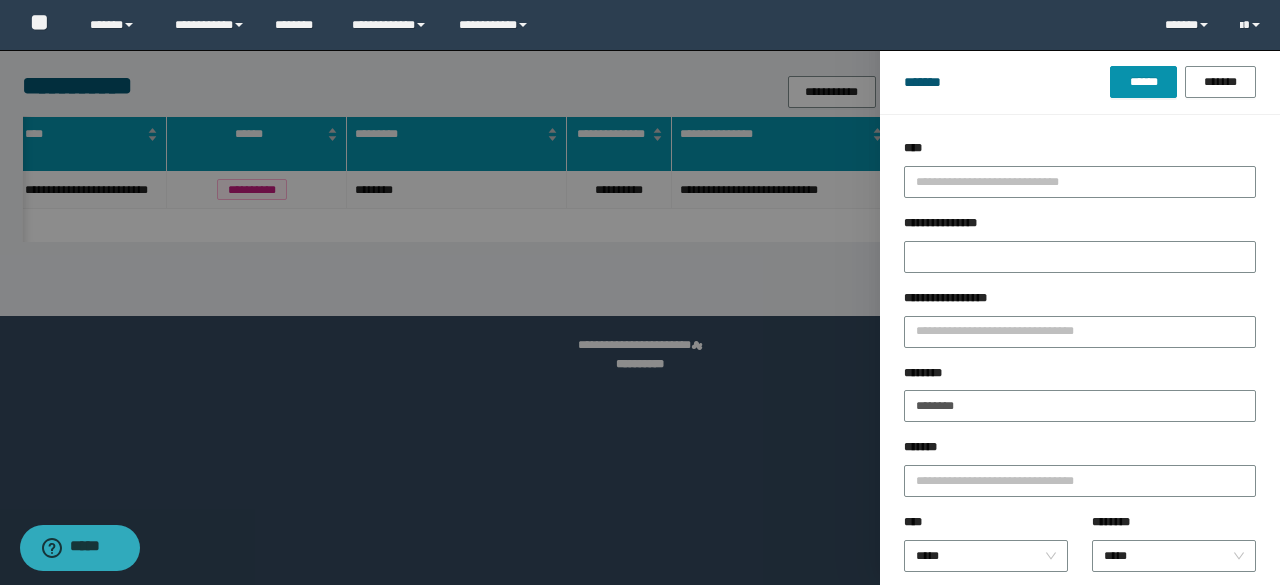 click on "******* ****** *******" at bounding box center (1080, 82) 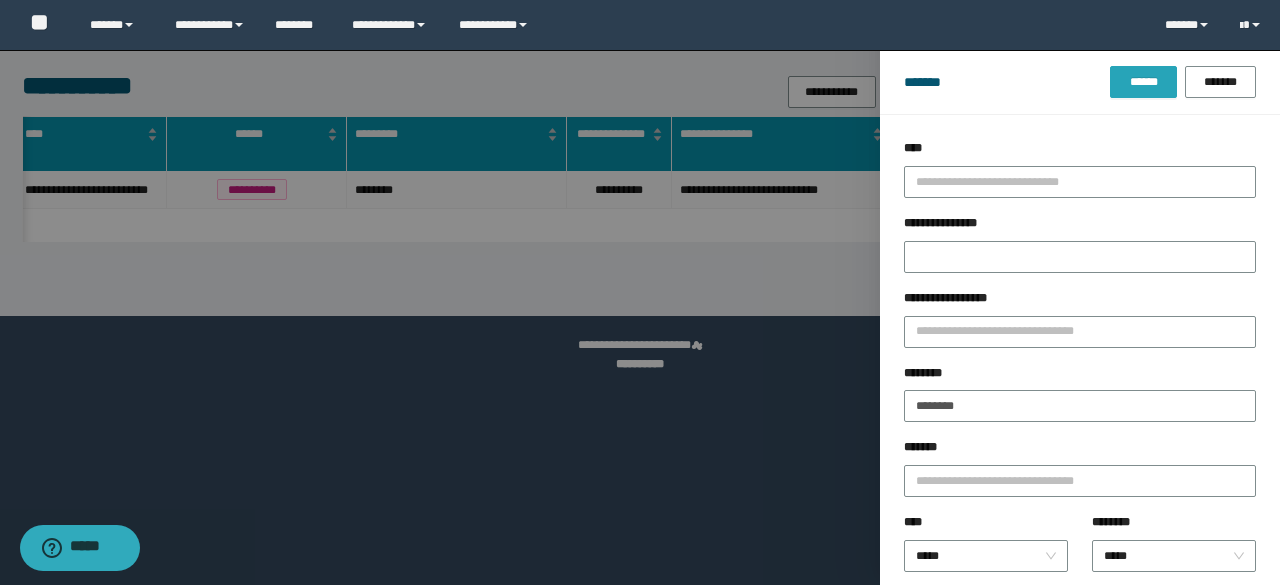 click on "******" at bounding box center (1143, 82) 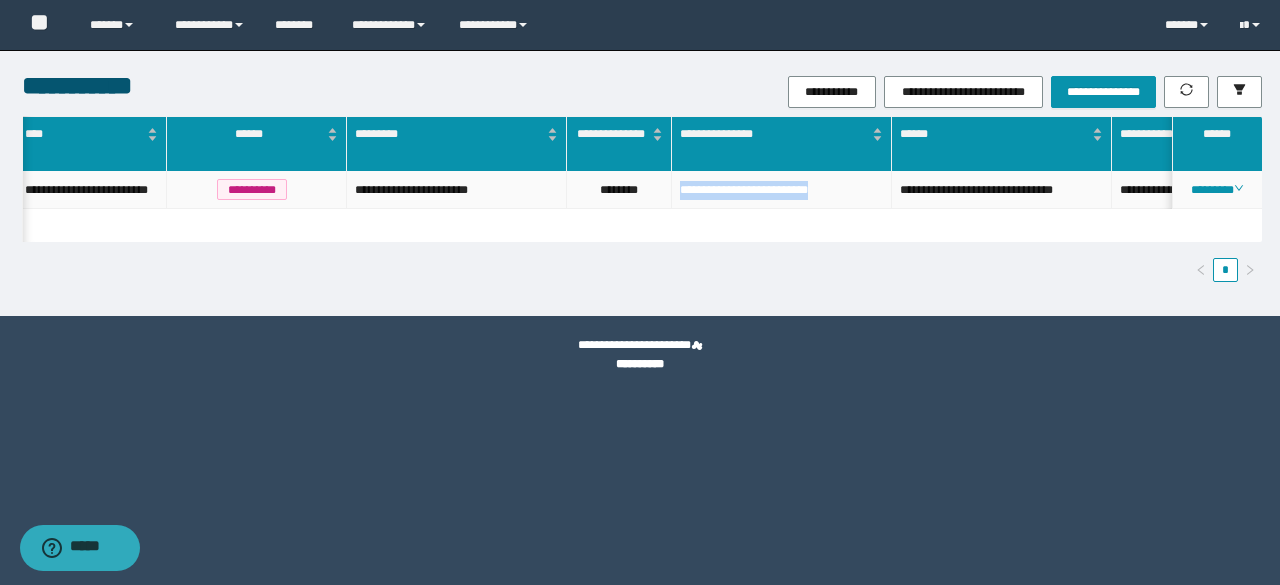 drag, startPoint x: 673, startPoint y: 197, endPoint x: 857, endPoint y: 209, distance: 184.39088 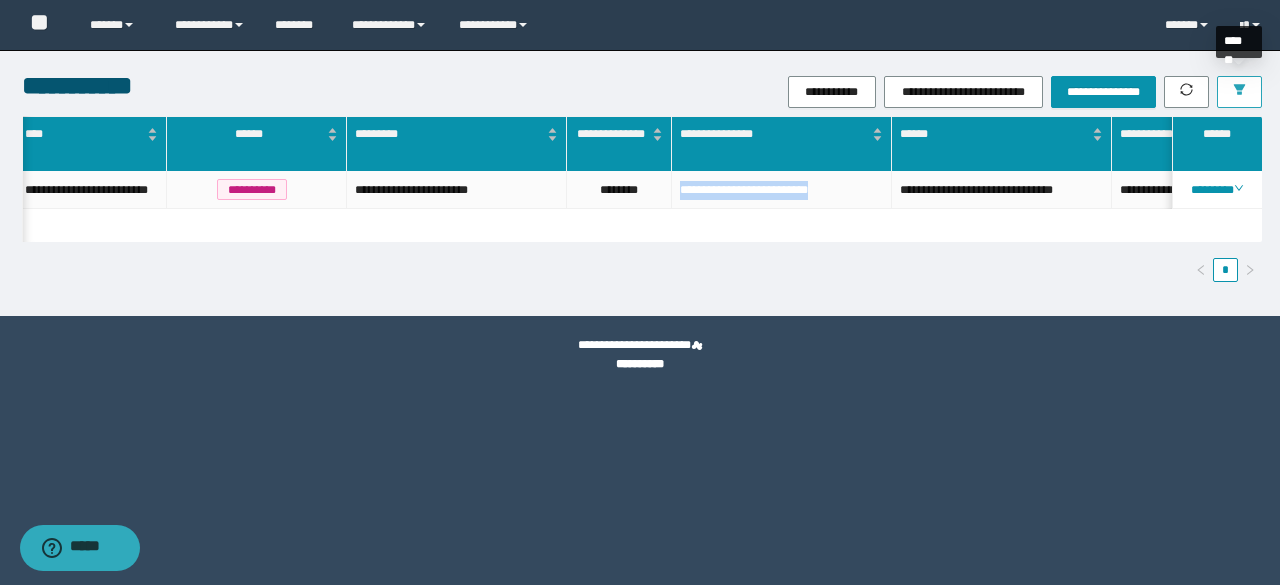 click 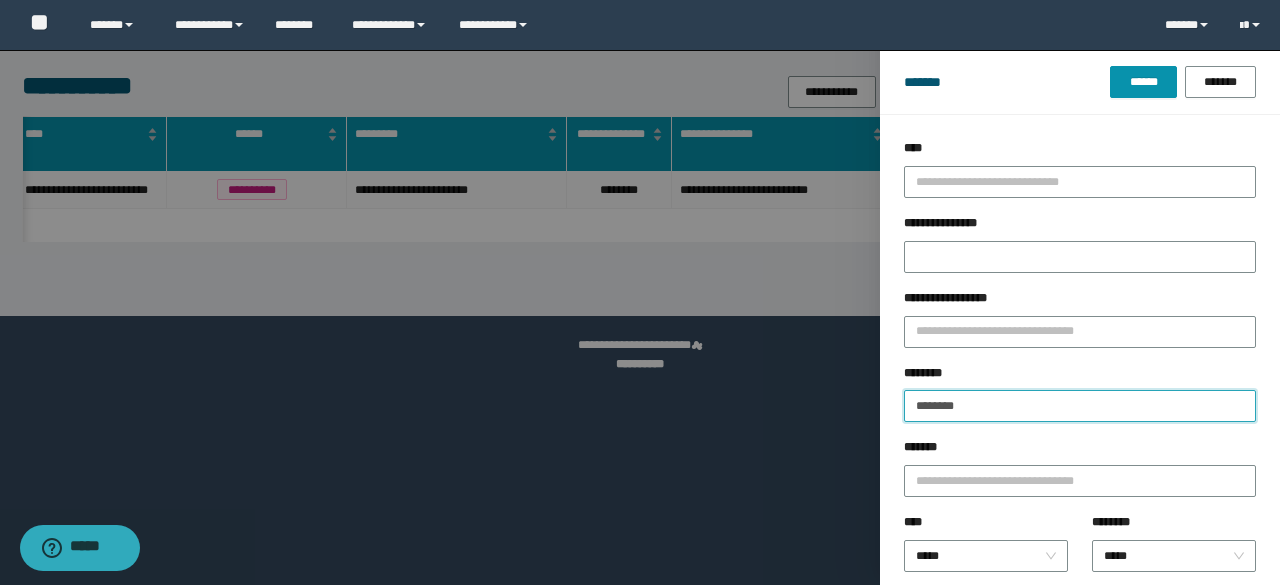 click on "********" at bounding box center [1080, 406] 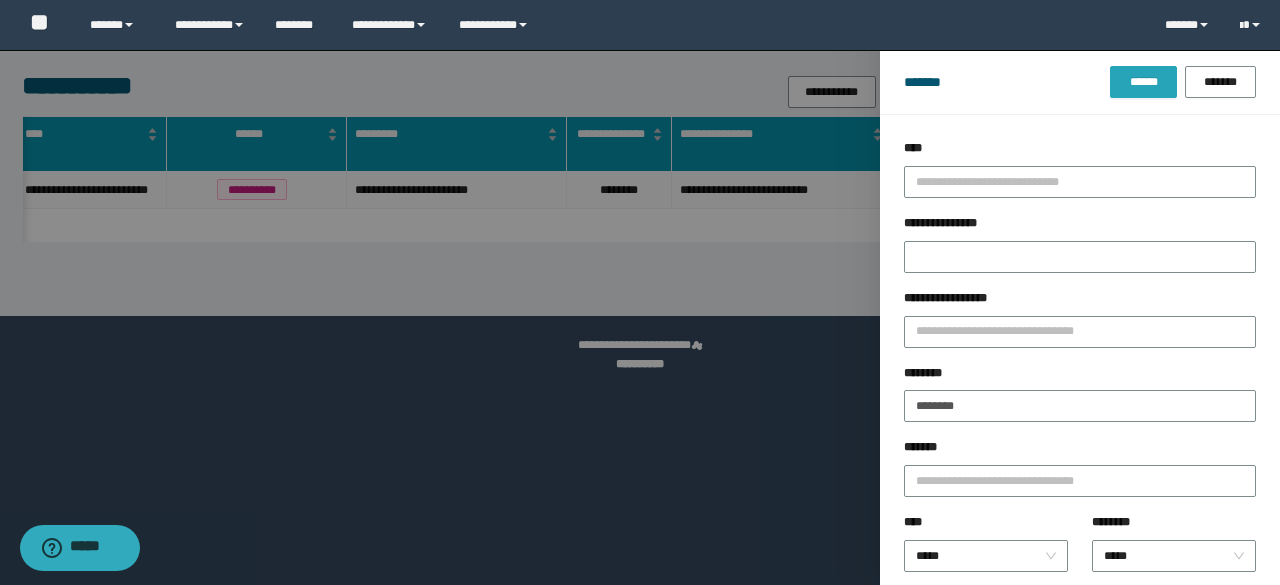 click on "******" at bounding box center [1143, 82] 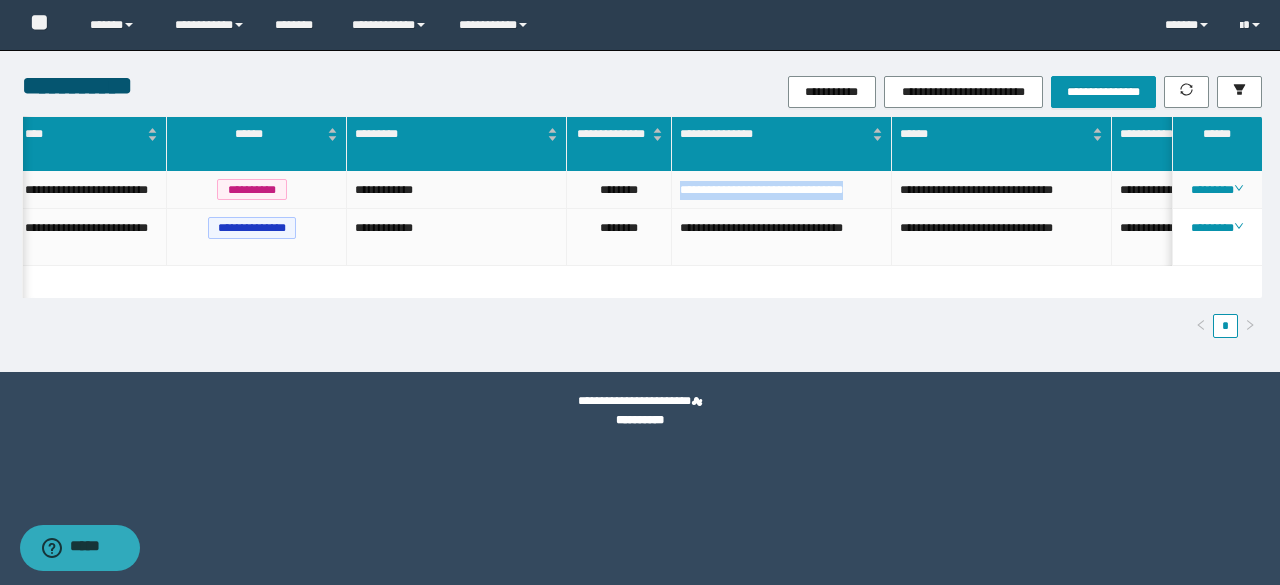 drag, startPoint x: 675, startPoint y: 191, endPoint x: 756, endPoint y: 213, distance: 83.9345 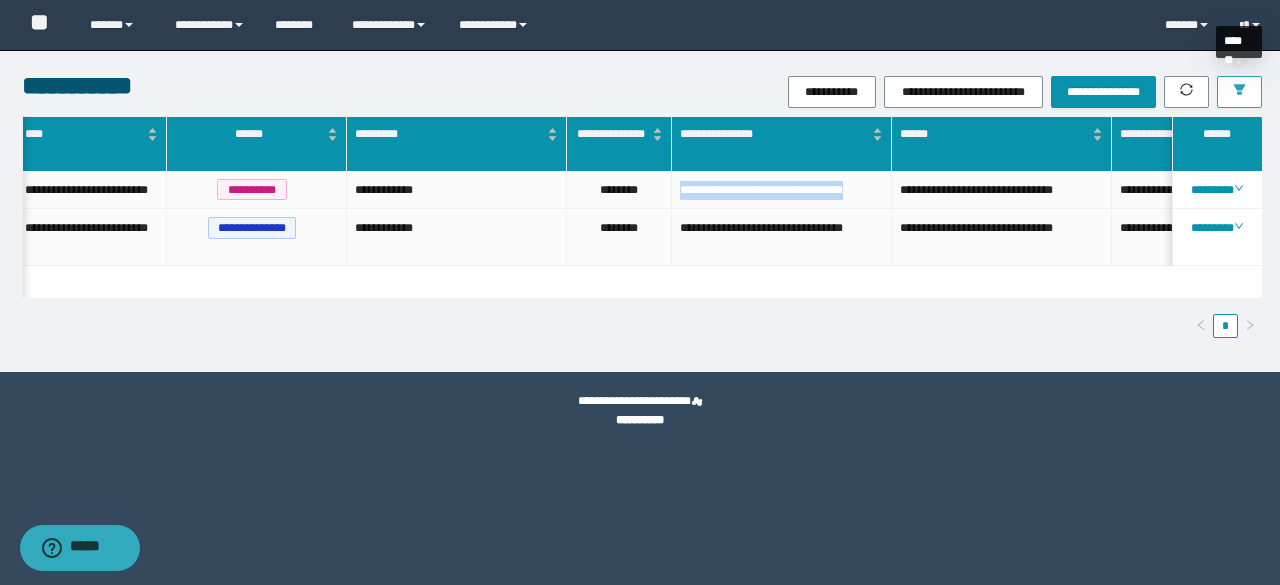 click at bounding box center [1239, 92] 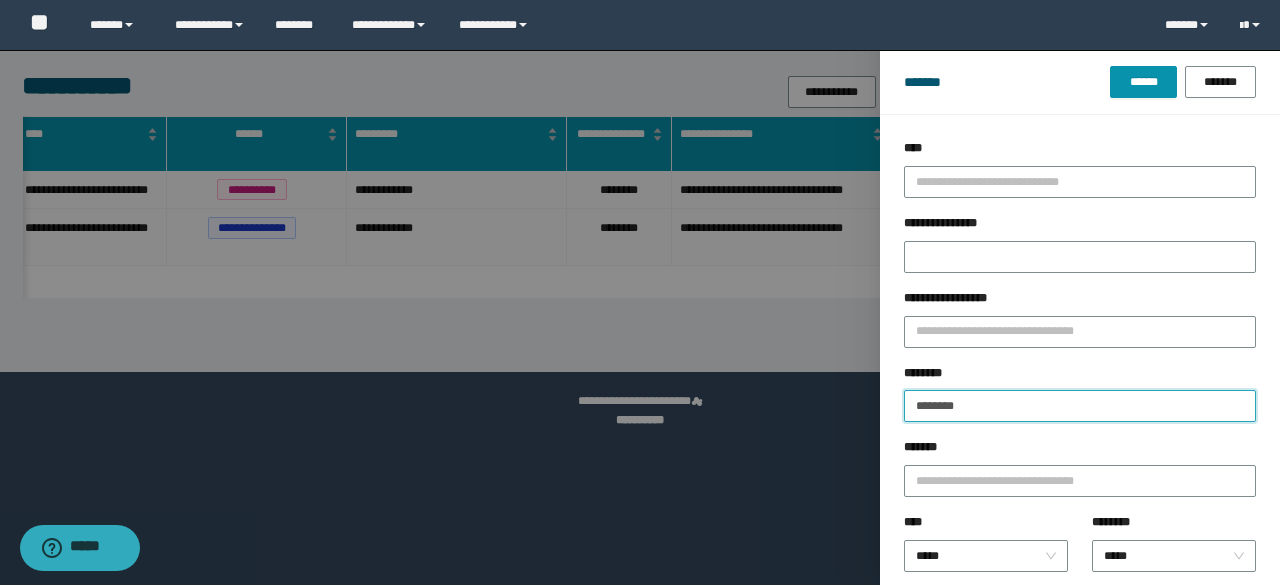 click on "********" at bounding box center [1080, 406] 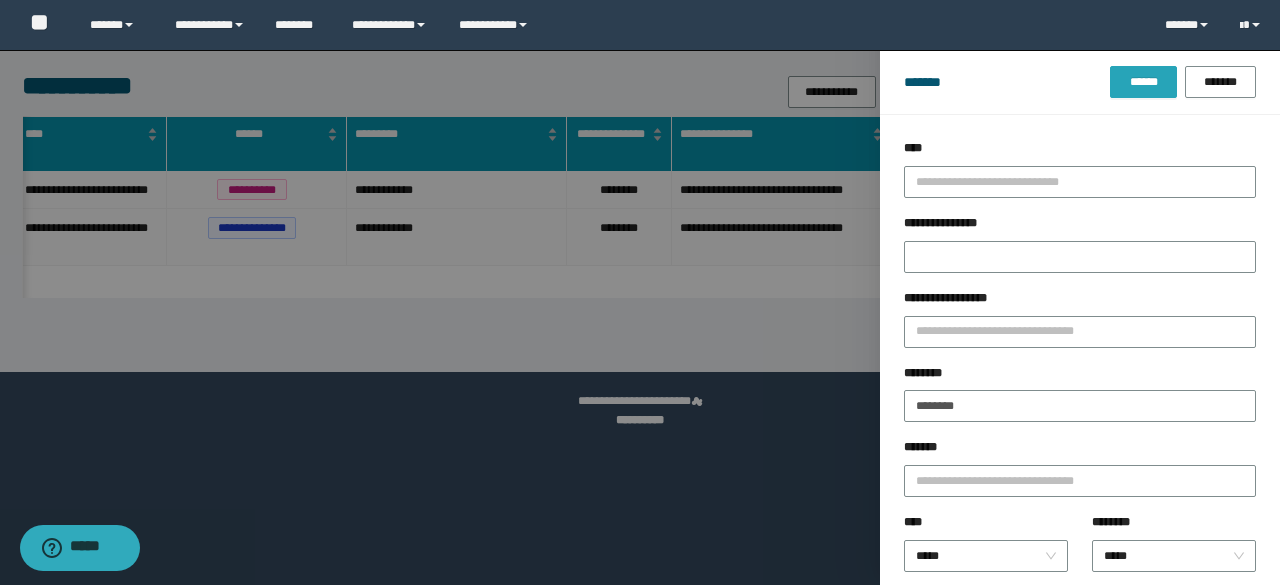 click on "******" at bounding box center (1143, 82) 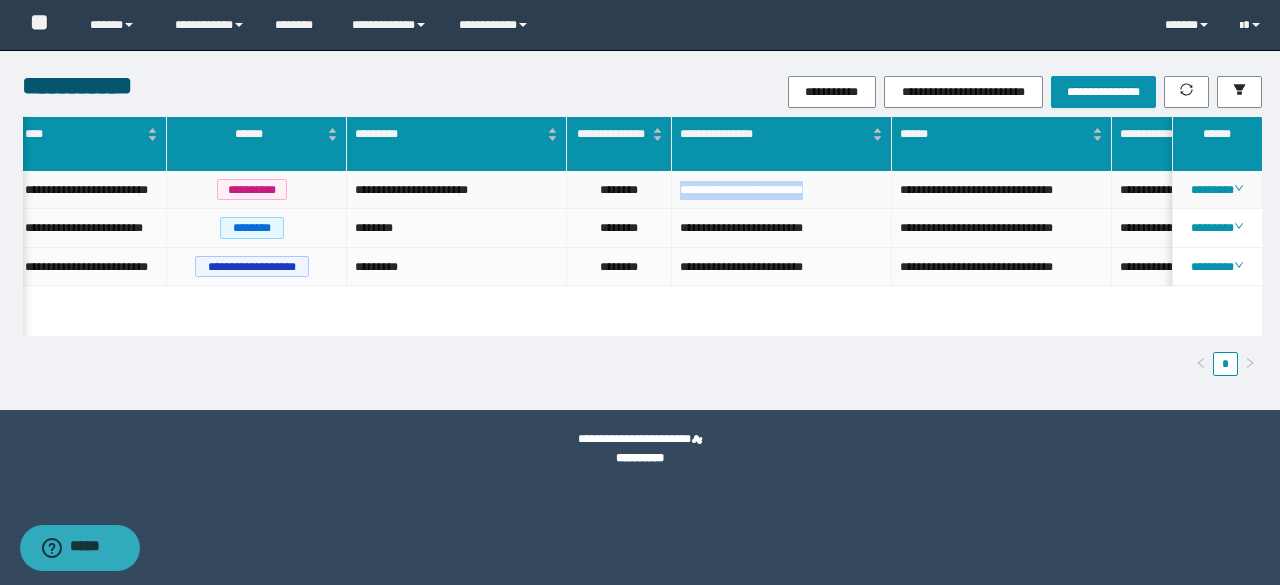 drag, startPoint x: 680, startPoint y: 193, endPoint x: 858, endPoint y: 206, distance: 178.47409 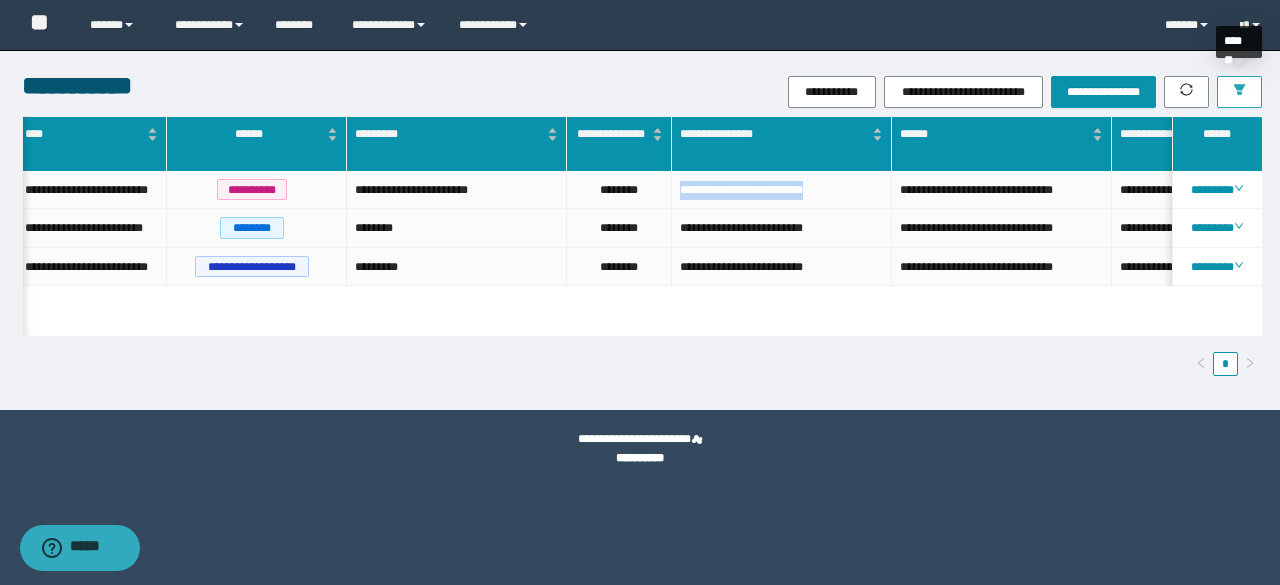 click at bounding box center [1239, 92] 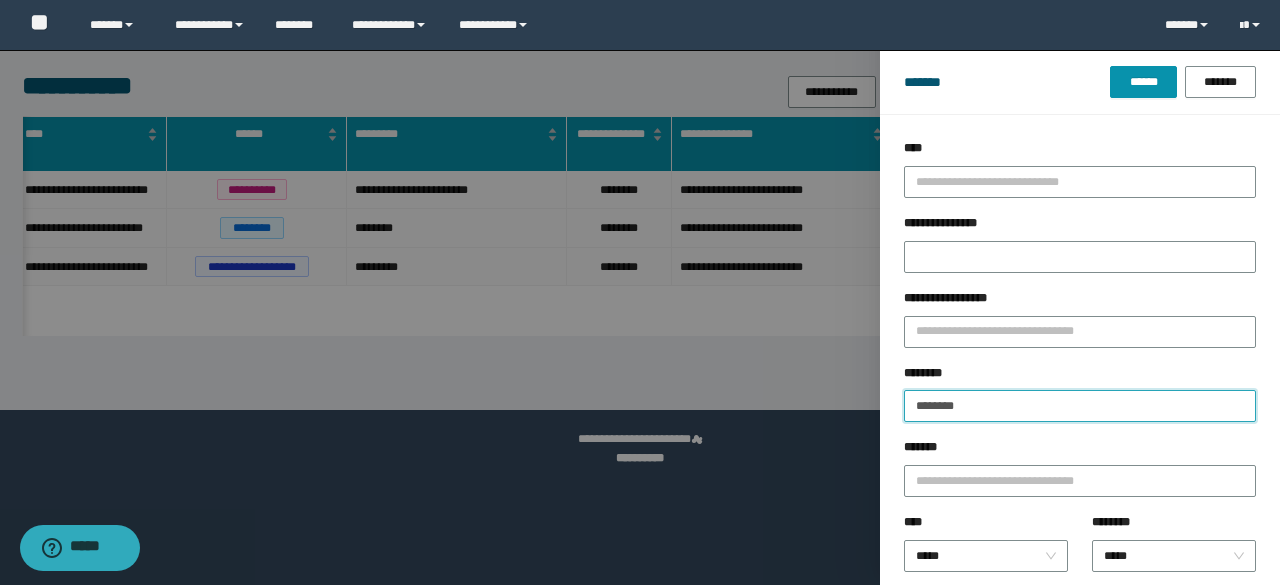 click on "********" at bounding box center (1080, 406) 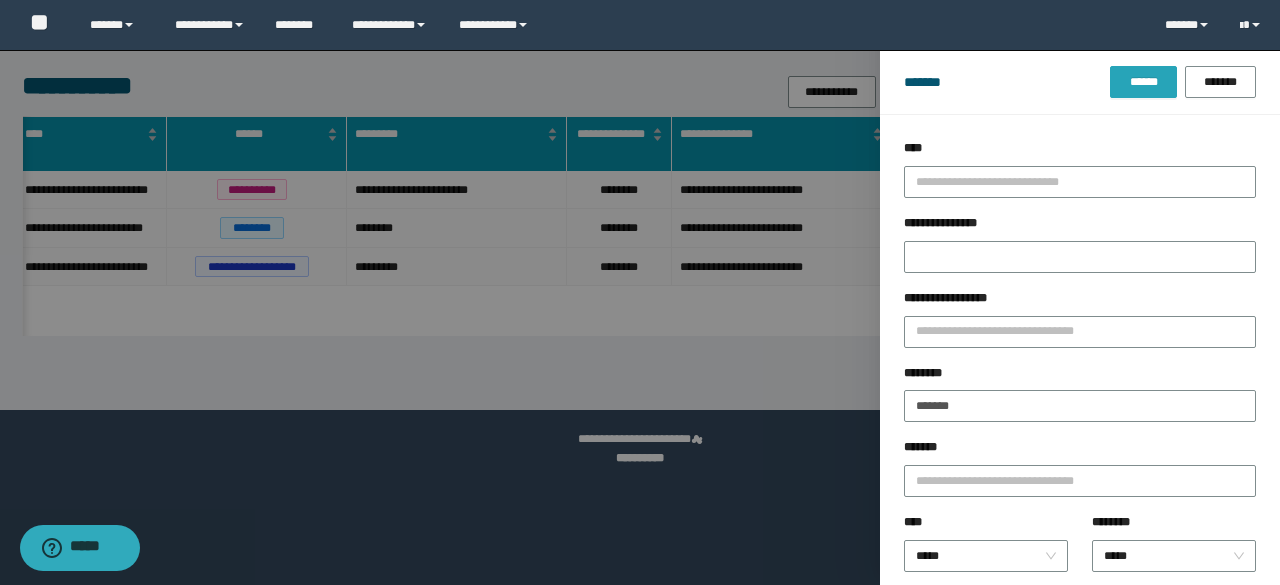 click on "******" at bounding box center [1143, 82] 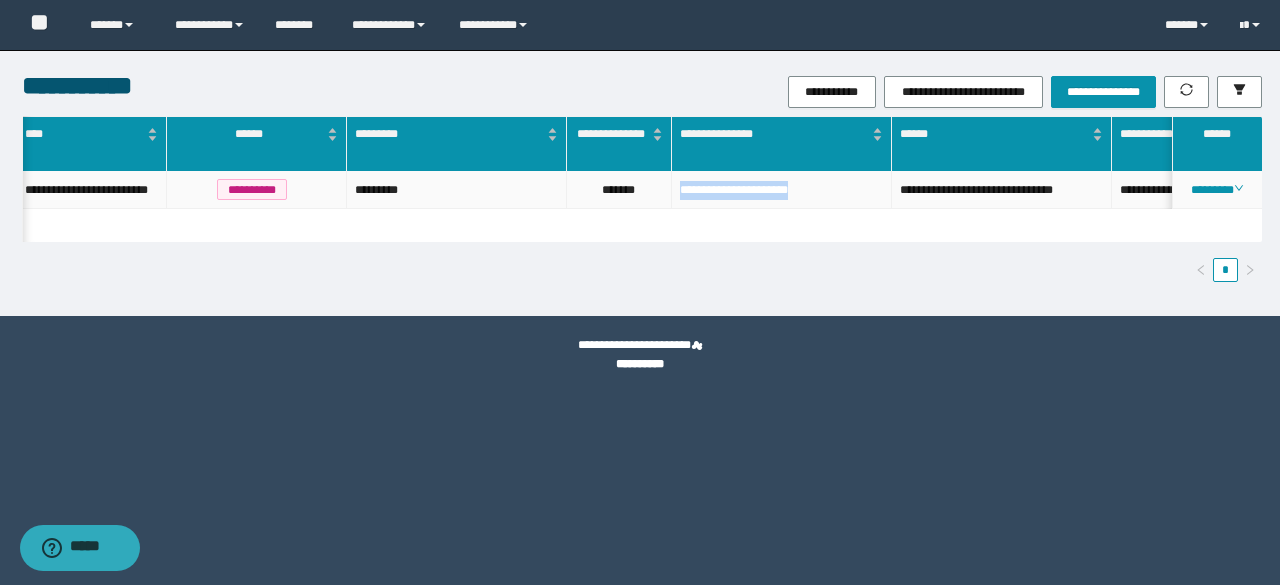 drag, startPoint x: 676, startPoint y: 193, endPoint x: 829, endPoint y: 196, distance: 153.0294 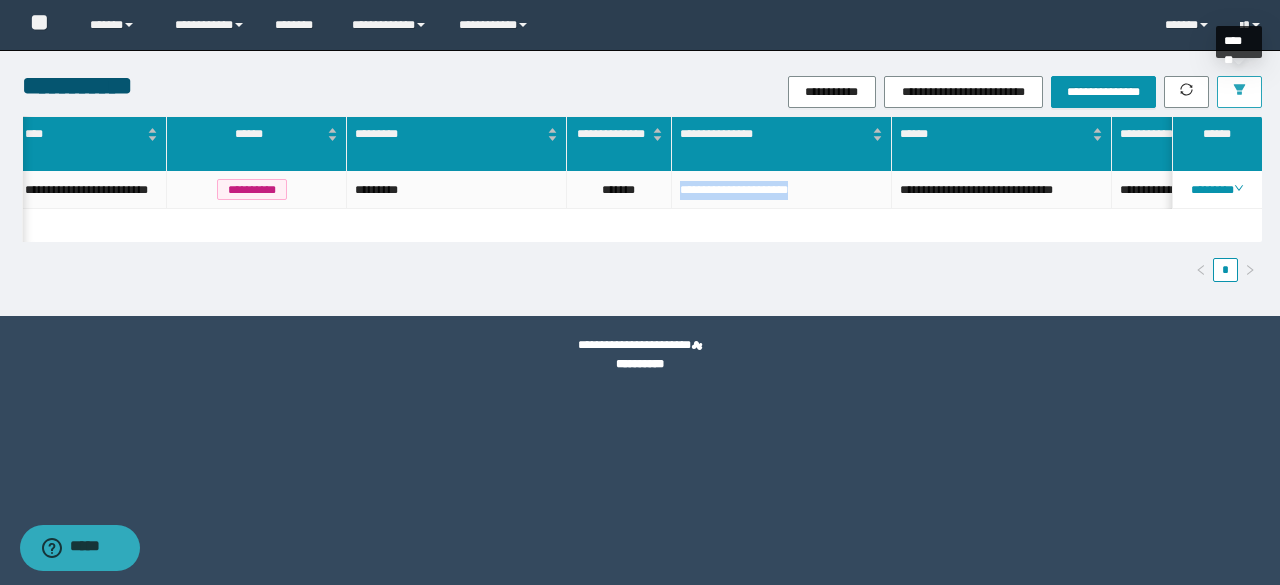 click at bounding box center [1239, 92] 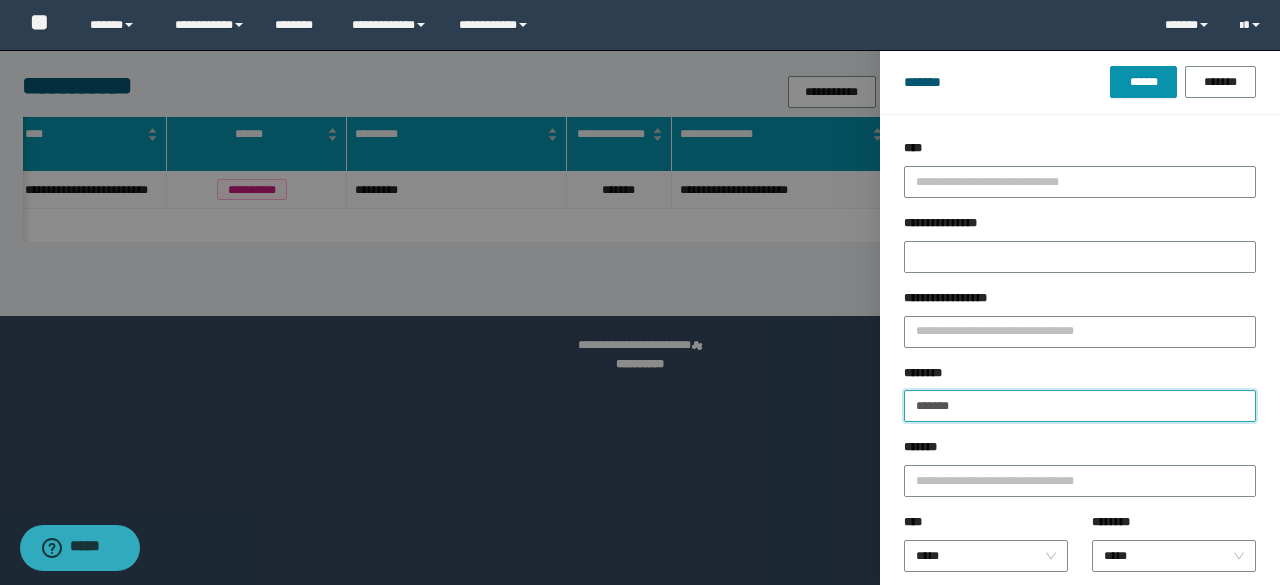 click on "*******" at bounding box center [1080, 406] 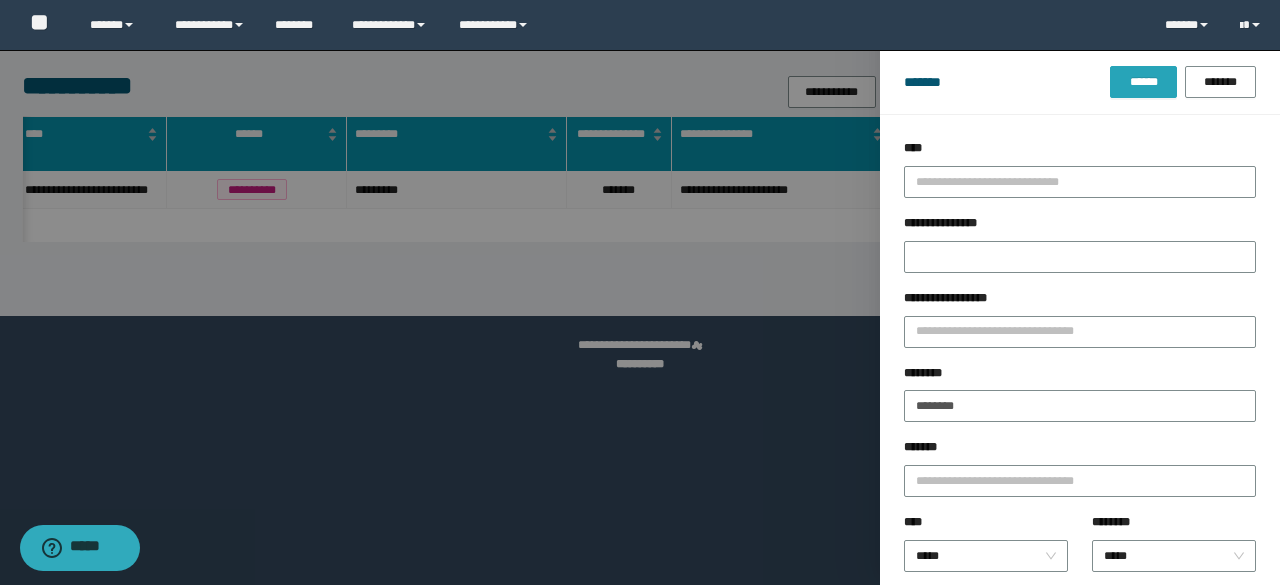 click on "******" at bounding box center (1143, 82) 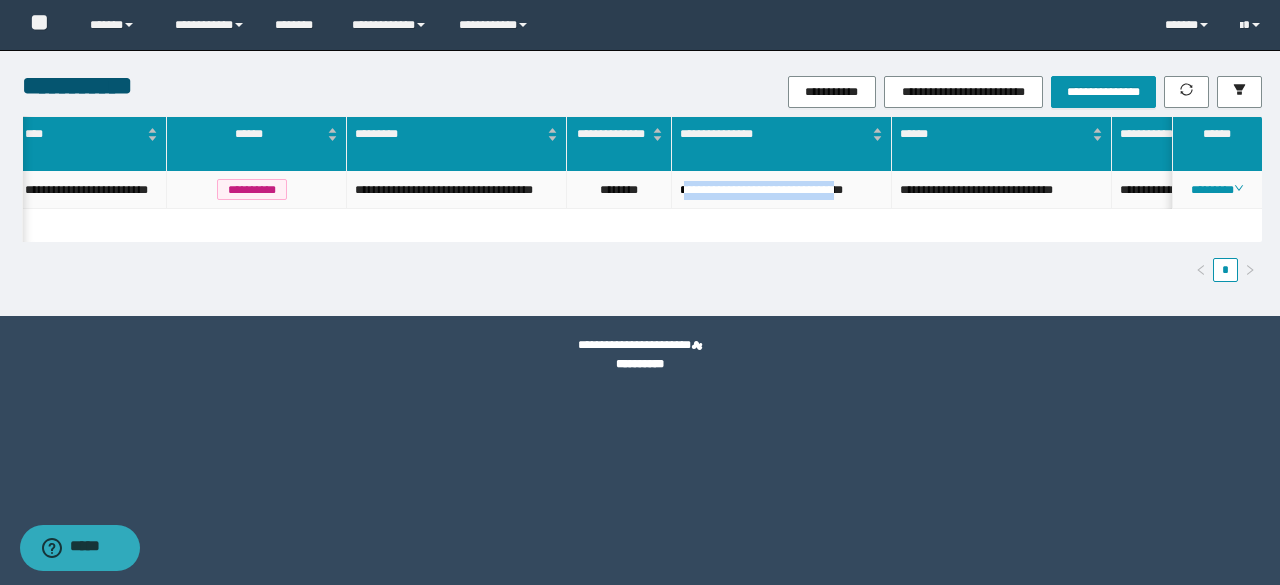 drag, startPoint x: 682, startPoint y: 188, endPoint x: 706, endPoint y: 203, distance: 28.301943 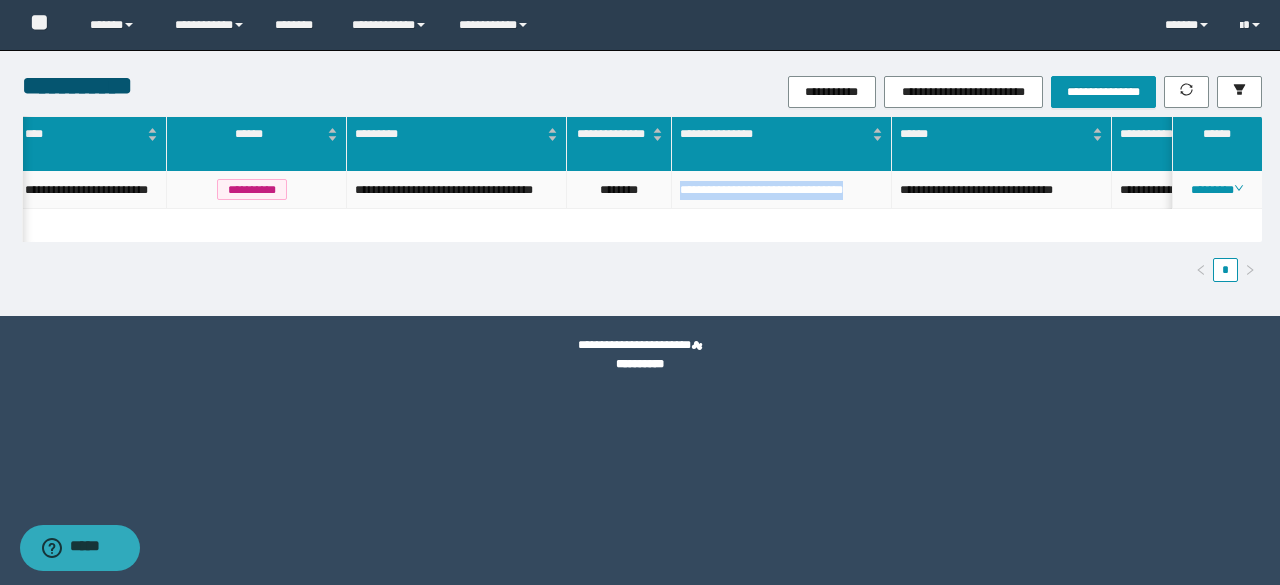 drag, startPoint x: 679, startPoint y: 194, endPoint x: 752, endPoint y: 209, distance: 74.52516 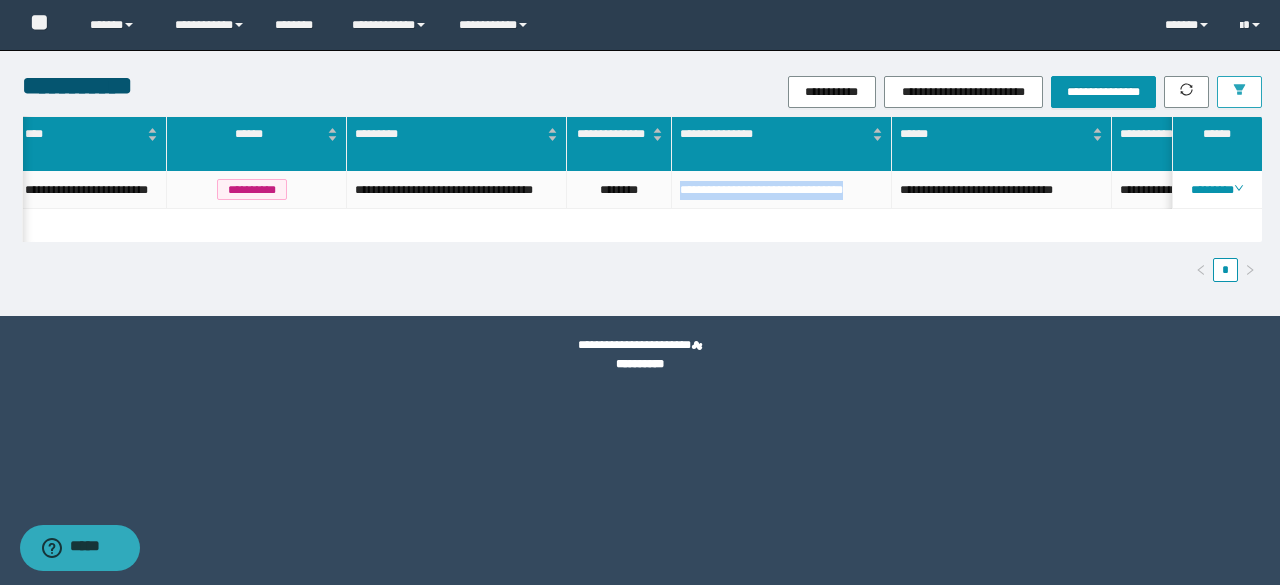 click 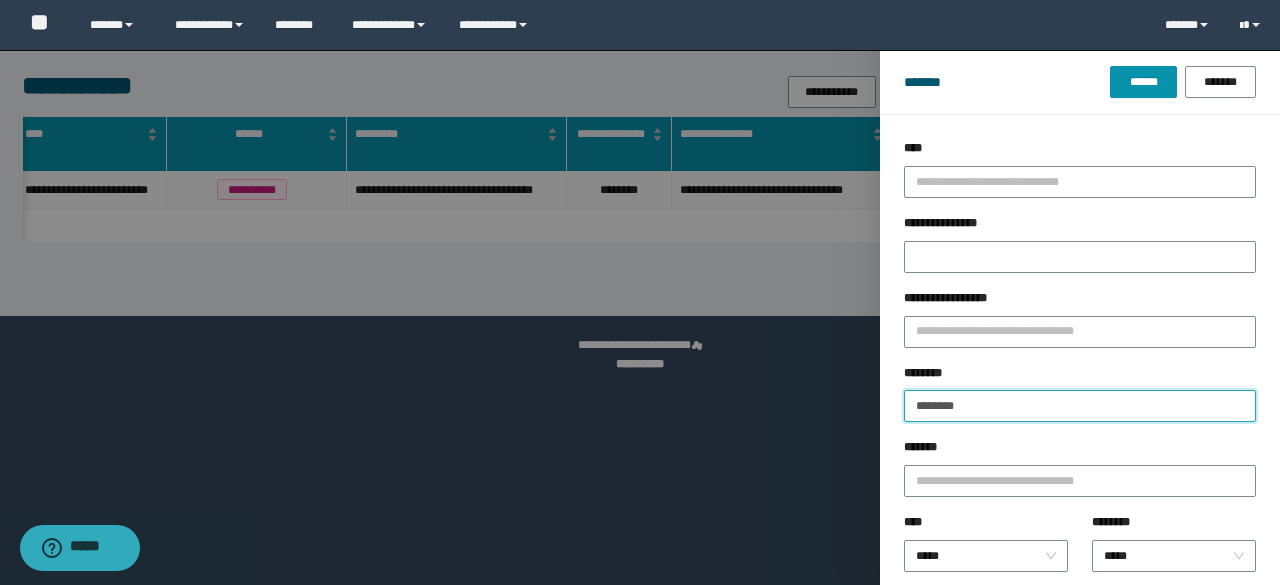 click on "********" at bounding box center (1080, 406) 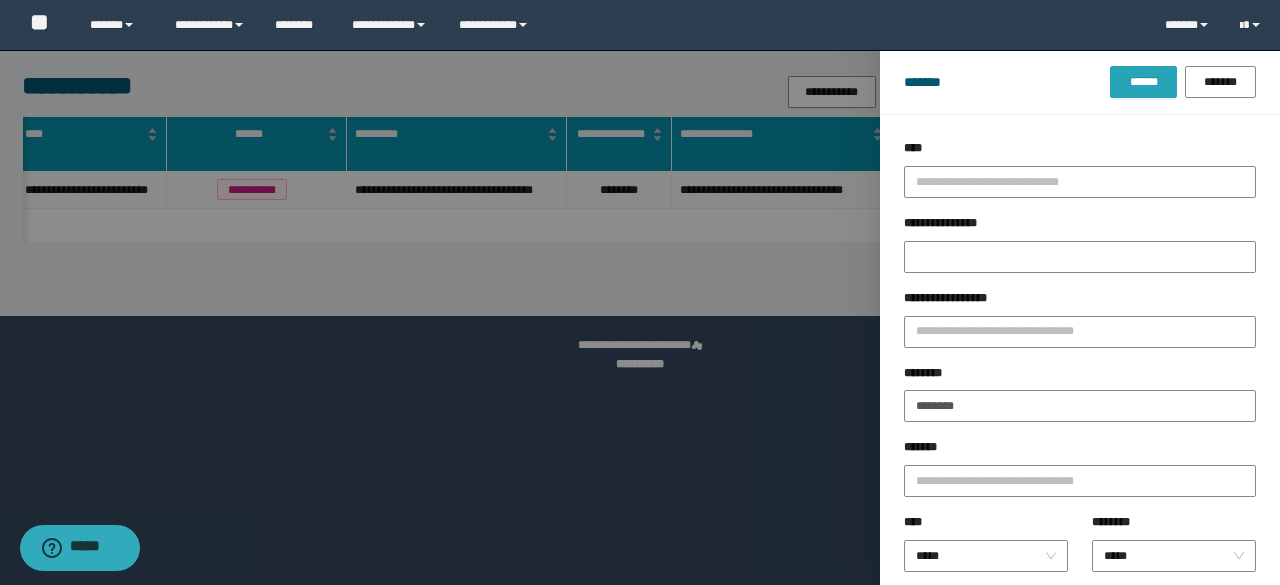 click on "******" at bounding box center [1143, 82] 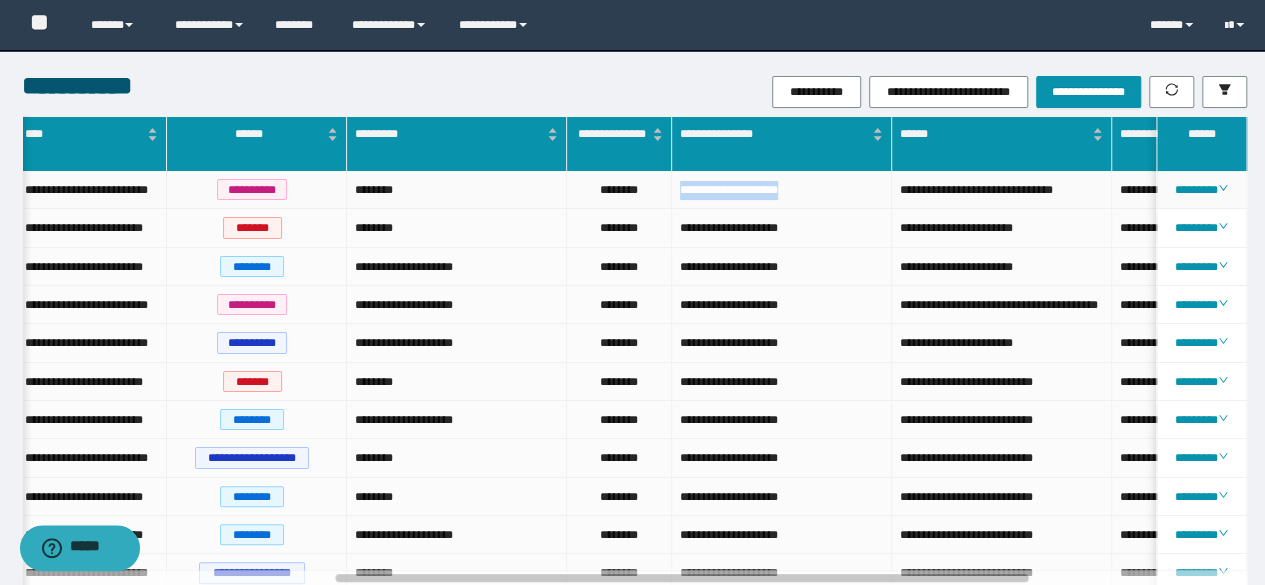 drag, startPoint x: 676, startPoint y: 189, endPoint x: 834, endPoint y: 195, distance: 158.11388 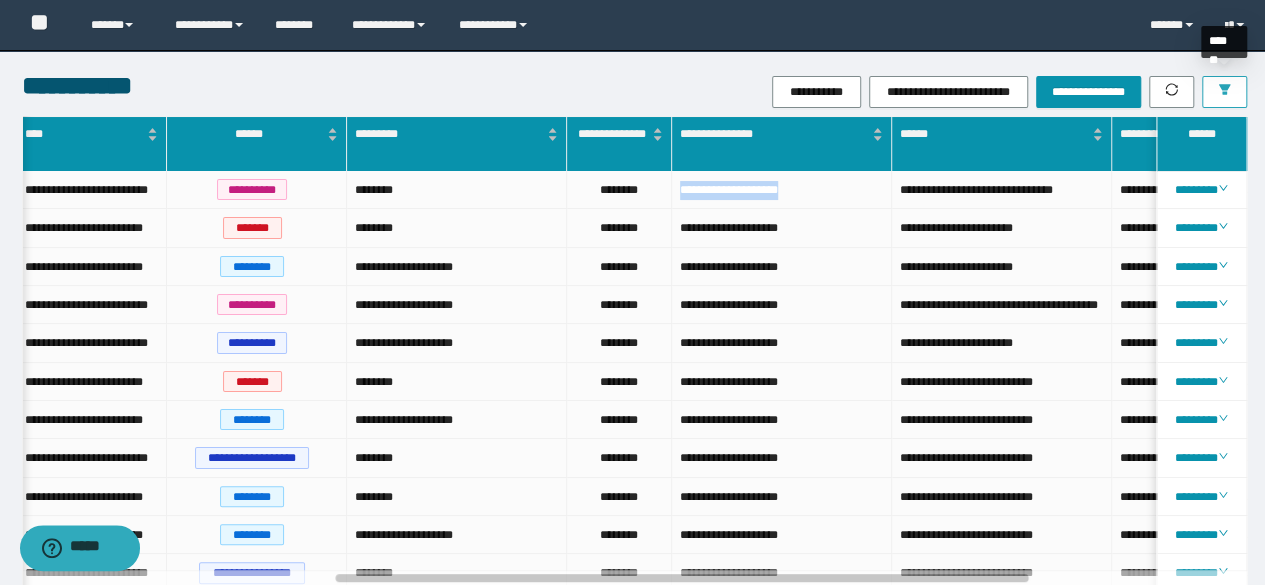 click at bounding box center [1224, 92] 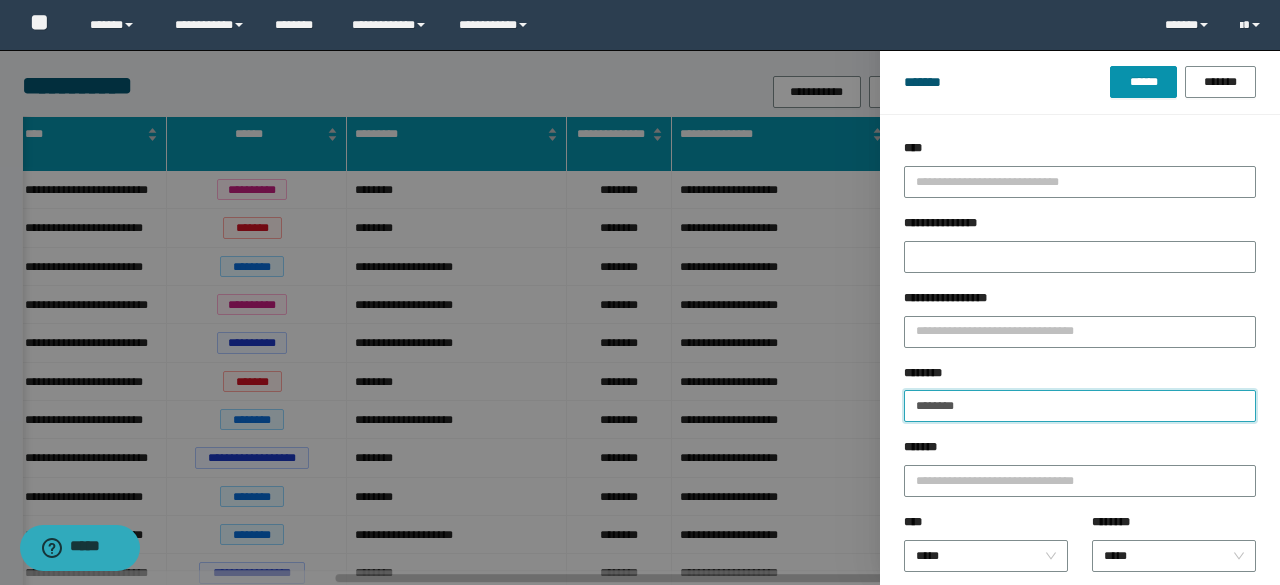 click on "********" at bounding box center [1080, 406] 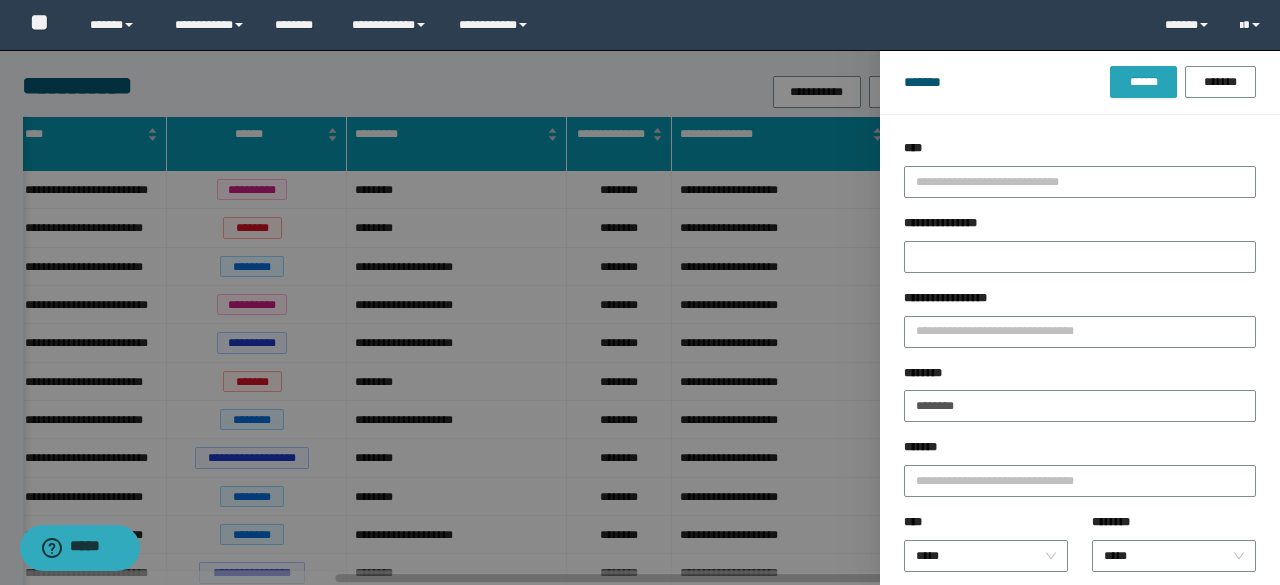 click on "******" at bounding box center (1143, 82) 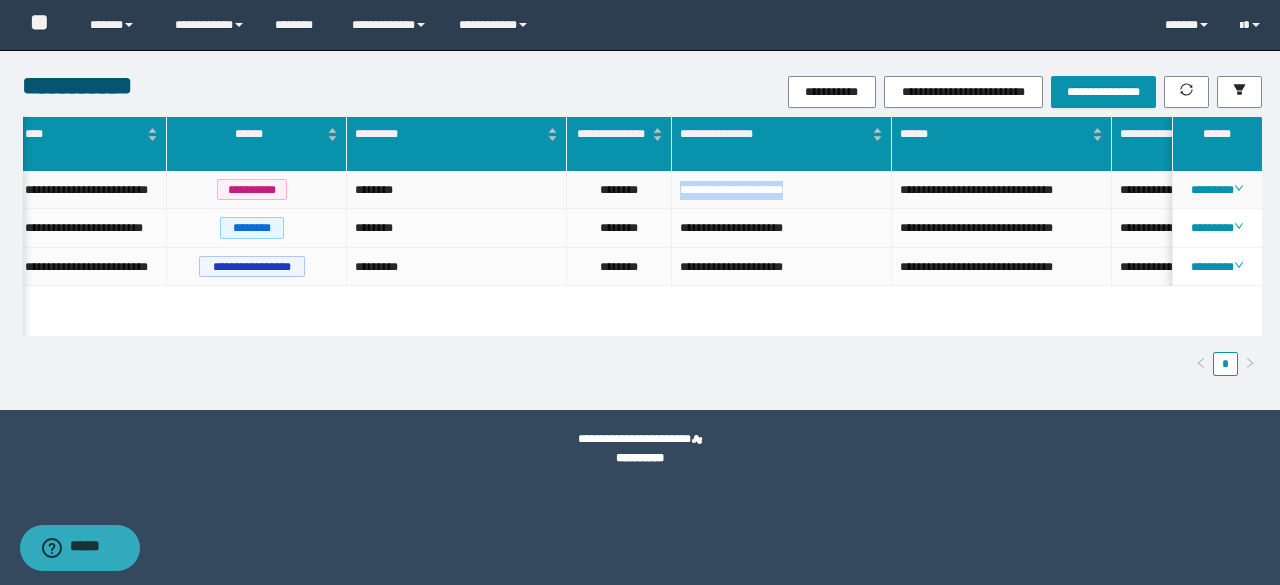 drag, startPoint x: 678, startPoint y: 196, endPoint x: 849, endPoint y: 214, distance: 171.94476 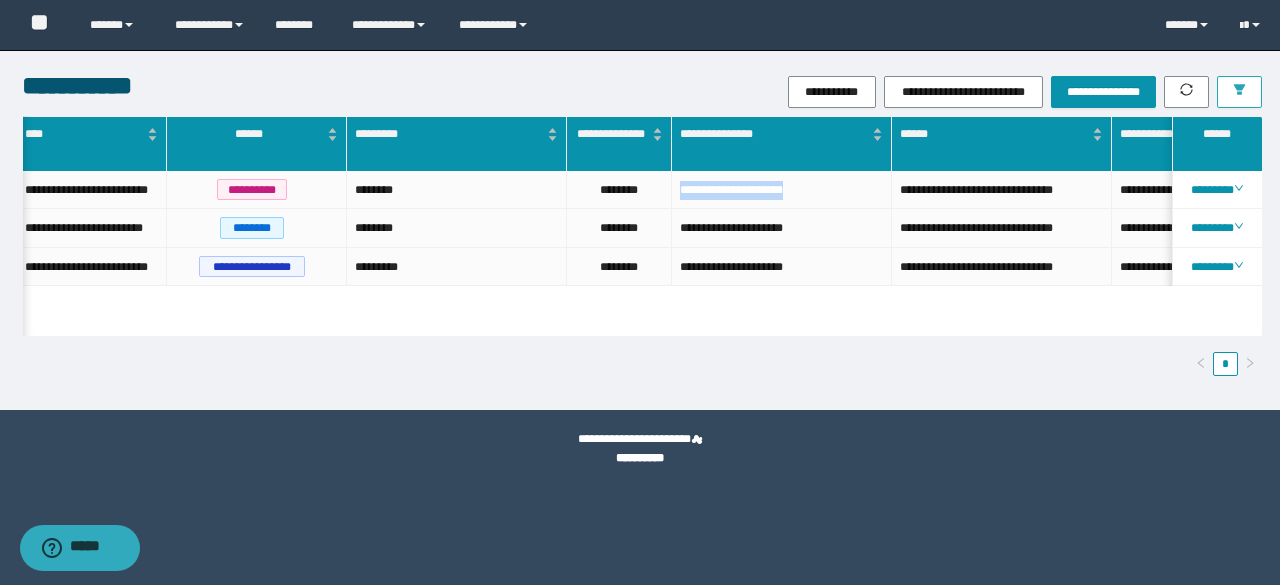 click at bounding box center [1239, 91] 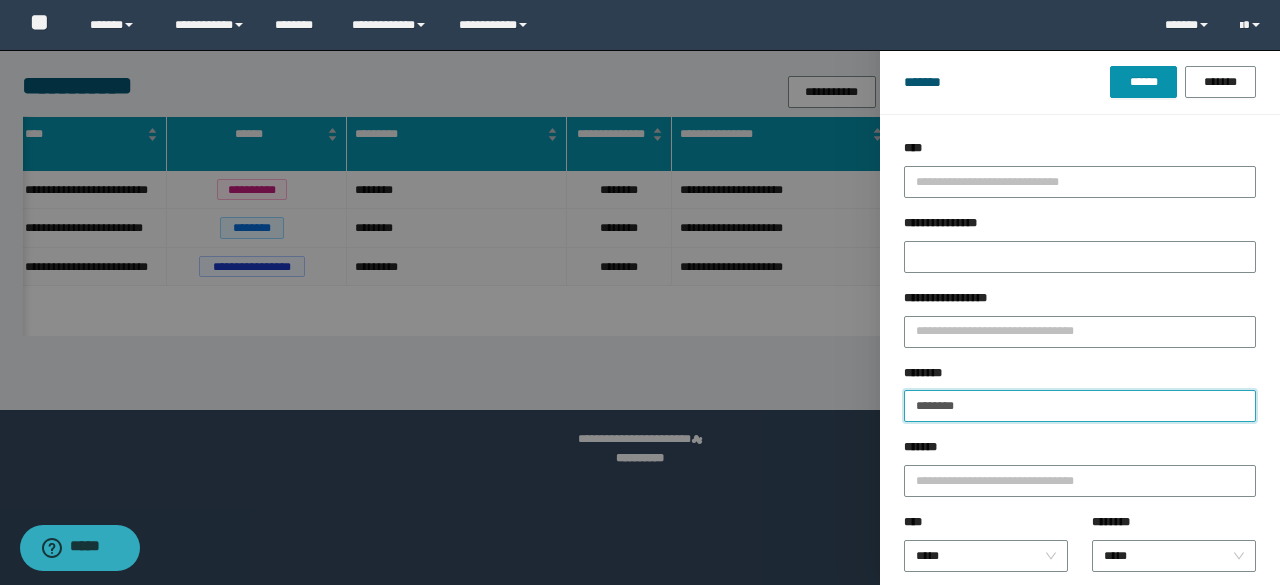 click on "********" at bounding box center (1080, 406) 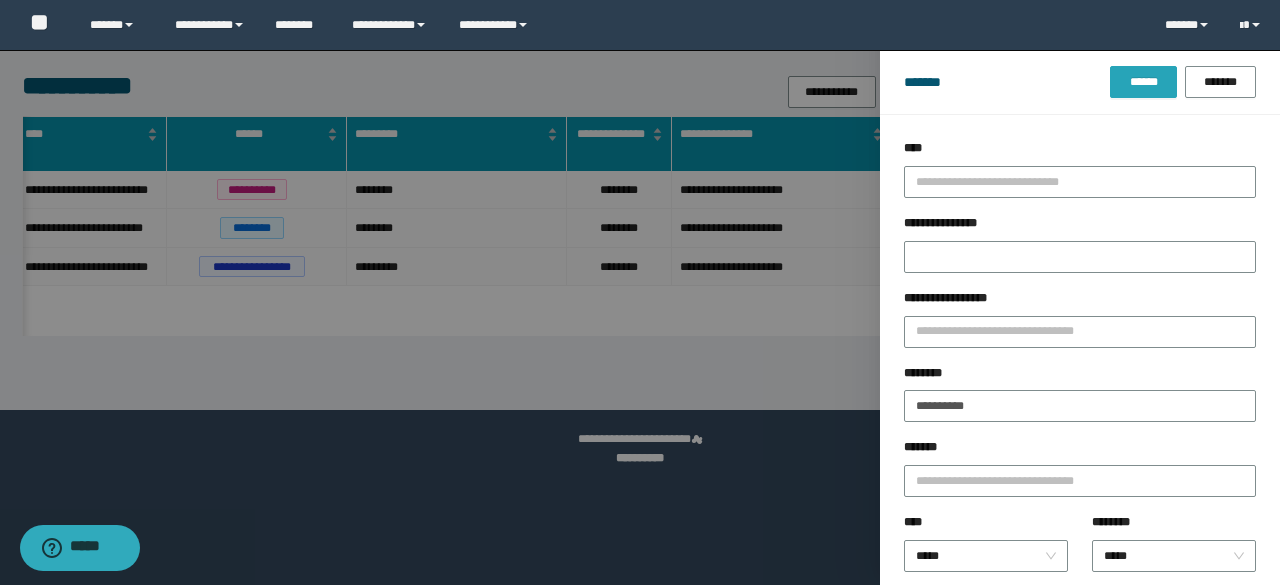click on "******" at bounding box center [1143, 82] 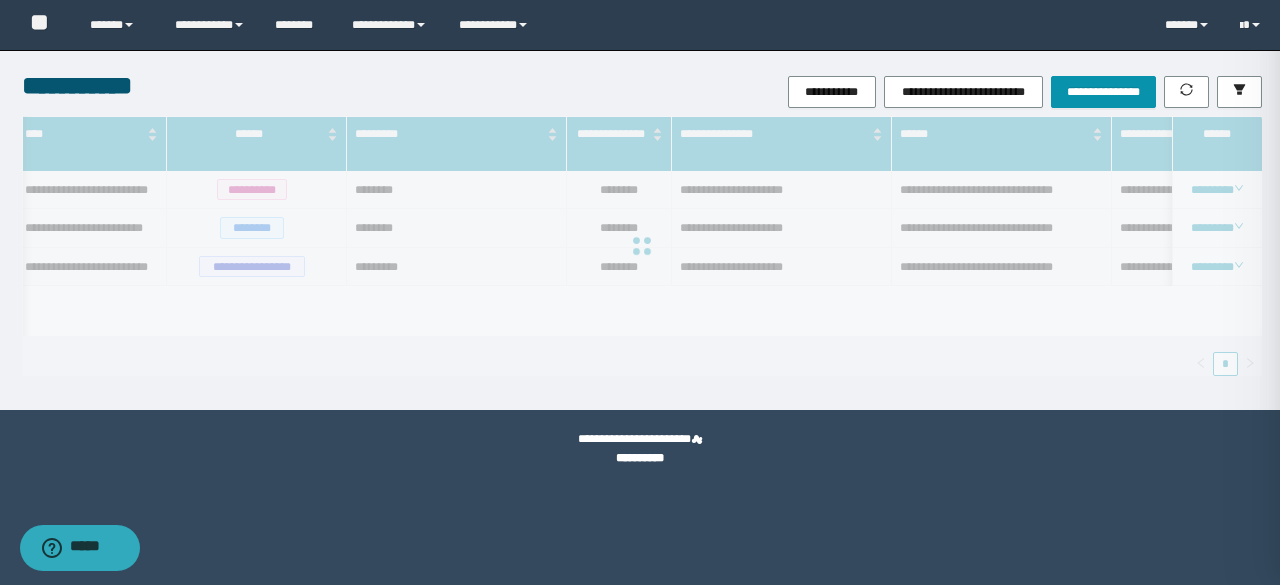 click at bounding box center (640, 292) 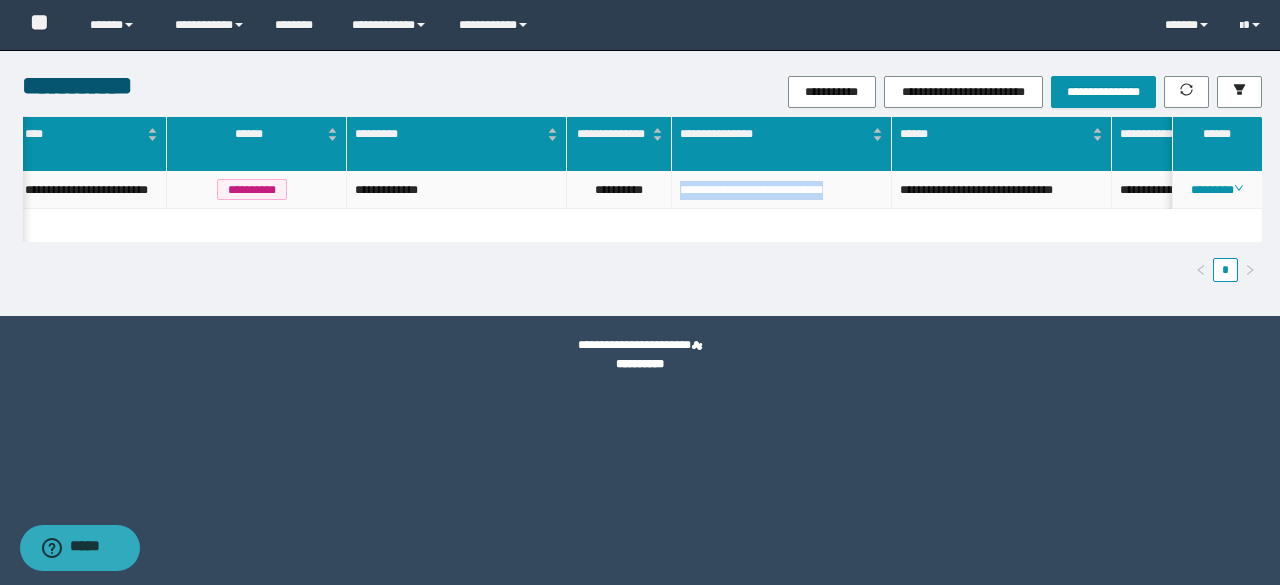 drag, startPoint x: 675, startPoint y: 196, endPoint x: 873, endPoint y: 198, distance: 198.0101 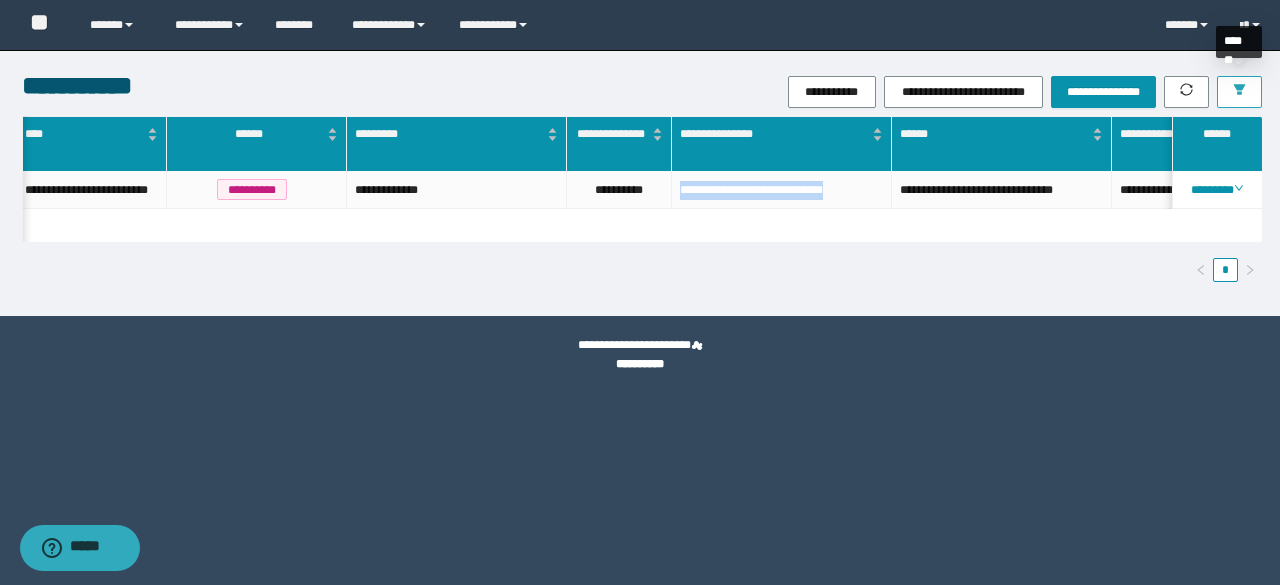 click at bounding box center (1239, 91) 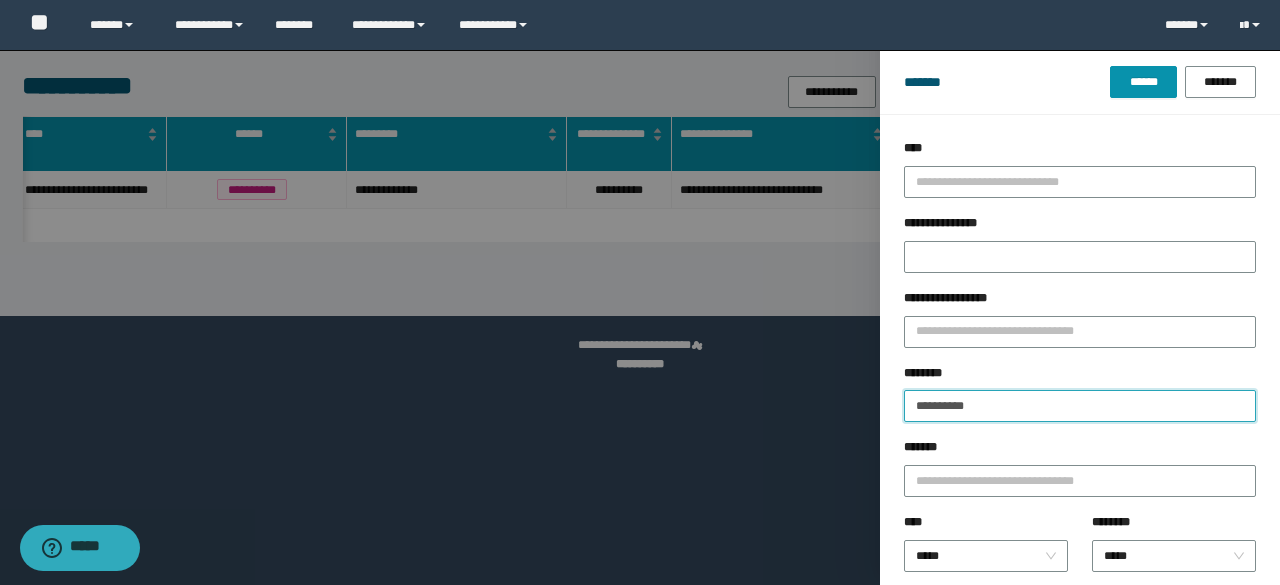 click on "**********" at bounding box center [1080, 406] 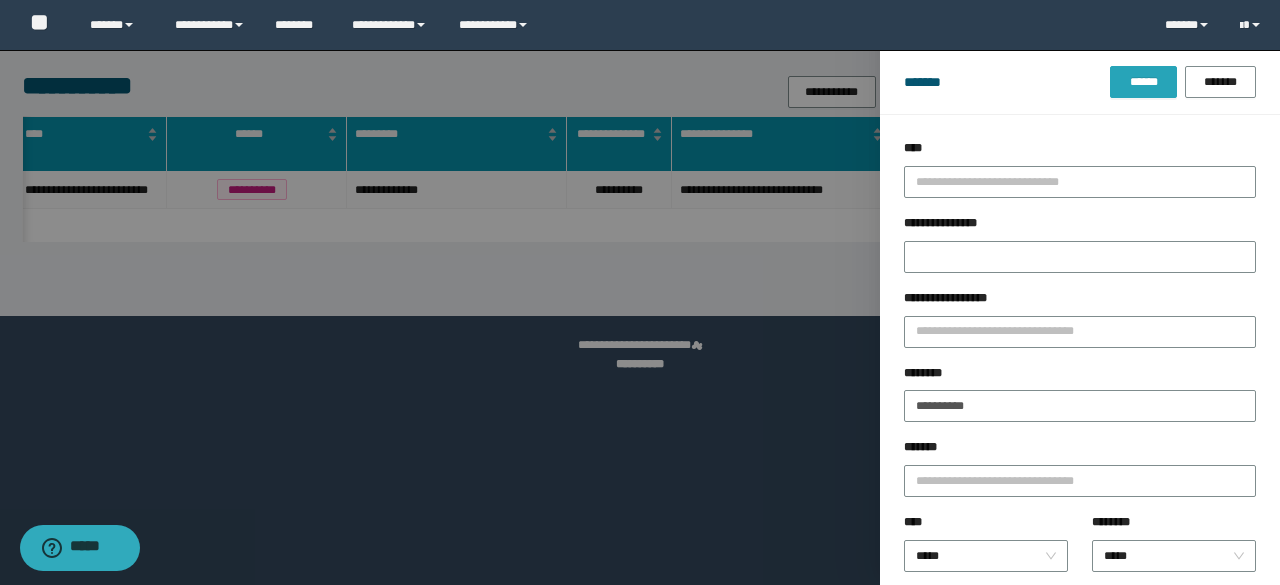 click on "******" at bounding box center (1143, 82) 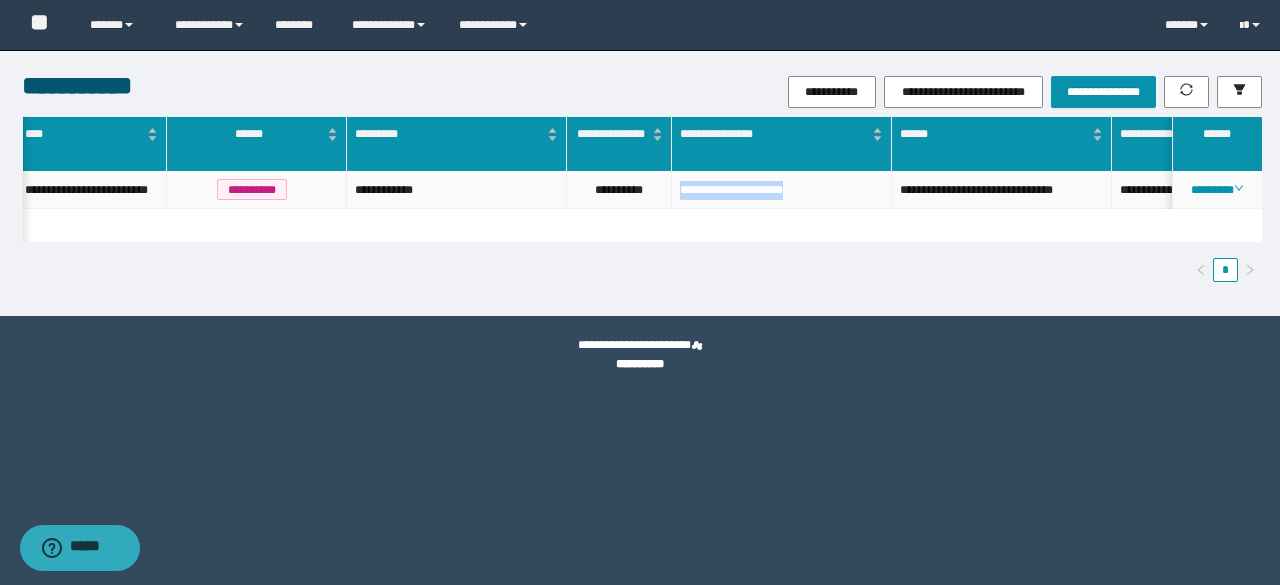 drag, startPoint x: 679, startPoint y: 190, endPoint x: 827, endPoint y: 195, distance: 148.08444 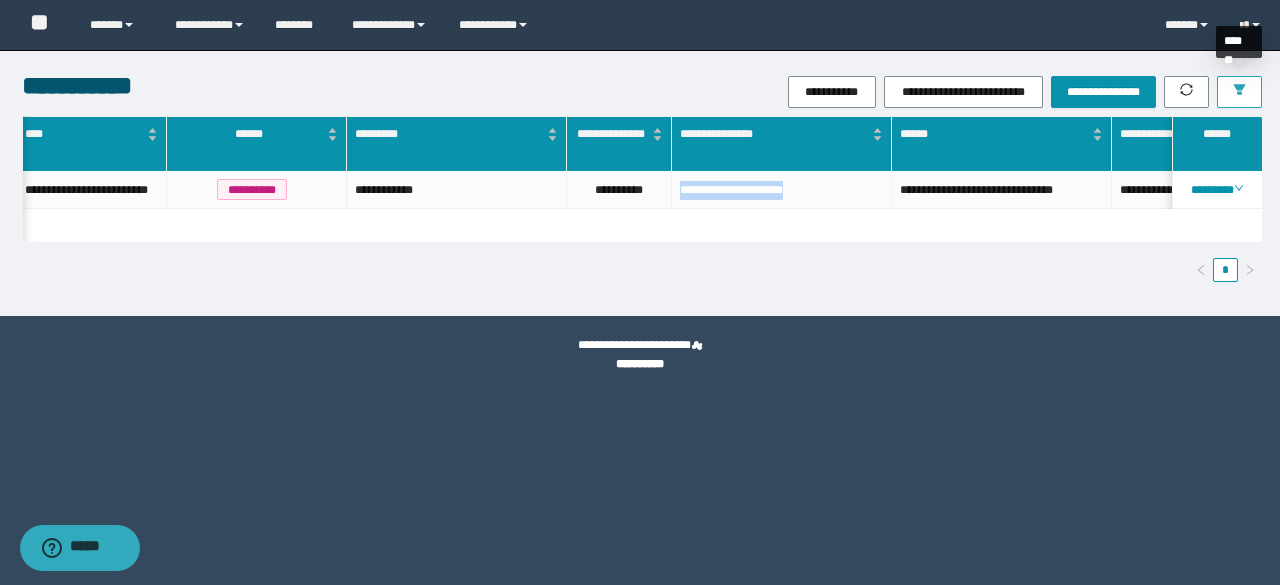 click at bounding box center (1239, 92) 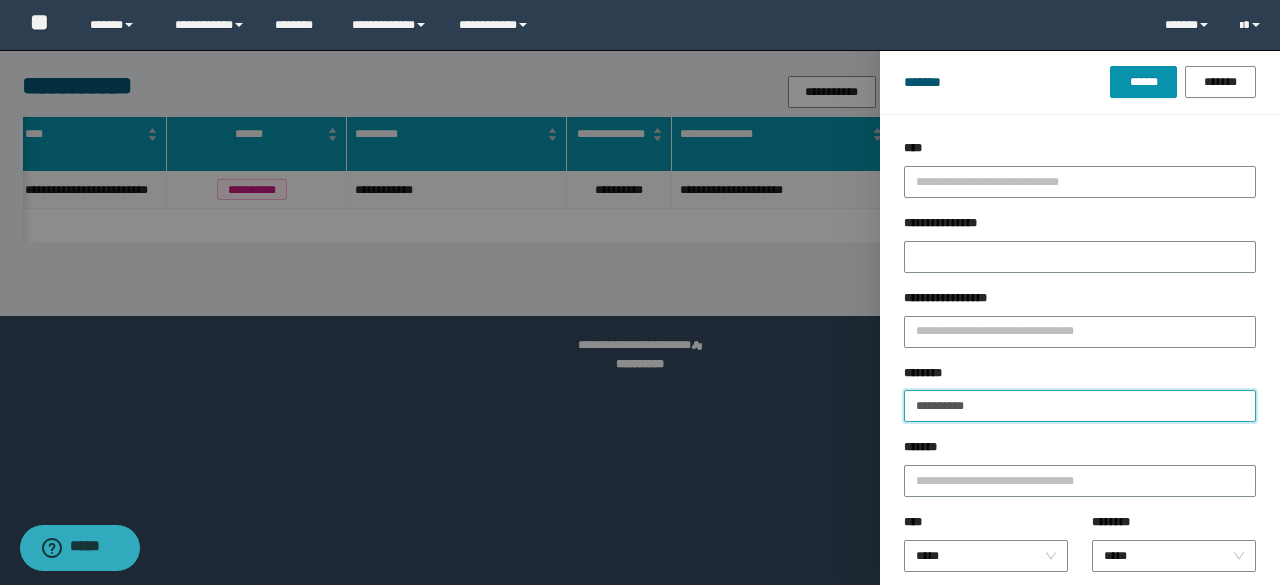 click on "**********" at bounding box center (1080, 406) 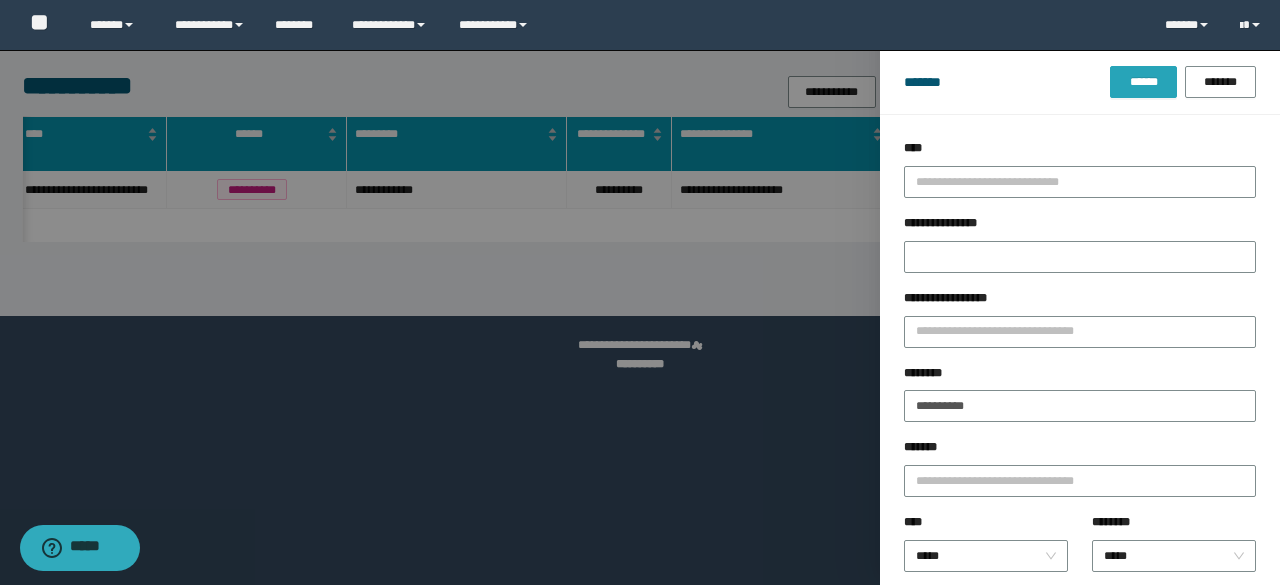 click on "******" at bounding box center (1143, 82) 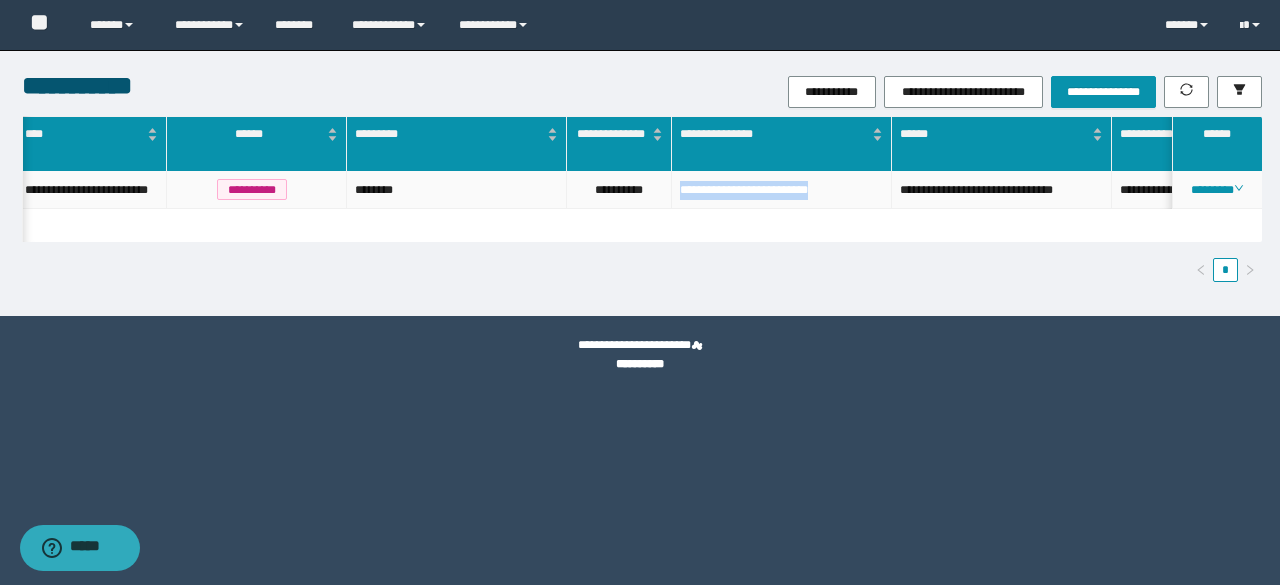 drag, startPoint x: 679, startPoint y: 191, endPoint x: 855, endPoint y: 202, distance: 176.34341 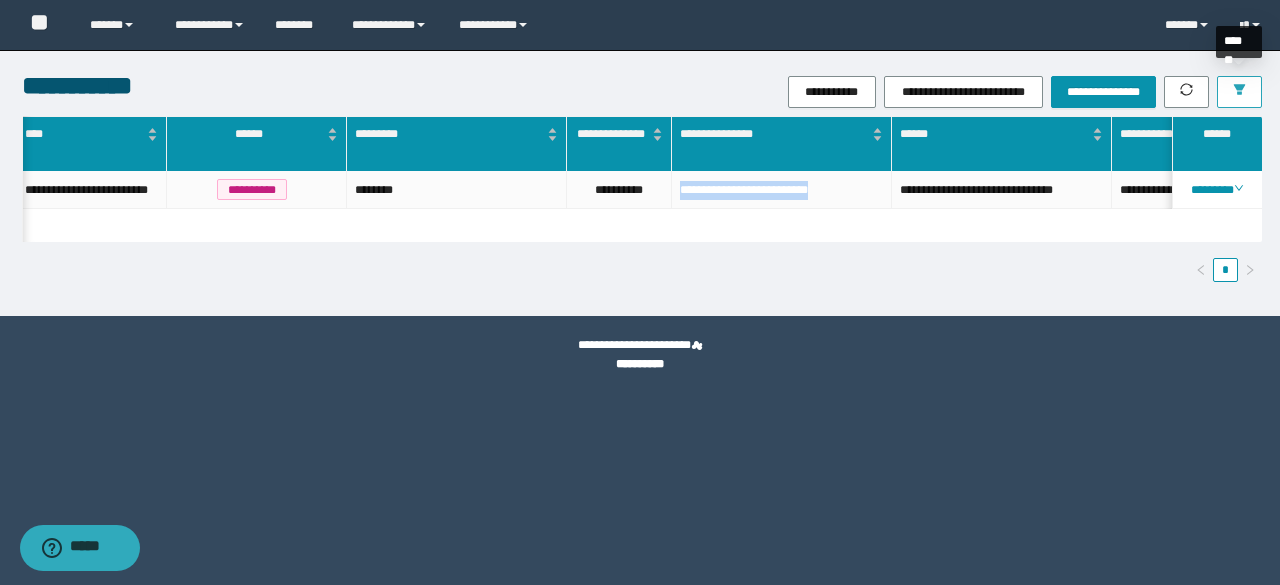 click 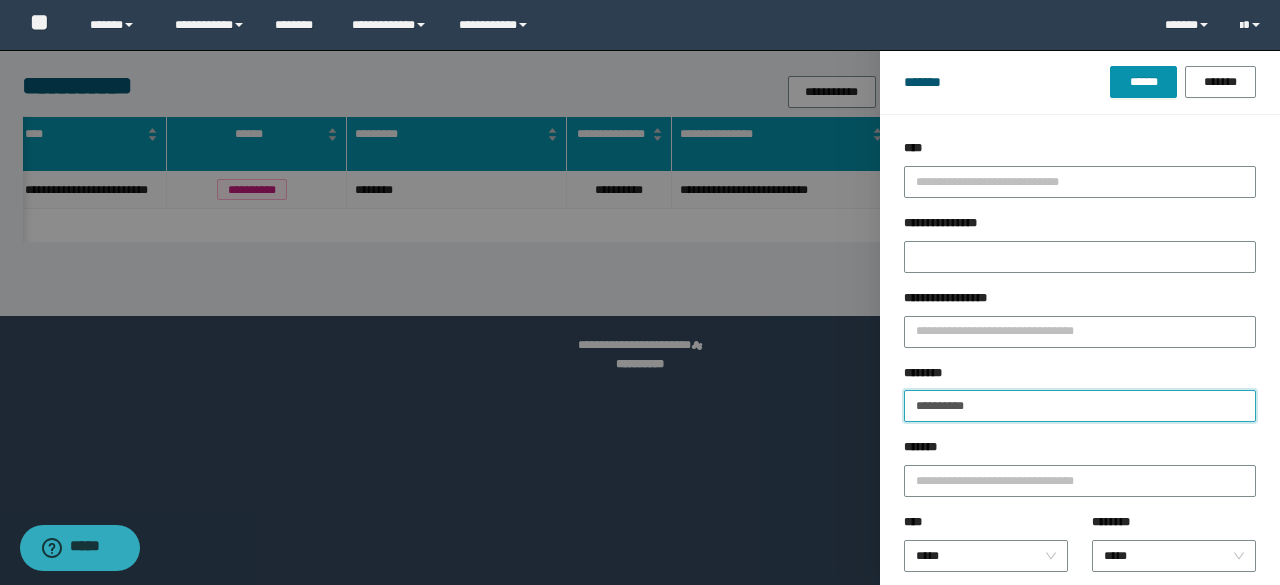 click on "**********" at bounding box center [1080, 406] 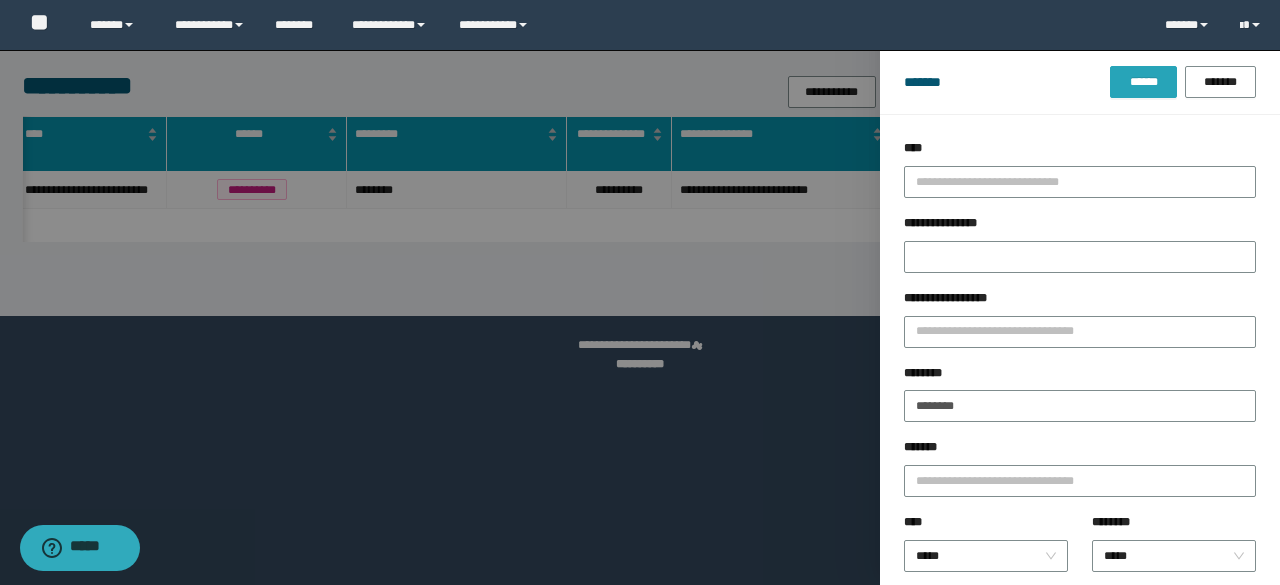 click on "******" at bounding box center [1143, 82] 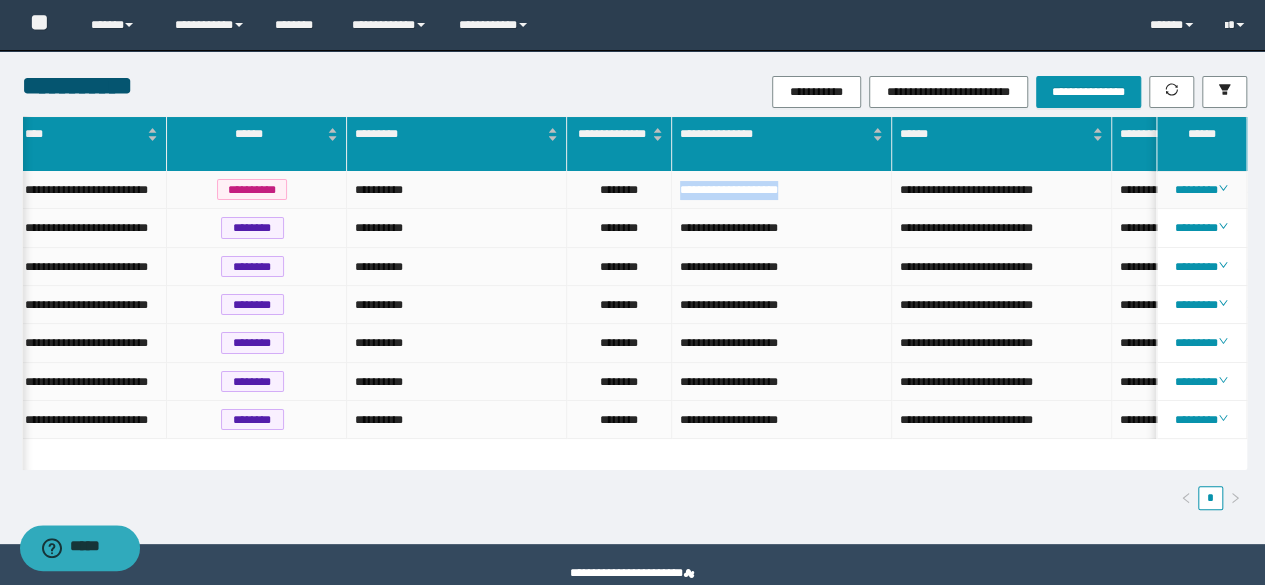 drag, startPoint x: 673, startPoint y: 194, endPoint x: 838, endPoint y: 203, distance: 165.24527 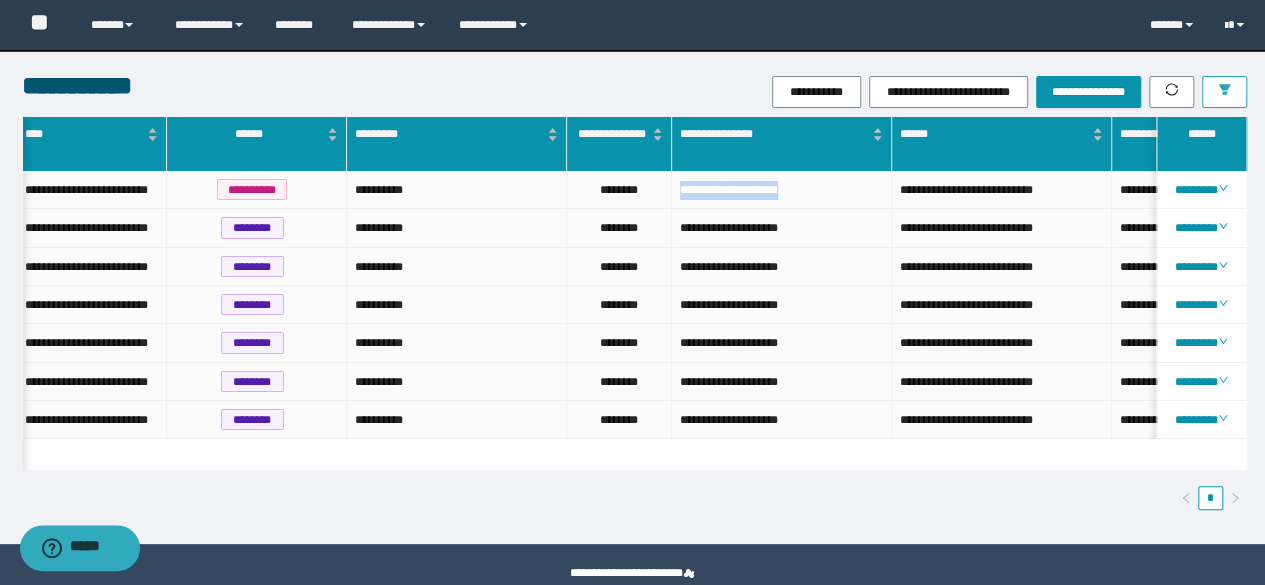 click 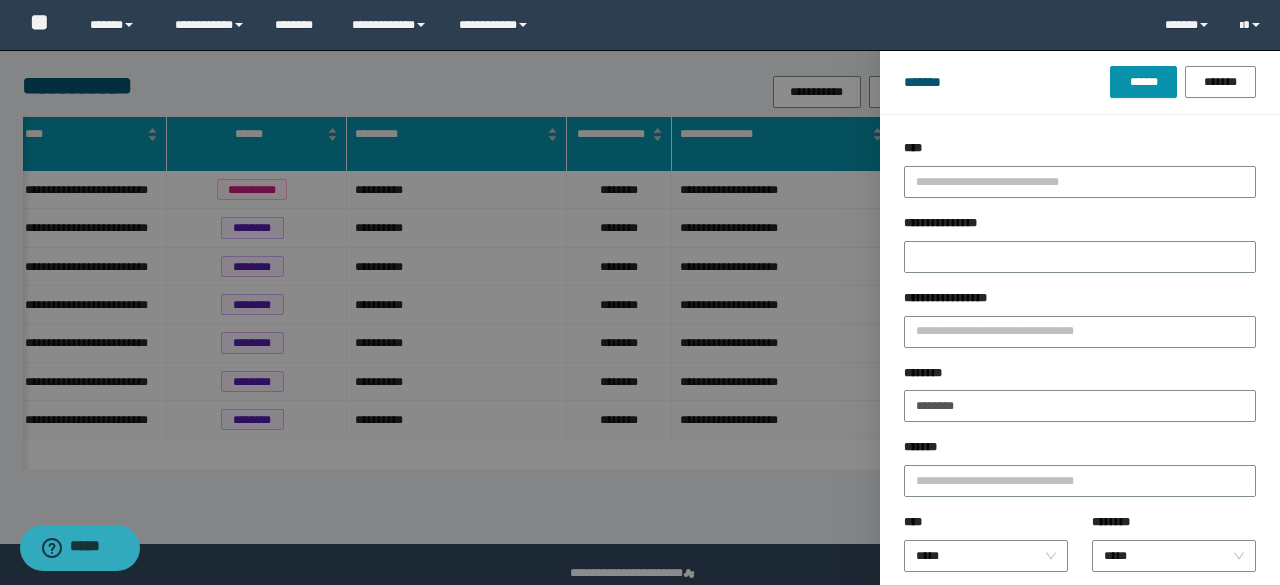 click on "********" at bounding box center [1080, 377] 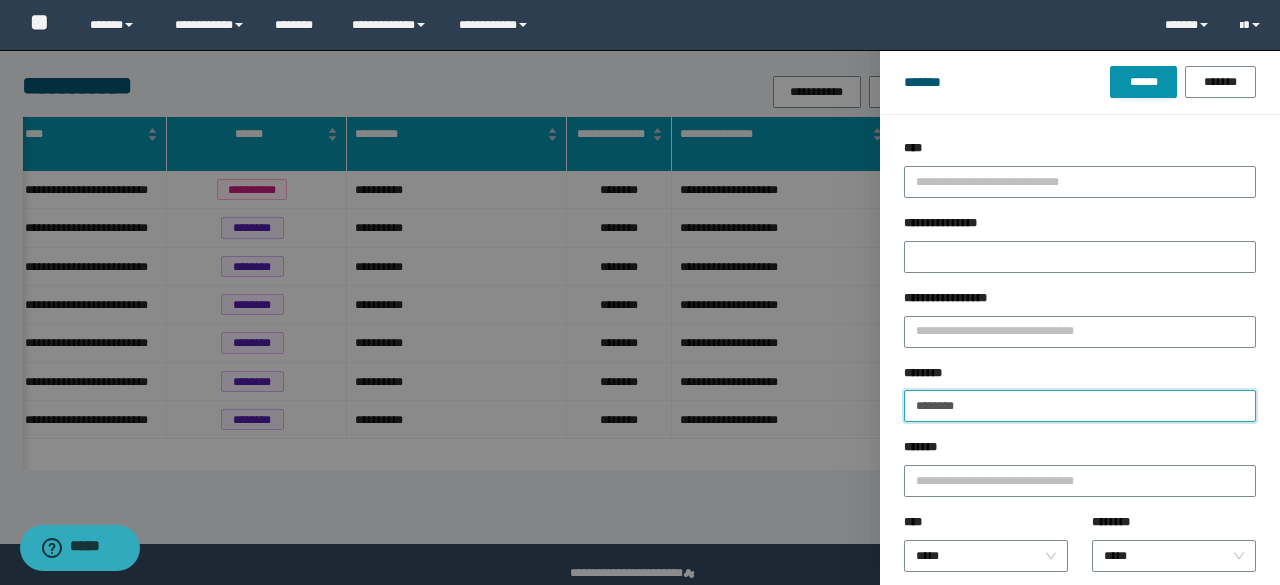 click on "********" at bounding box center [1080, 406] 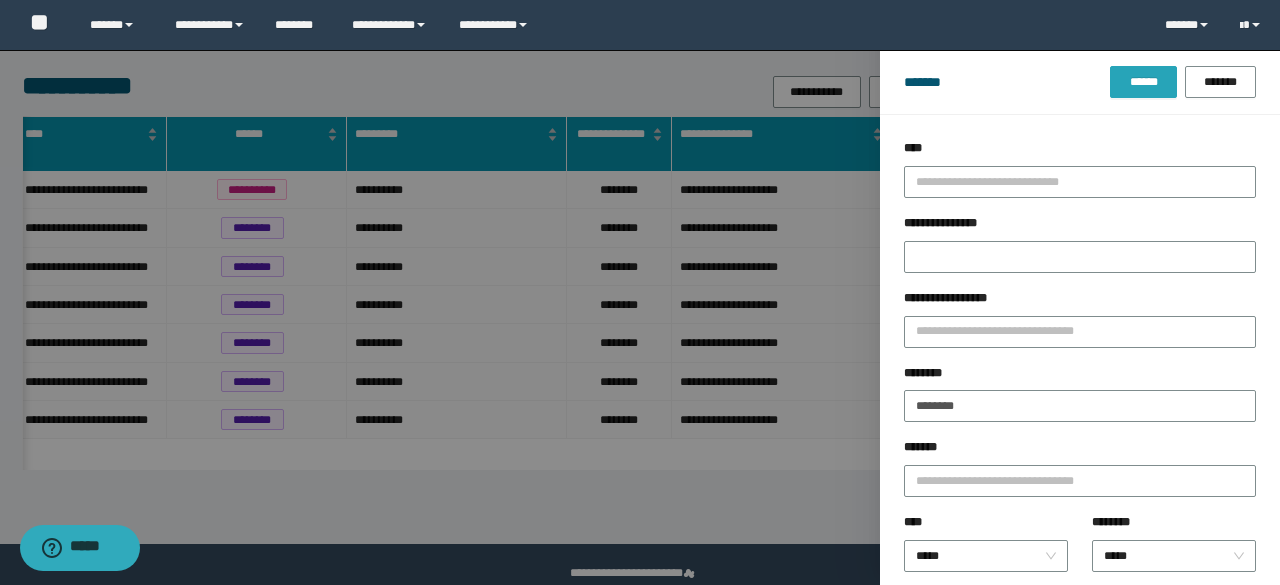 click on "******" at bounding box center (1143, 82) 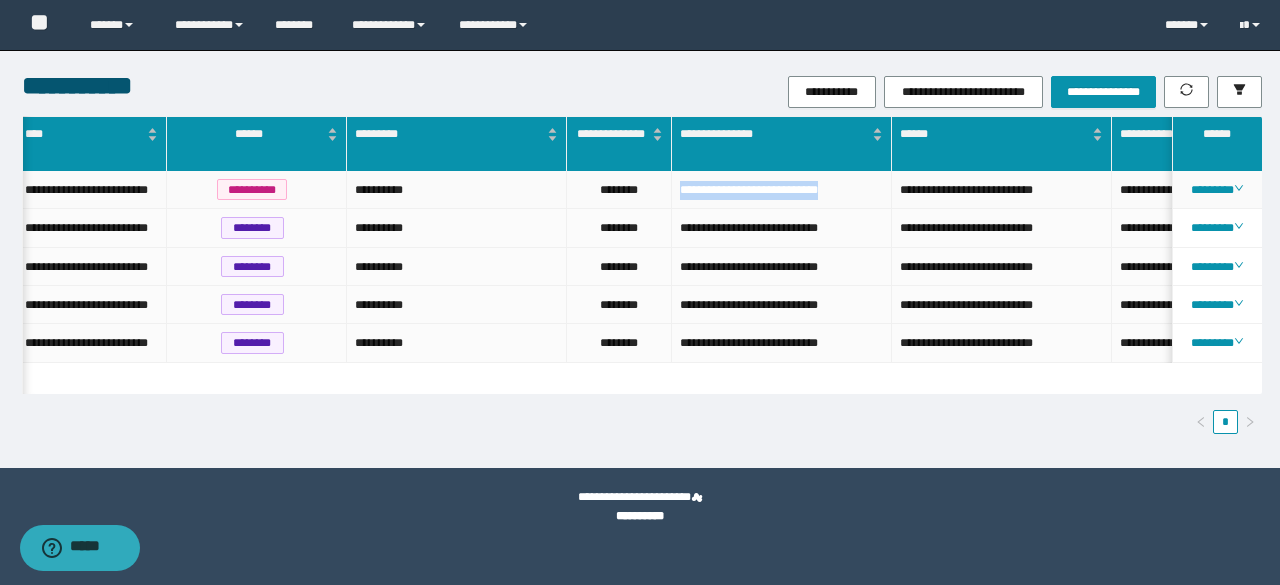 drag, startPoint x: 672, startPoint y: 189, endPoint x: 870, endPoint y: 186, distance: 198.02272 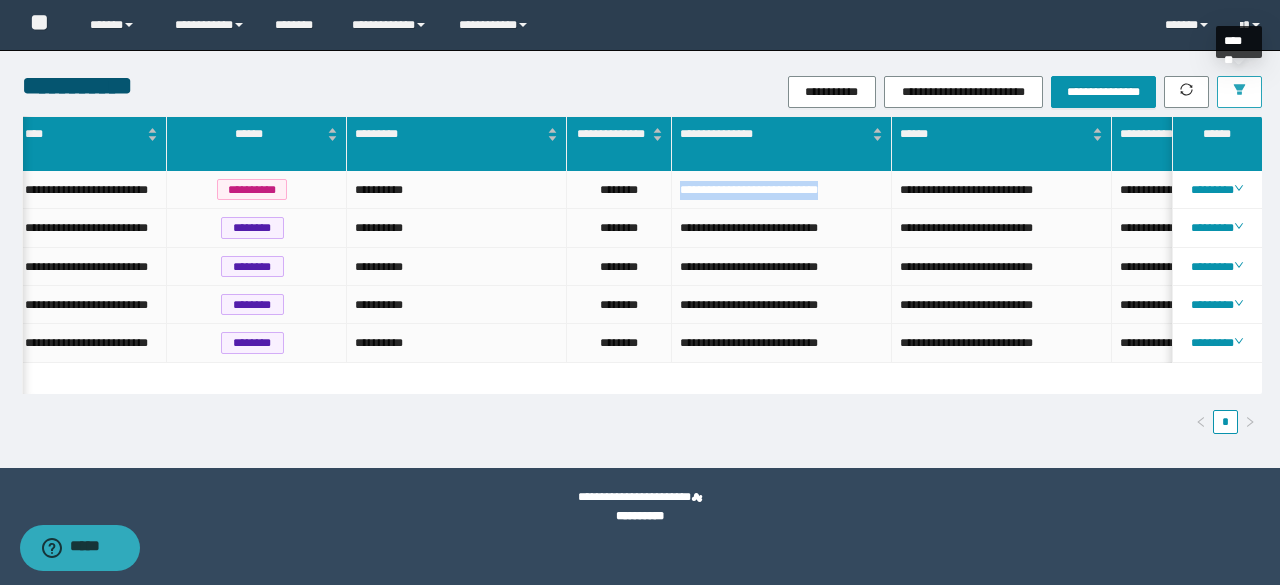 click 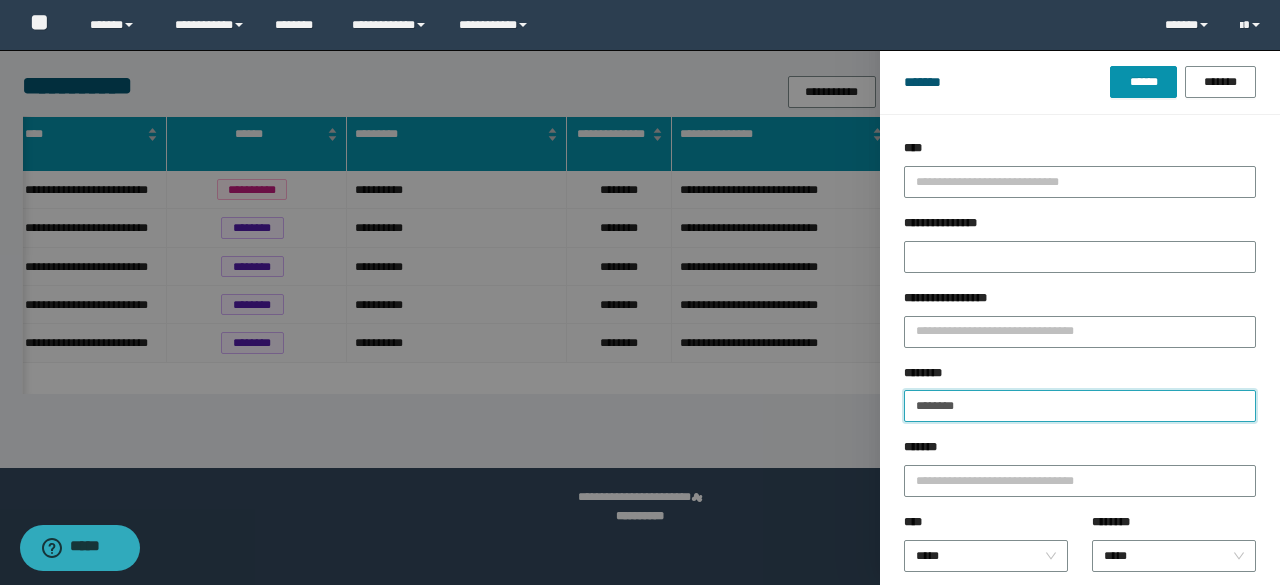 click on "********" at bounding box center (1080, 406) 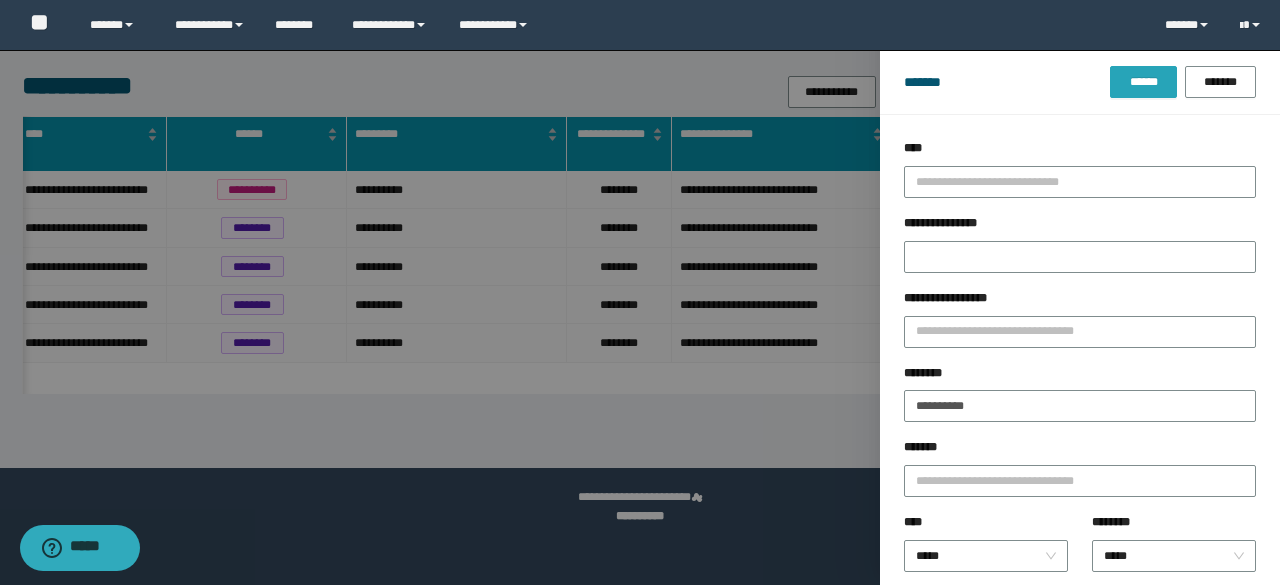 click on "******" at bounding box center [1143, 82] 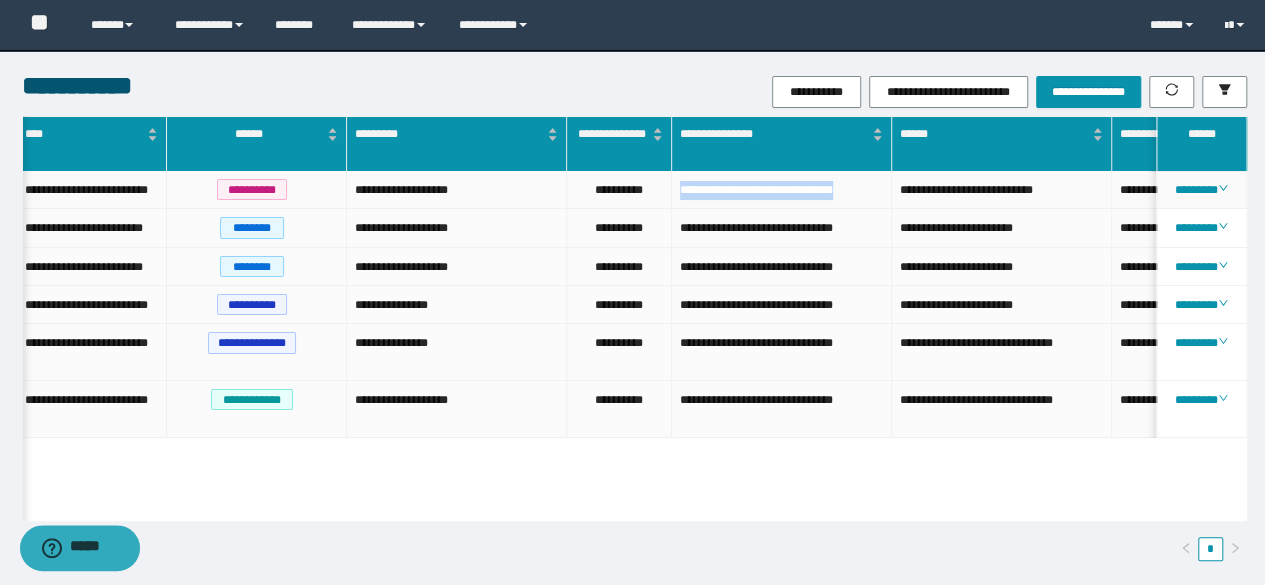 drag, startPoint x: 675, startPoint y: 193, endPoint x: 748, endPoint y: 219, distance: 77.491936 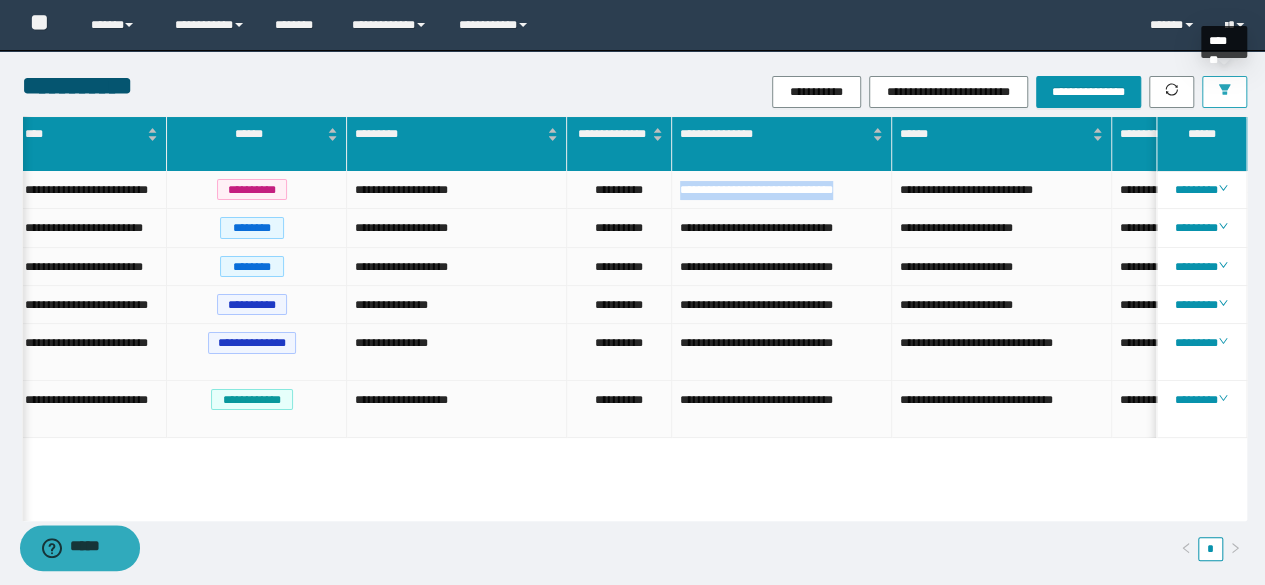click 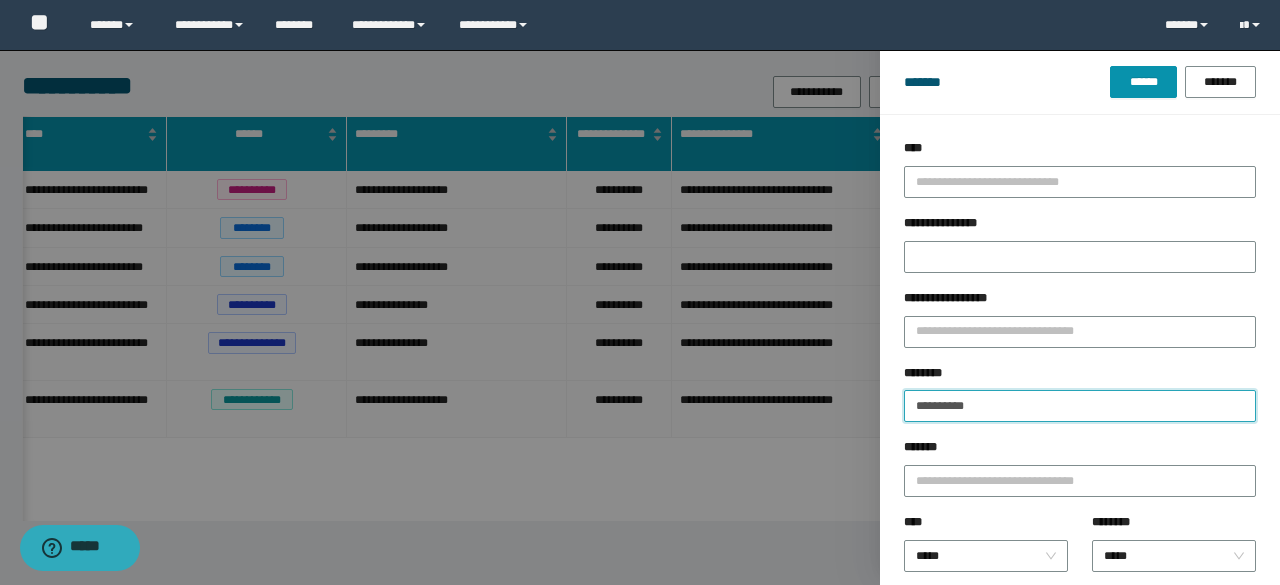 click on "**********" at bounding box center [1080, 406] 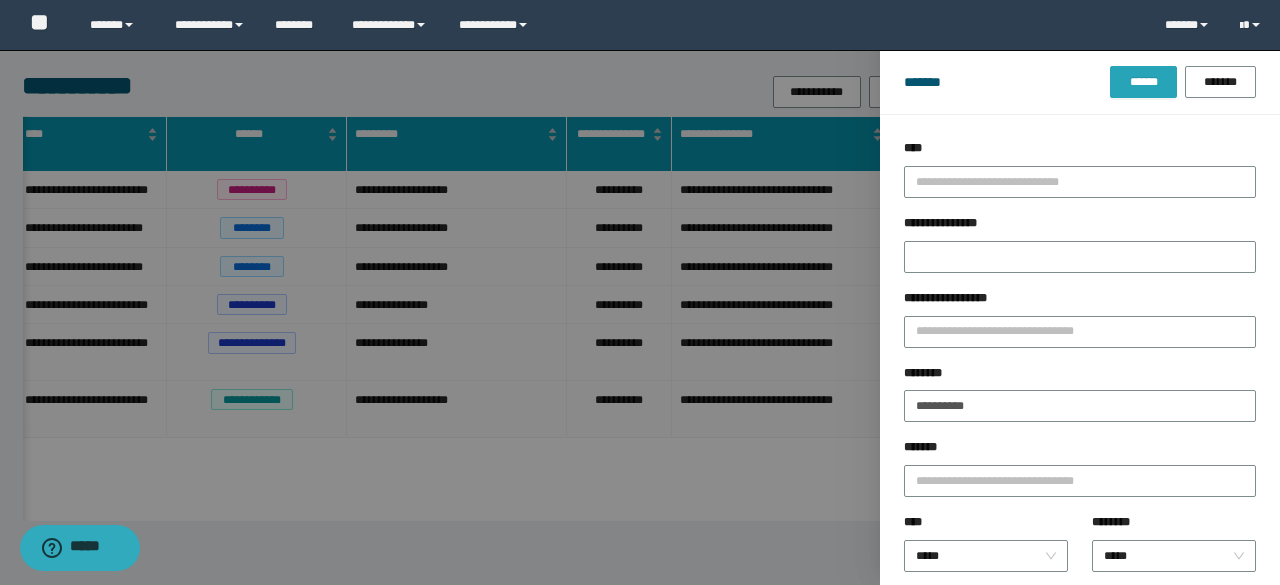click on "******" at bounding box center (1143, 82) 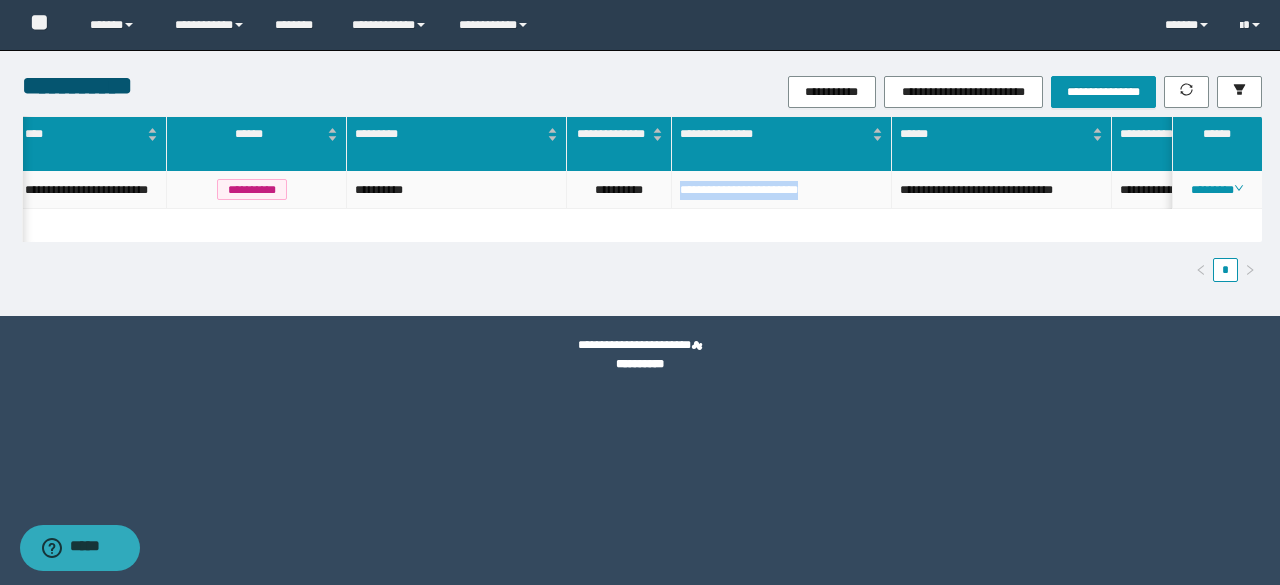 drag, startPoint x: 678, startPoint y: 197, endPoint x: 846, endPoint y: 204, distance: 168.14577 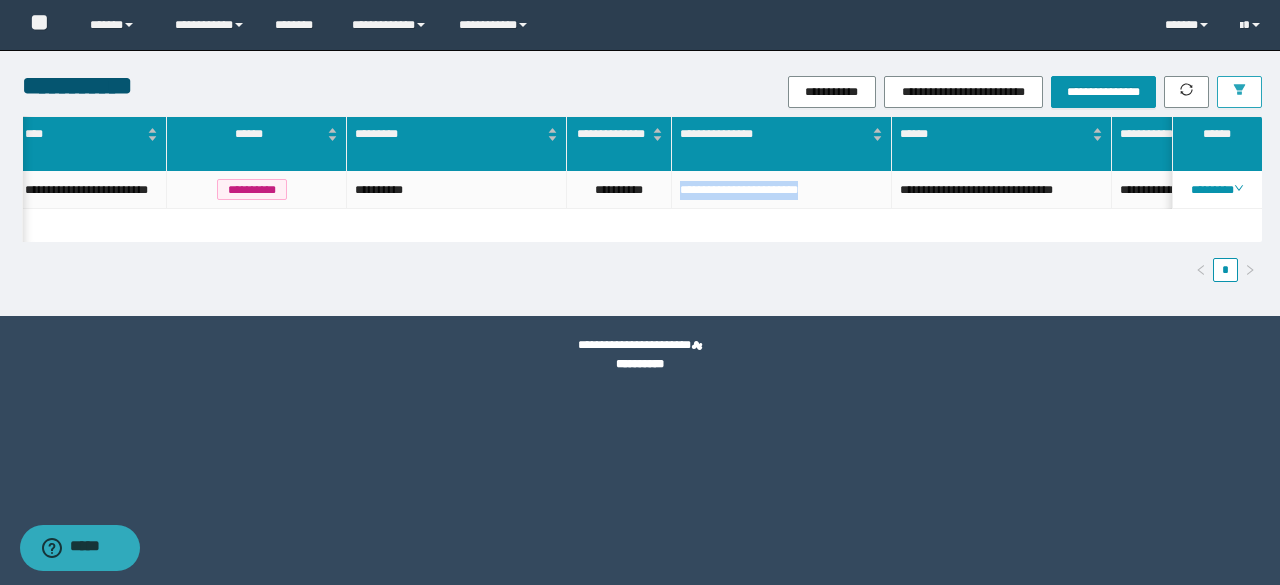 click at bounding box center (1239, 92) 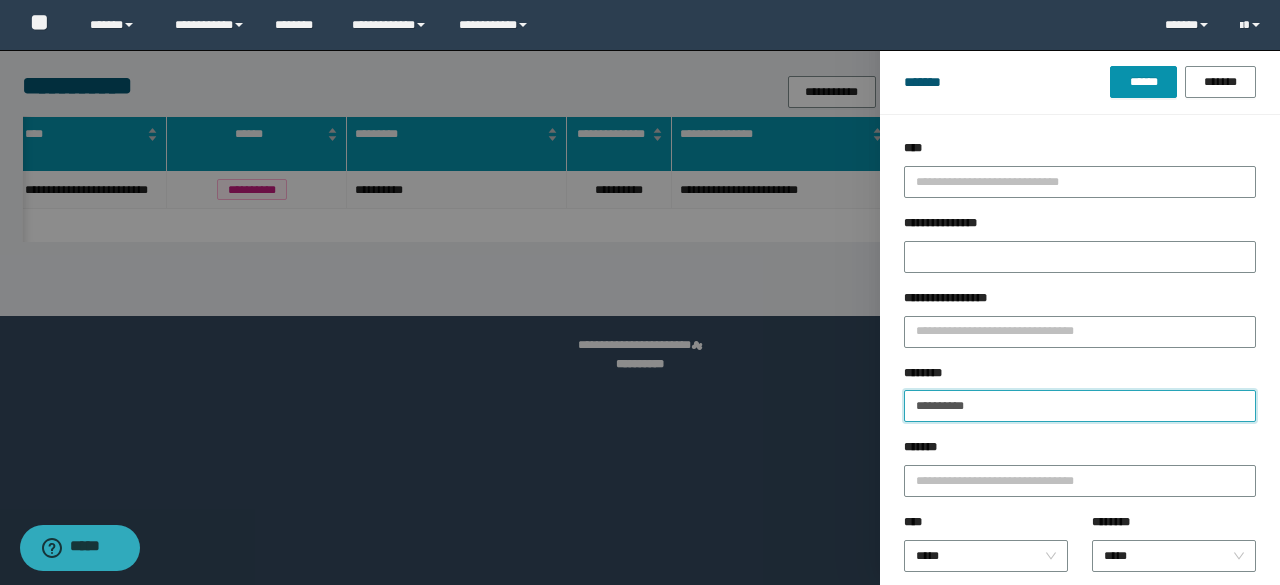 click on "**********" at bounding box center (1080, 406) 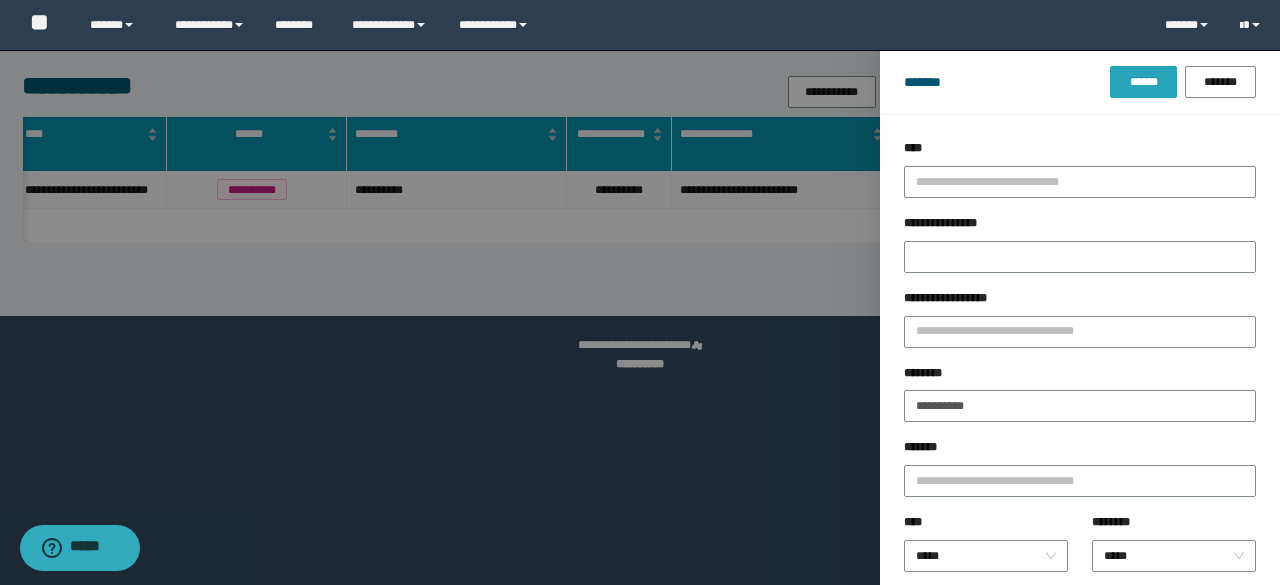 click on "******" at bounding box center [1143, 82] 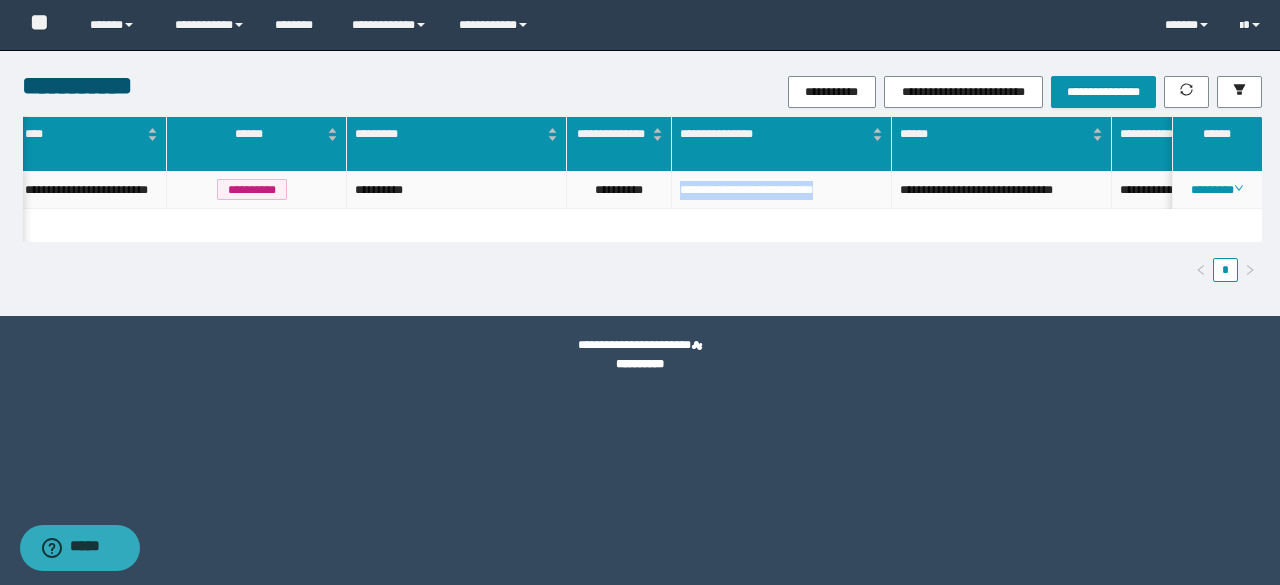 drag, startPoint x: 677, startPoint y: 188, endPoint x: 864, endPoint y: 195, distance: 187.13097 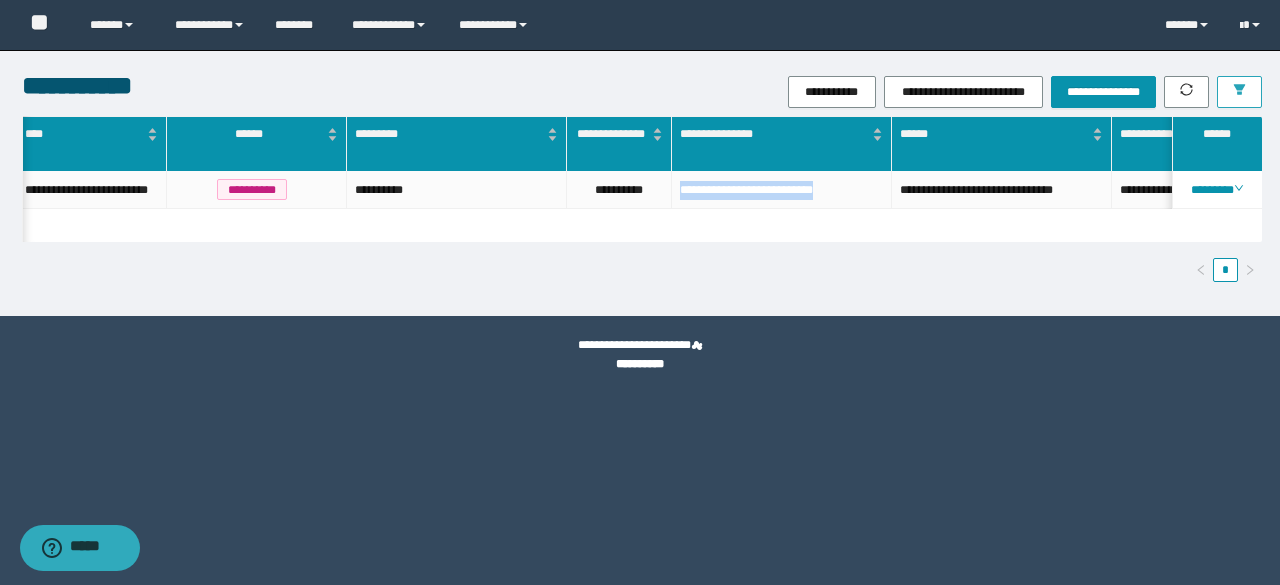 click at bounding box center [1239, 91] 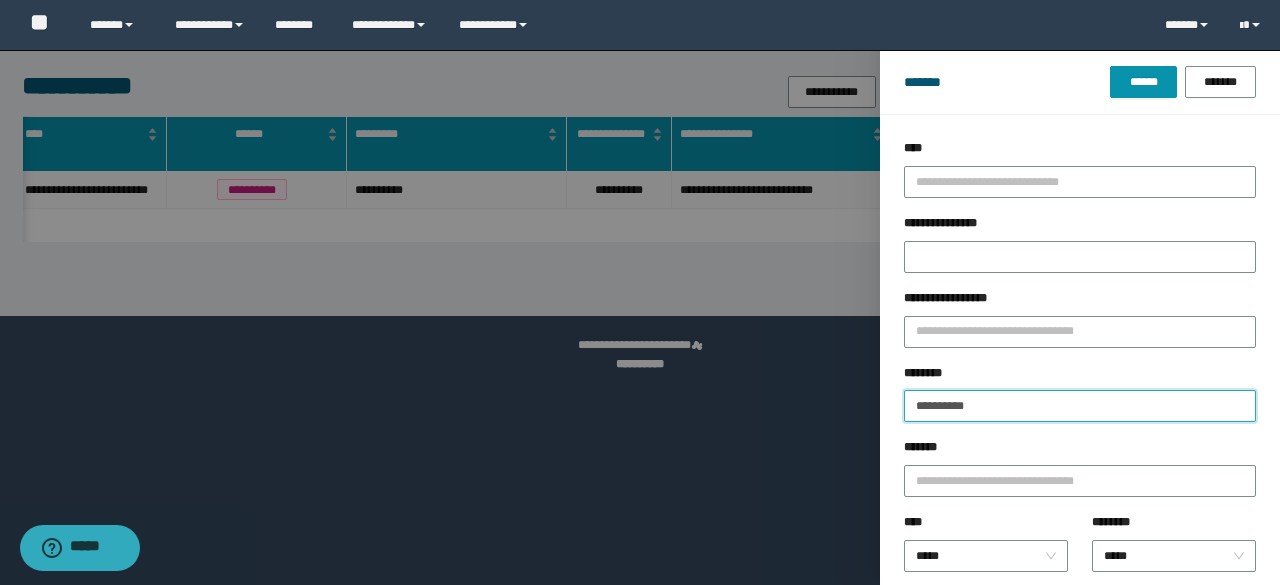 click on "**********" at bounding box center [1080, 406] 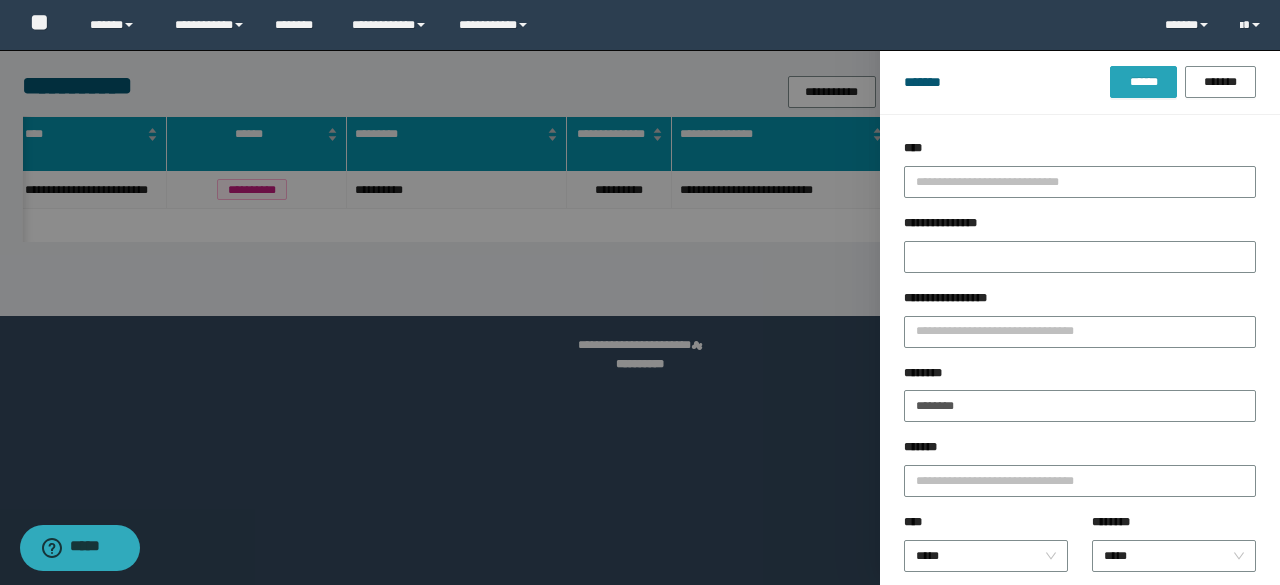 click on "******" at bounding box center [1143, 82] 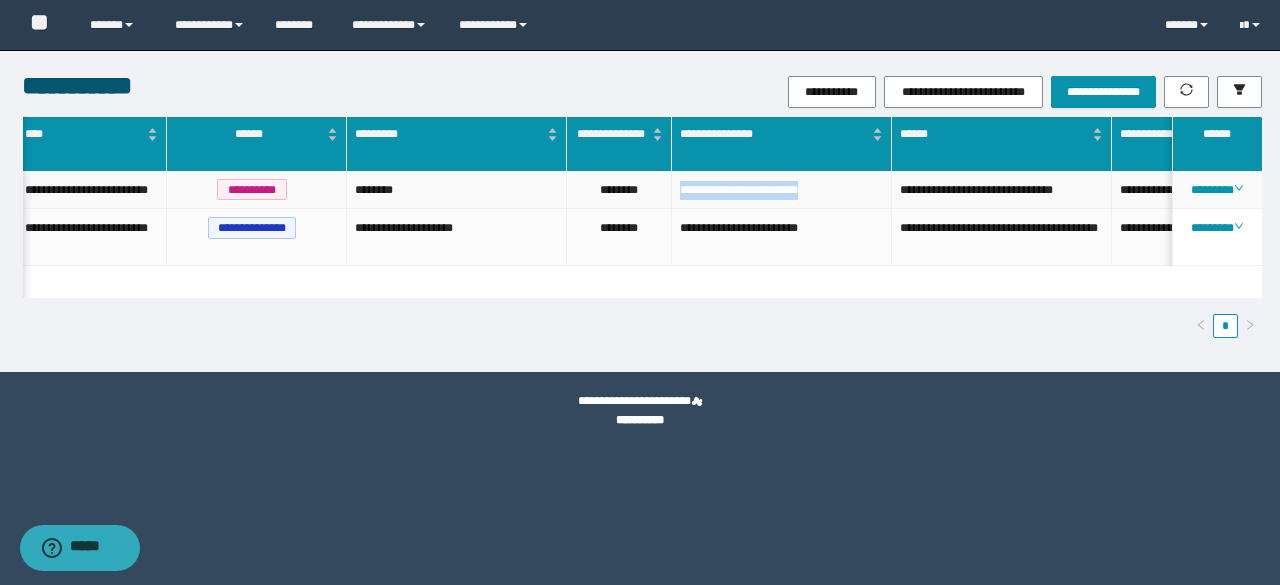 drag, startPoint x: 675, startPoint y: 189, endPoint x: 864, endPoint y: 201, distance: 189.38057 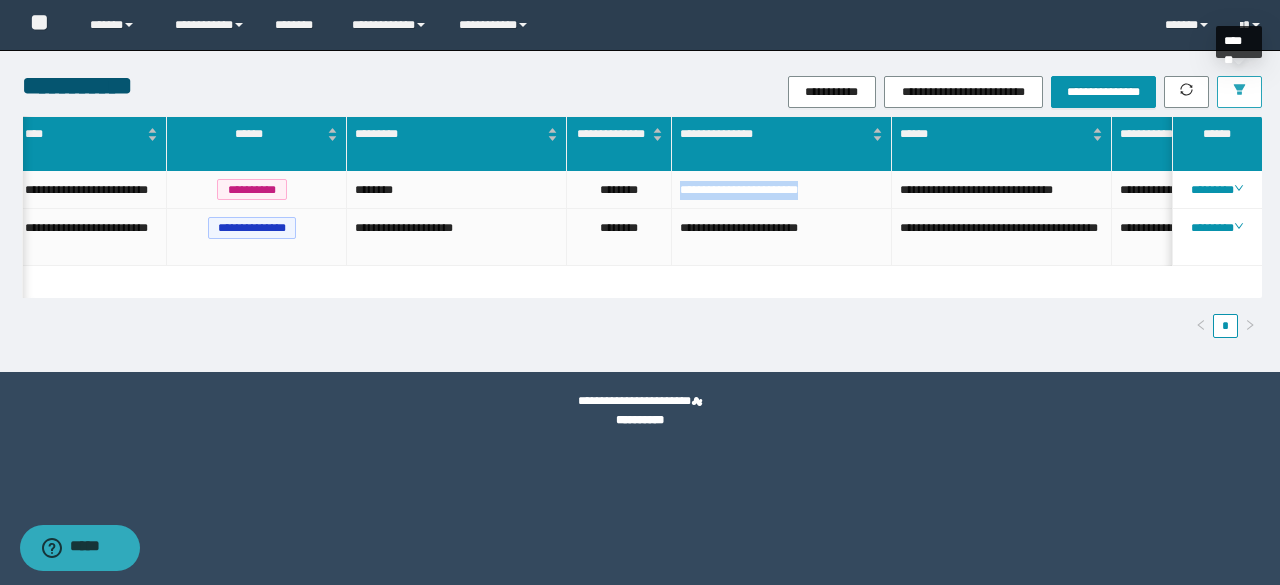 click 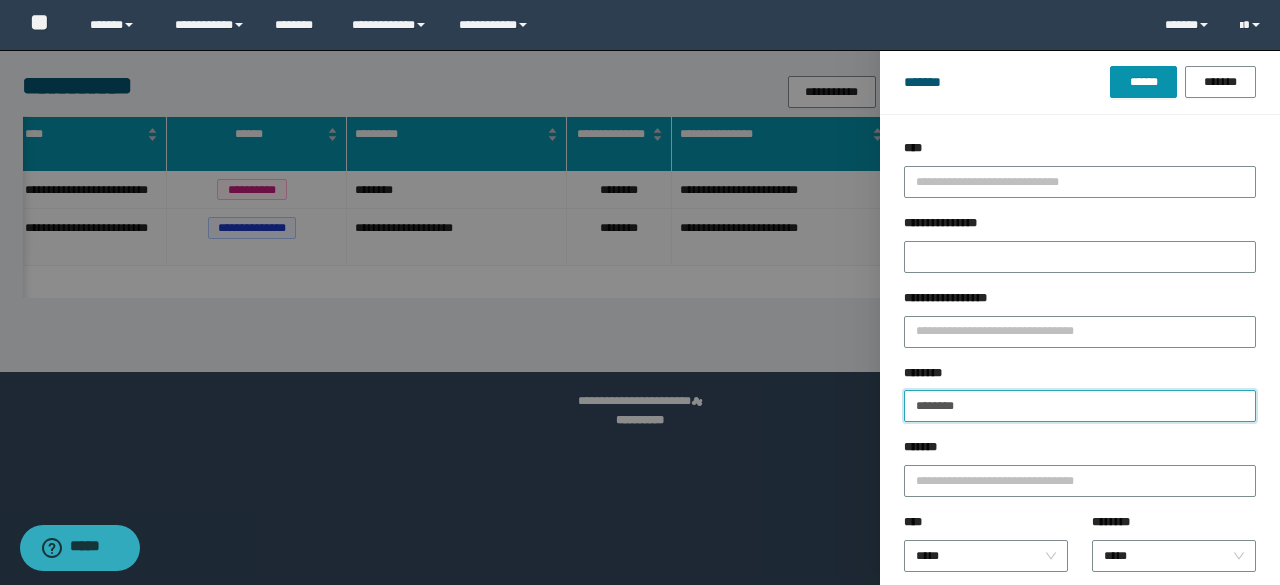 click on "********" at bounding box center [1080, 406] 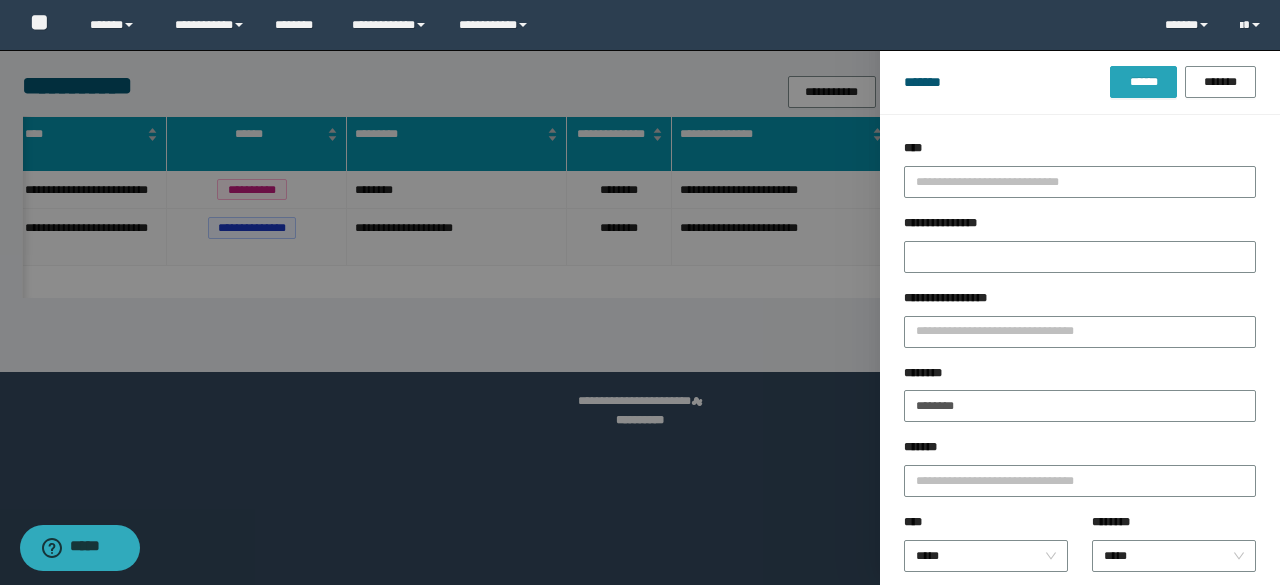 click on "******" at bounding box center [1143, 82] 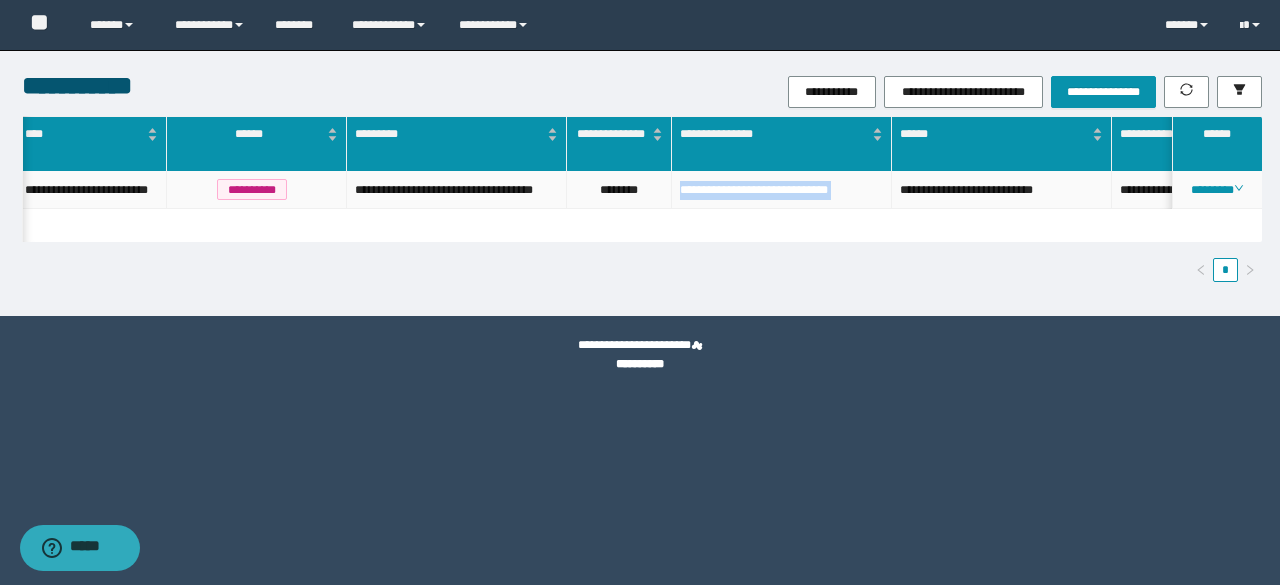 drag, startPoint x: 678, startPoint y: 189, endPoint x: 891, endPoint y: 194, distance: 213.05867 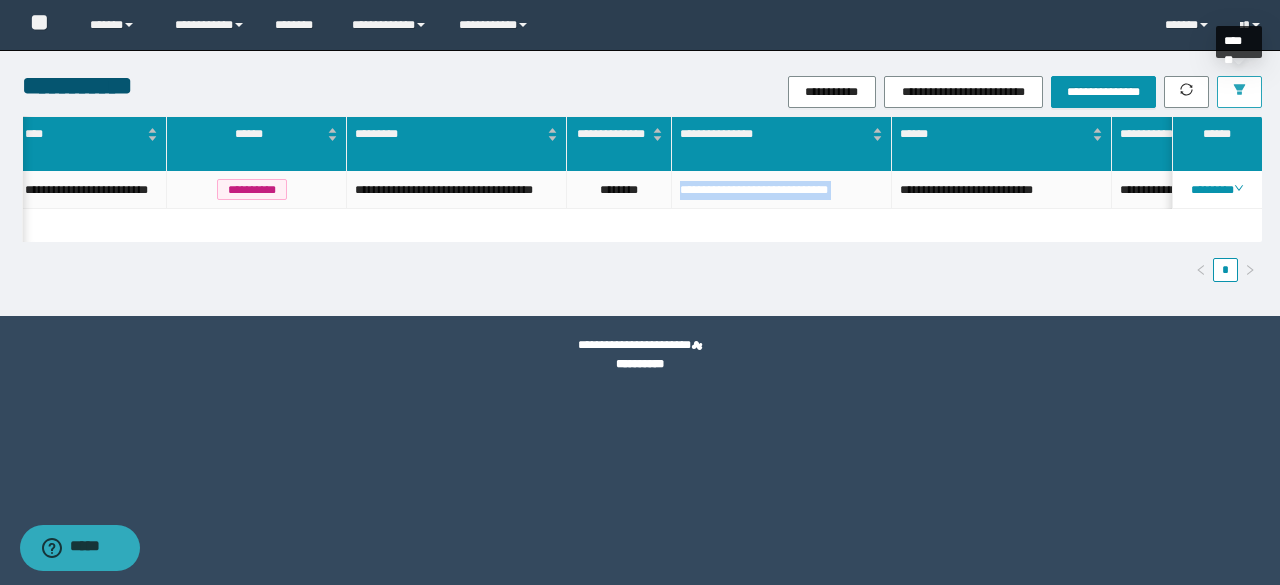 click 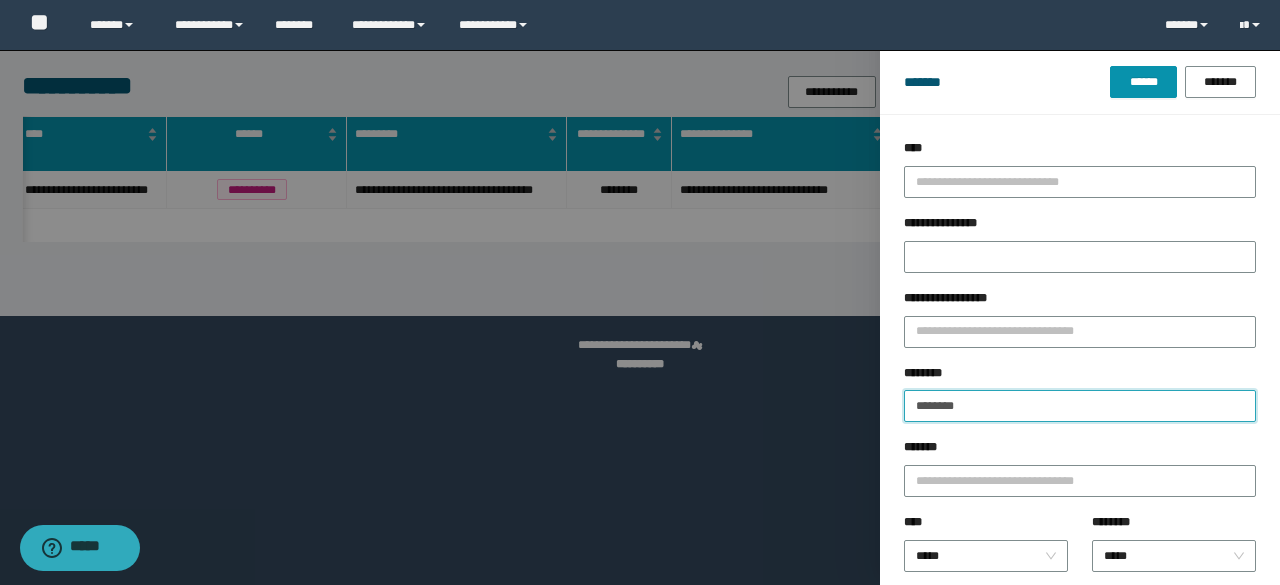 click on "********" at bounding box center (1080, 406) 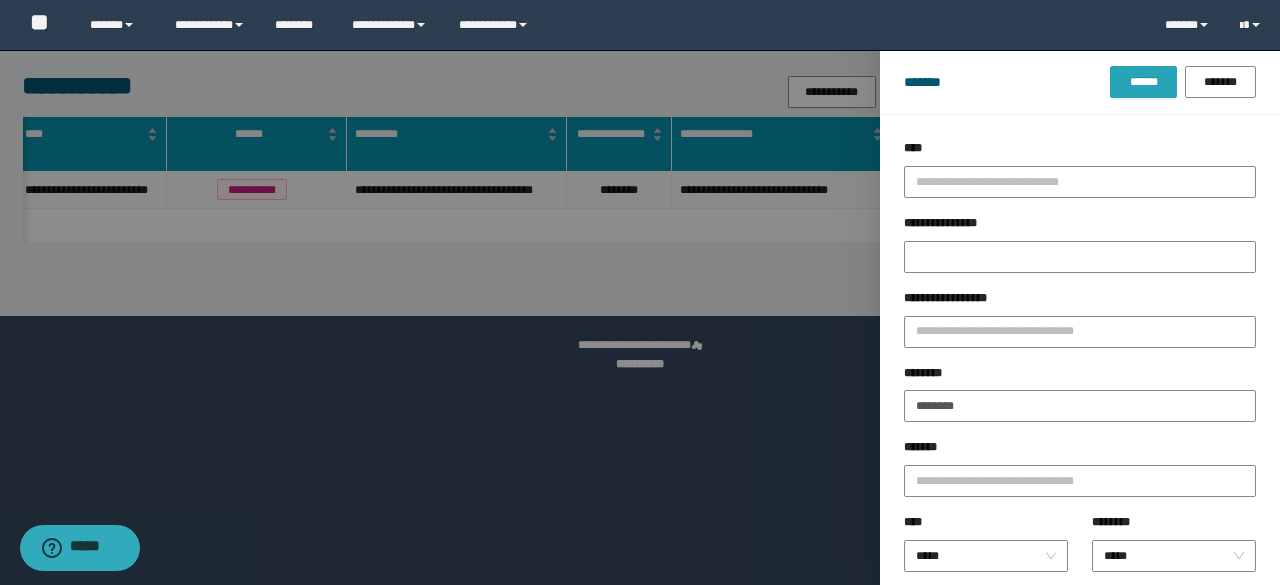 click on "******" at bounding box center [1143, 82] 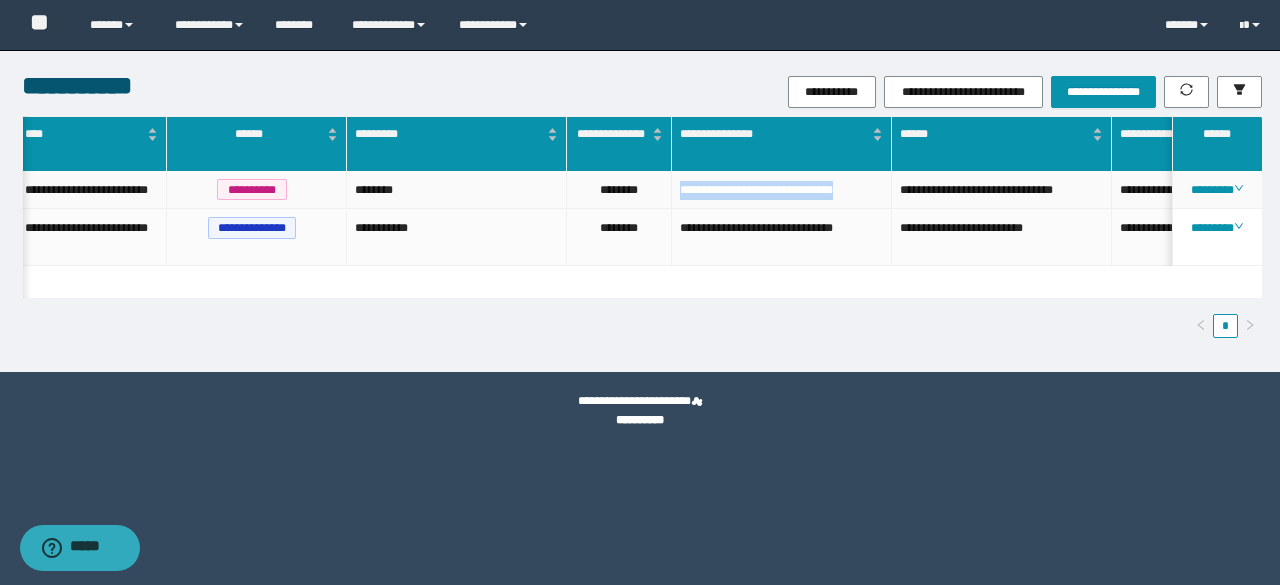 drag, startPoint x: 674, startPoint y: 193, endPoint x: 760, endPoint y: 219, distance: 89.84431 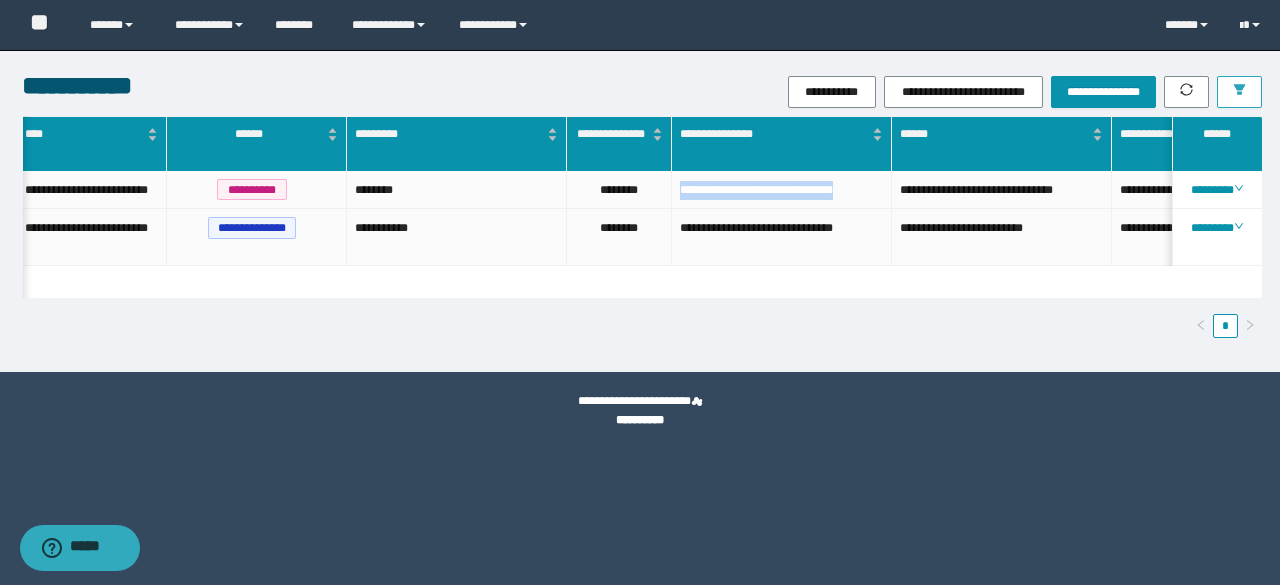 click 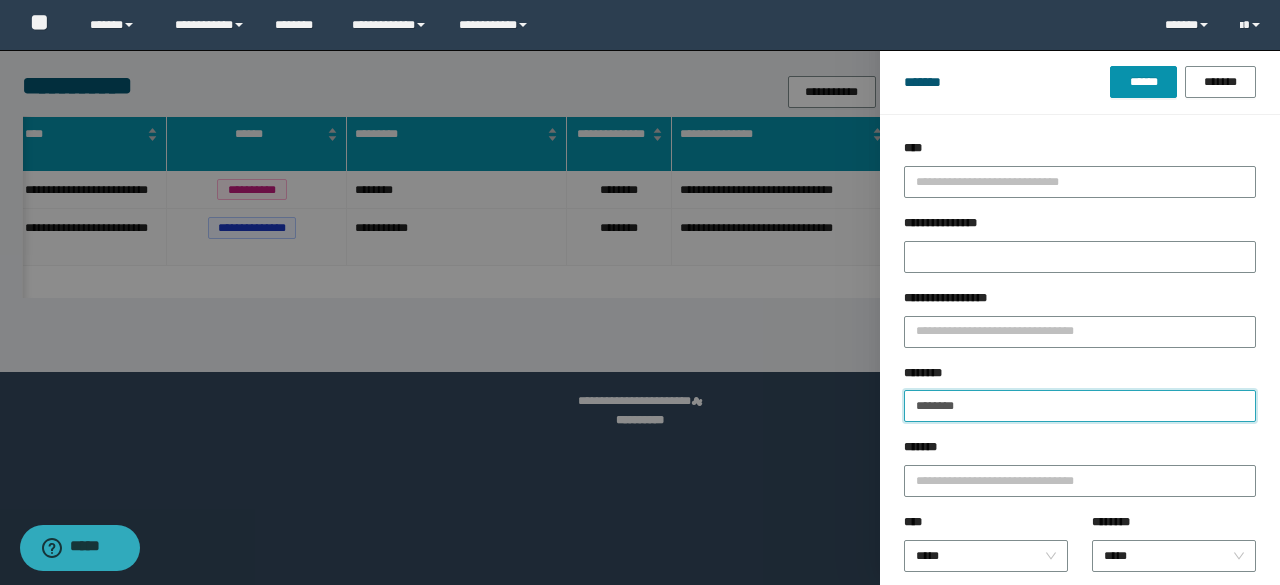 click on "********" at bounding box center [1080, 406] 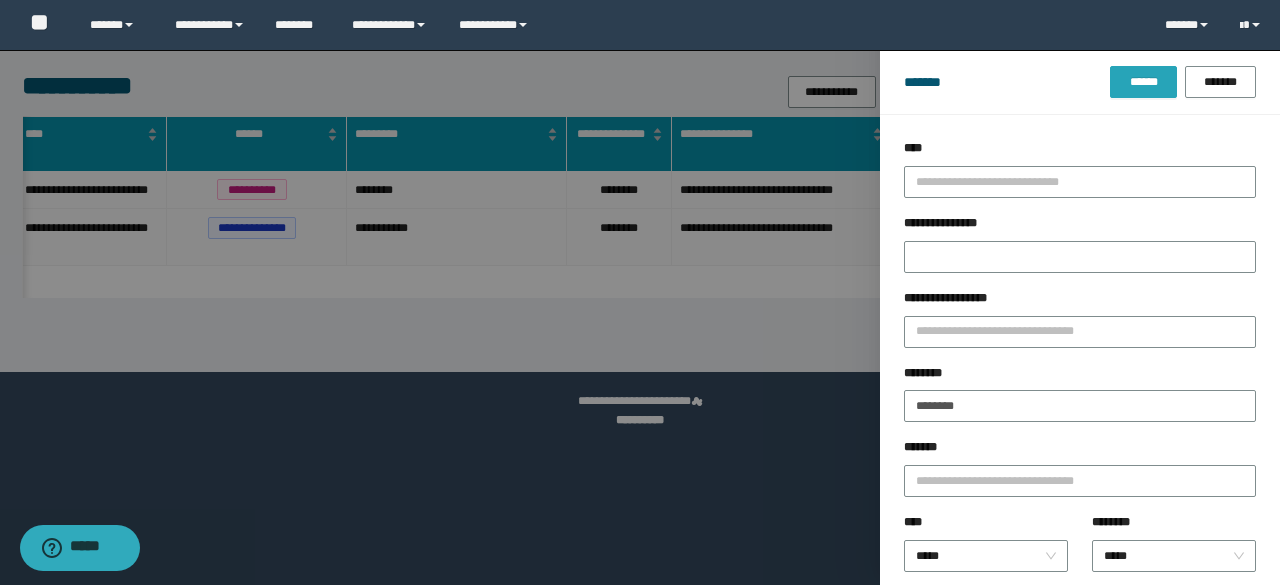 click on "******" at bounding box center (1143, 82) 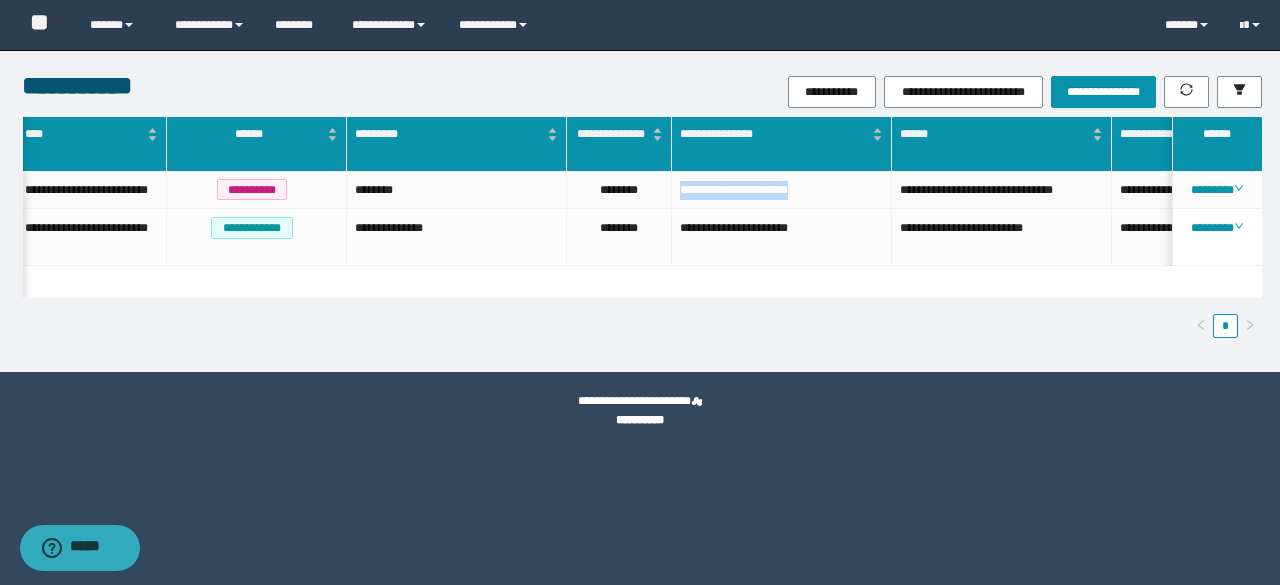 drag, startPoint x: 678, startPoint y: 190, endPoint x: 843, endPoint y: 194, distance: 165.04848 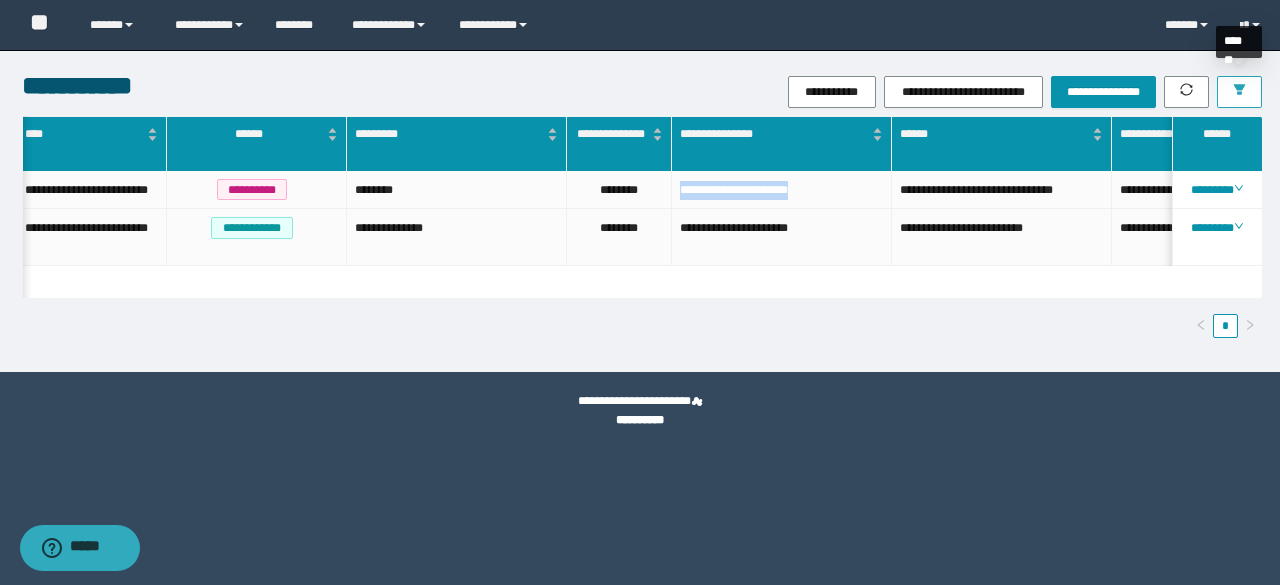 click at bounding box center (1239, 92) 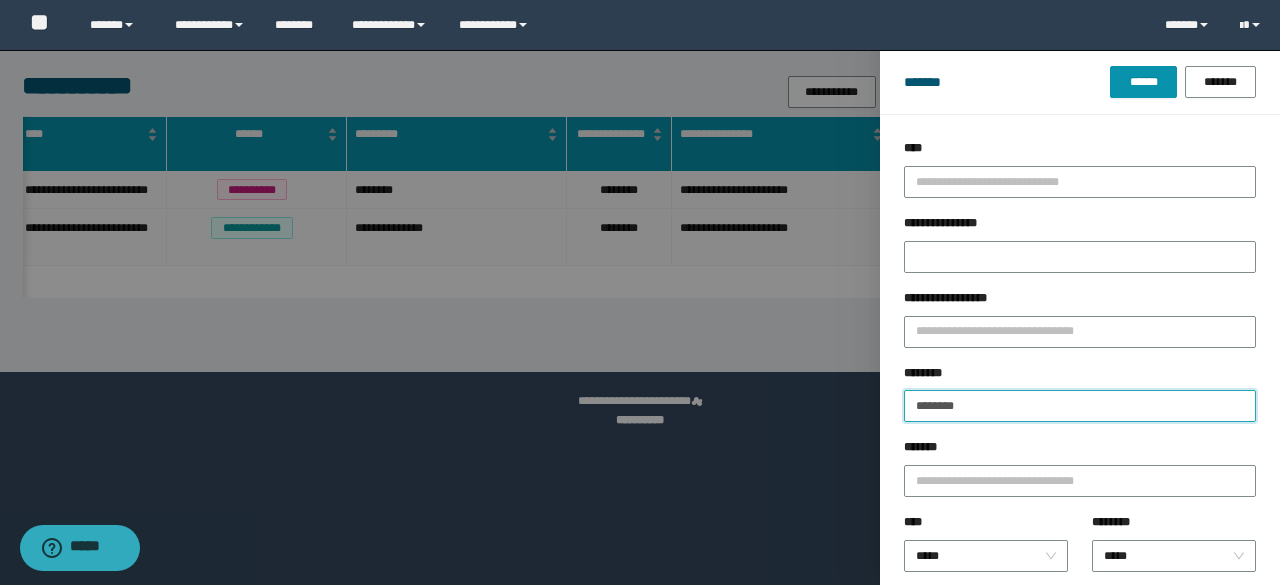 click on "********" at bounding box center (1080, 406) 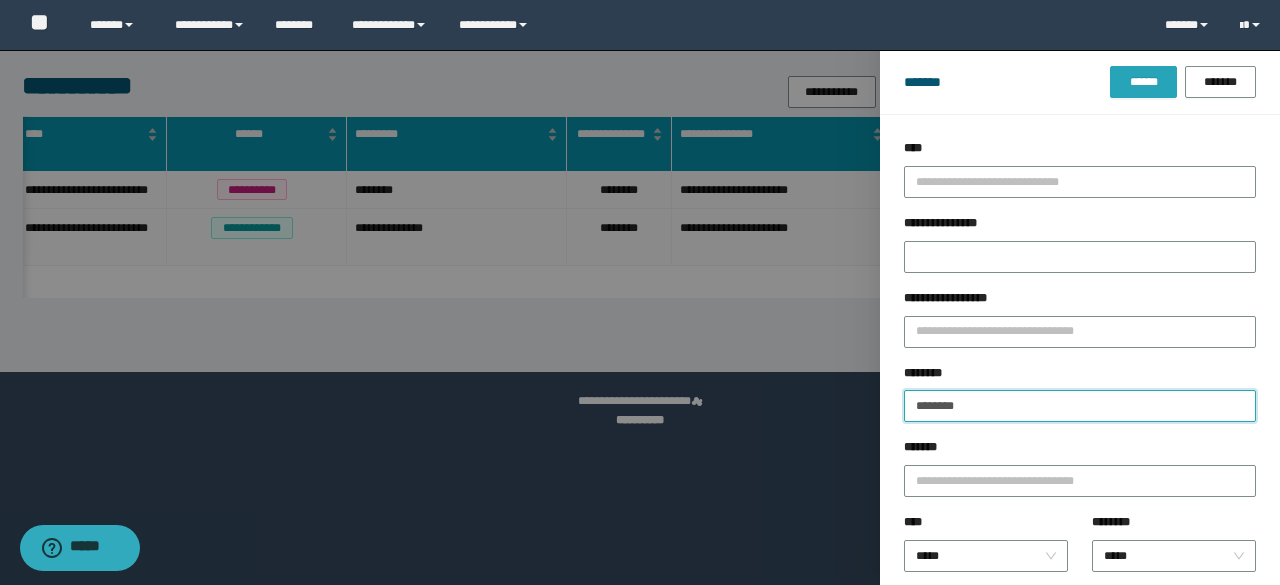 type on "********" 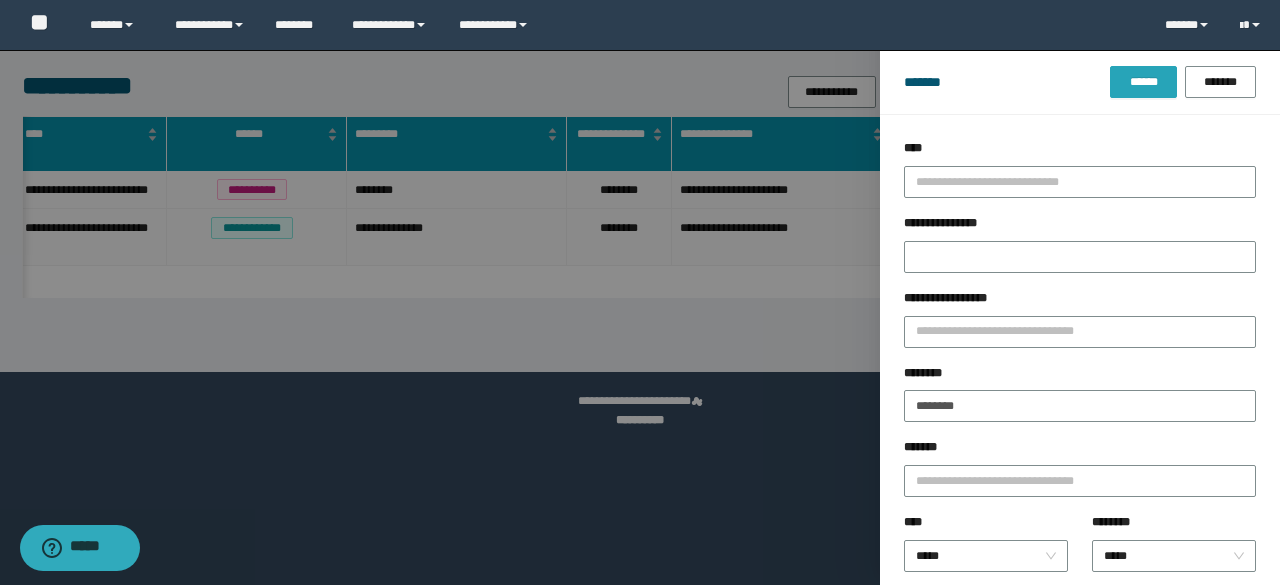 click on "******" at bounding box center (1143, 82) 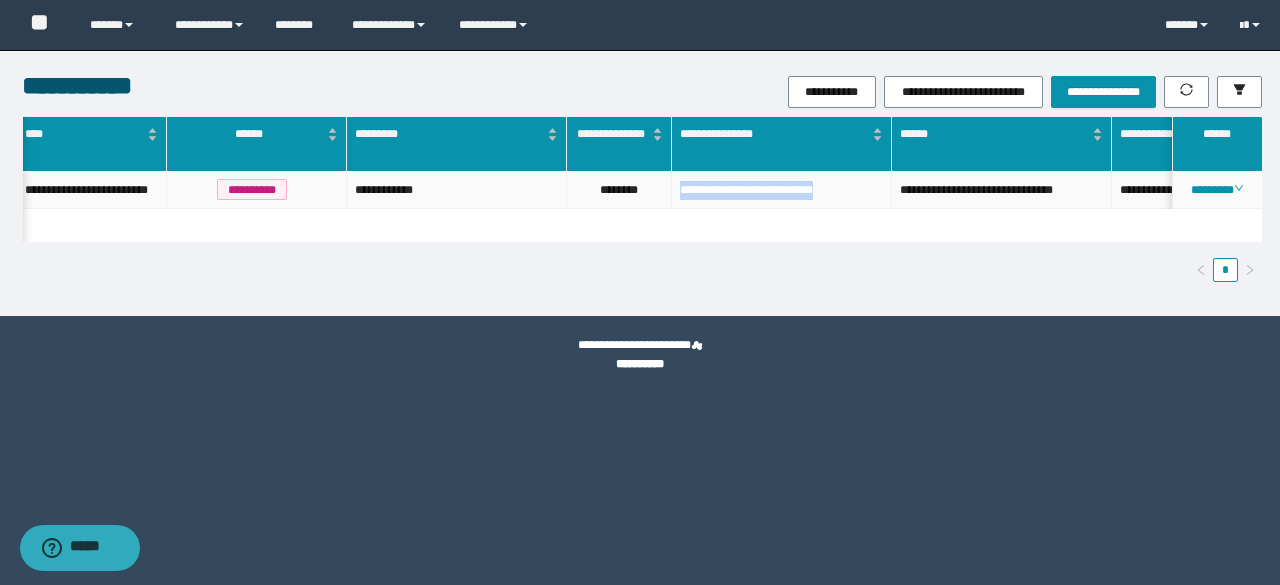 drag, startPoint x: 678, startPoint y: 193, endPoint x: 870, endPoint y: 211, distance: 192.8419 